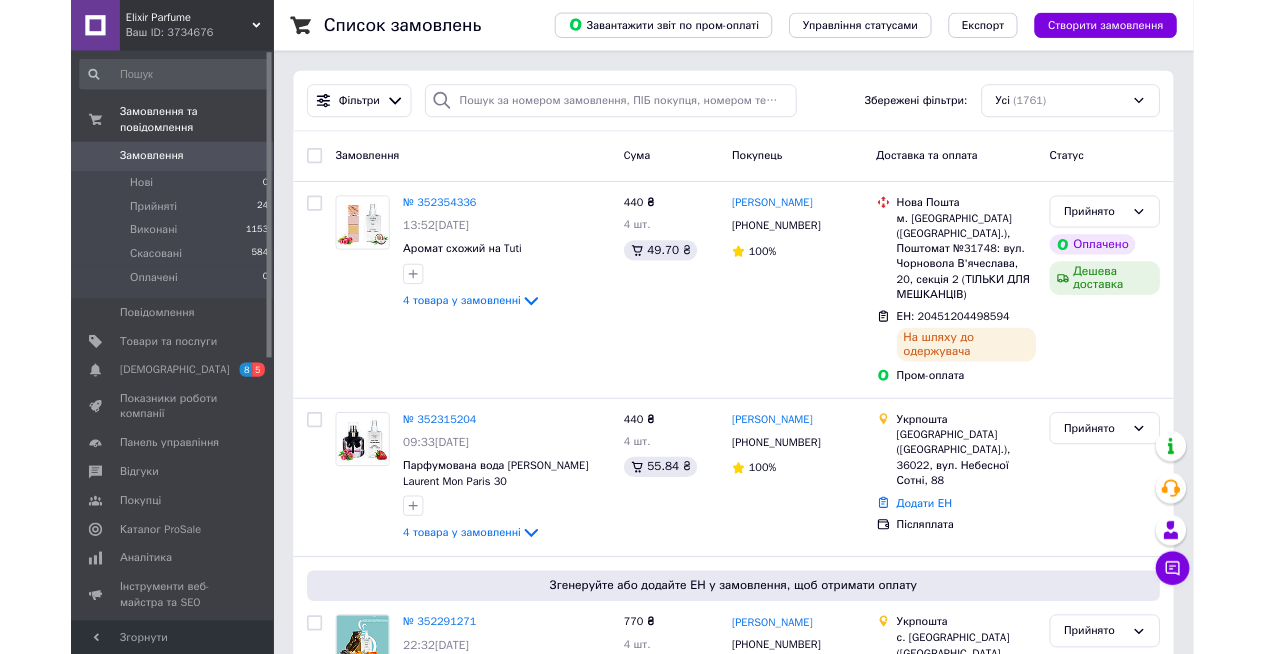 scroll, scrollTop: 0, scrollLeft: 0, axis: both 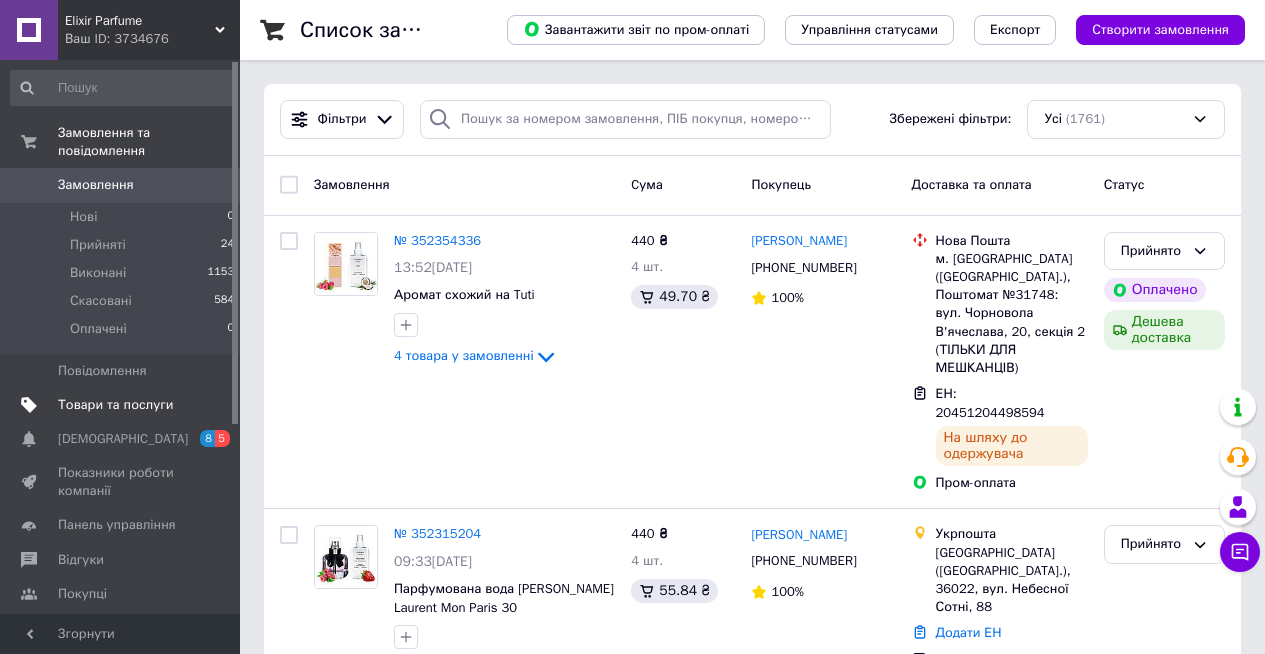 click on "Товари та послуги" at bounding box center (115, 405) 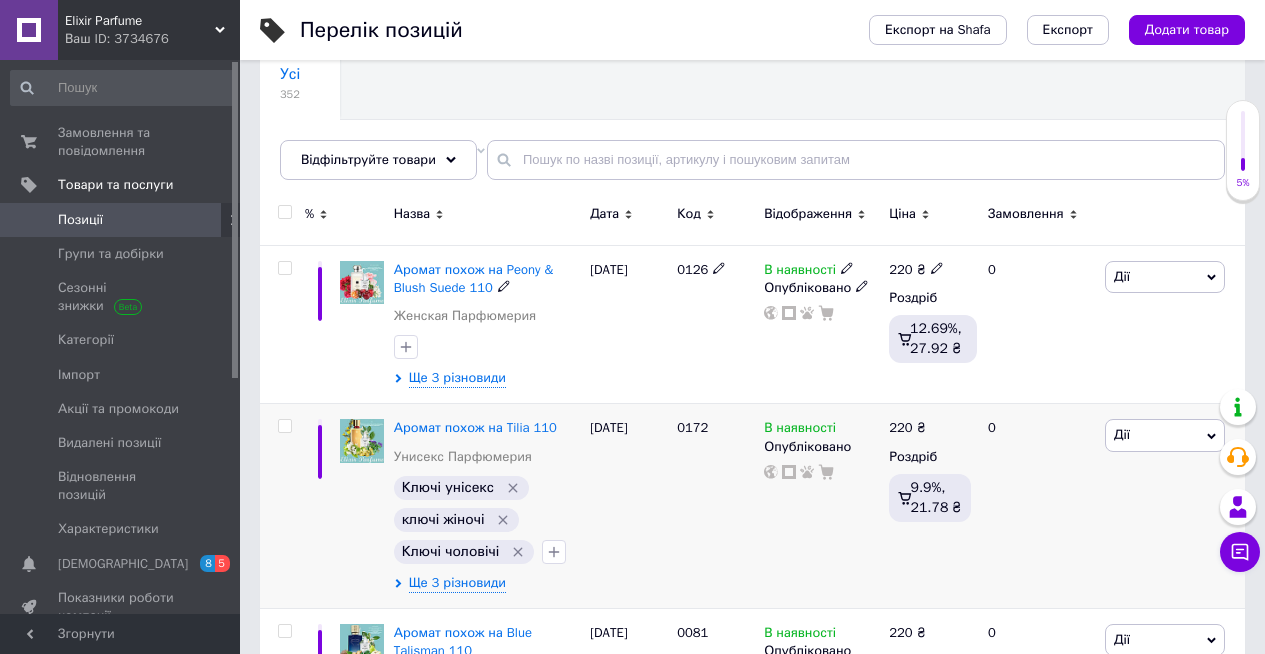 scroll, scrollTop: 300, scrollLeft: 0, axis: vertical 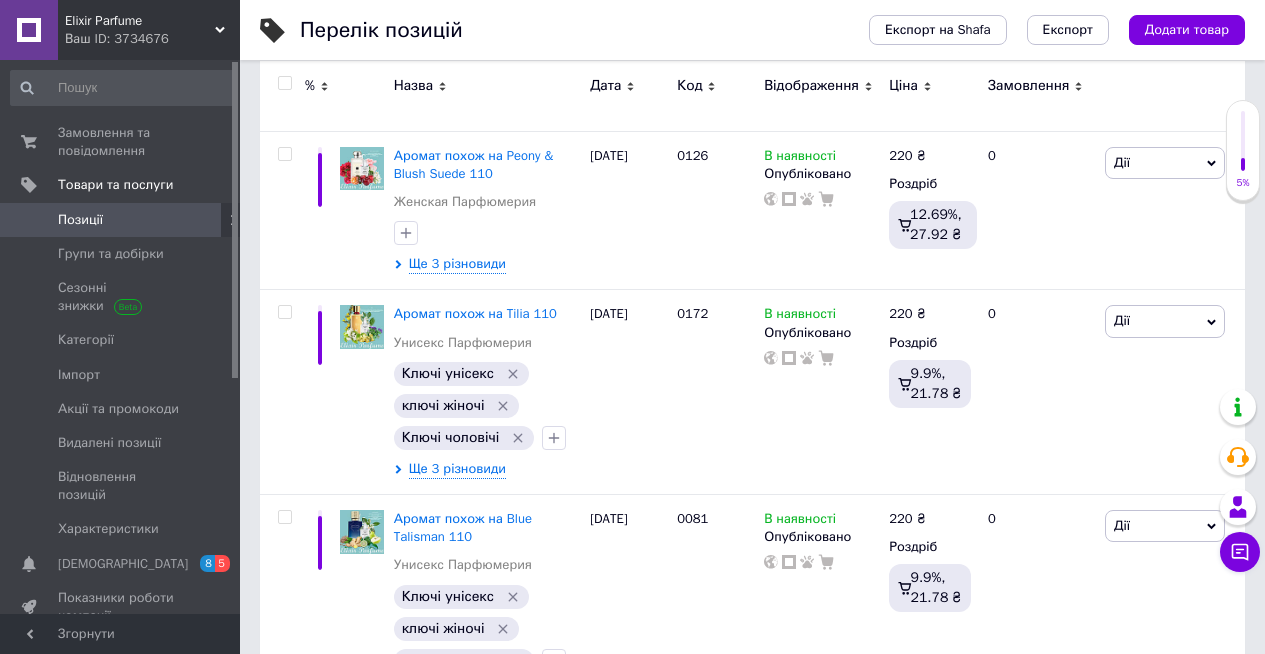 click on "Код" at bounding box center [689, 86] 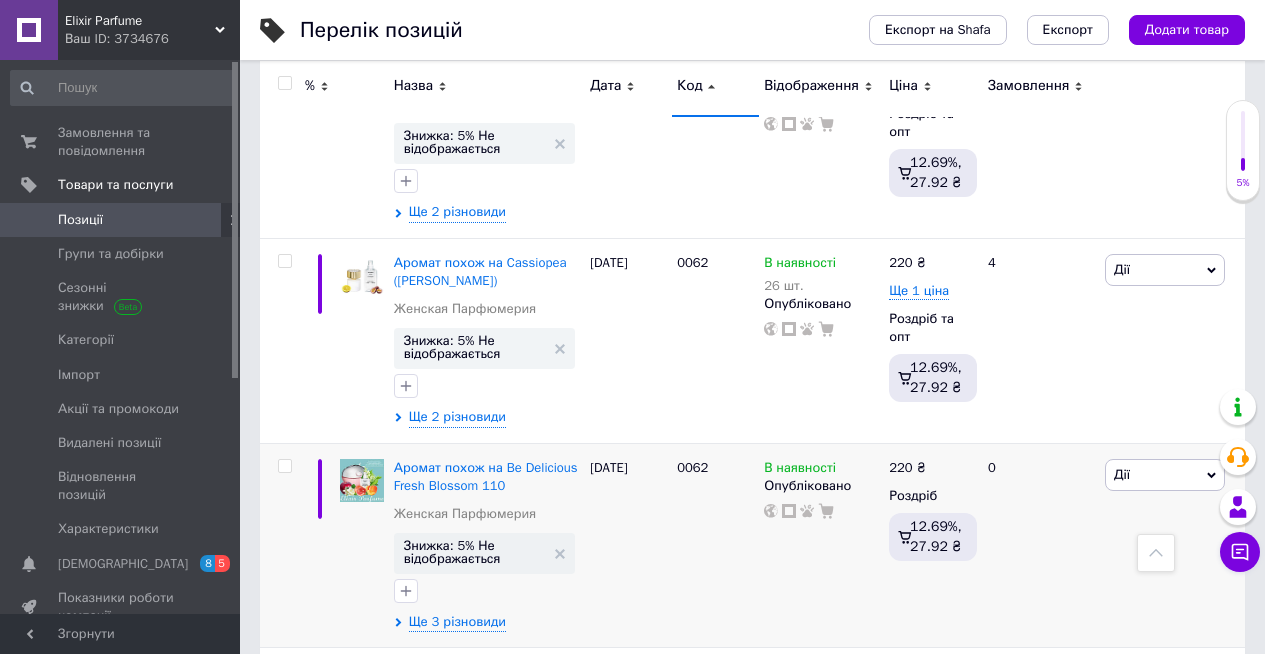 scroll, scrollTop: 21046, scrollLeft: 0, axis: vertical 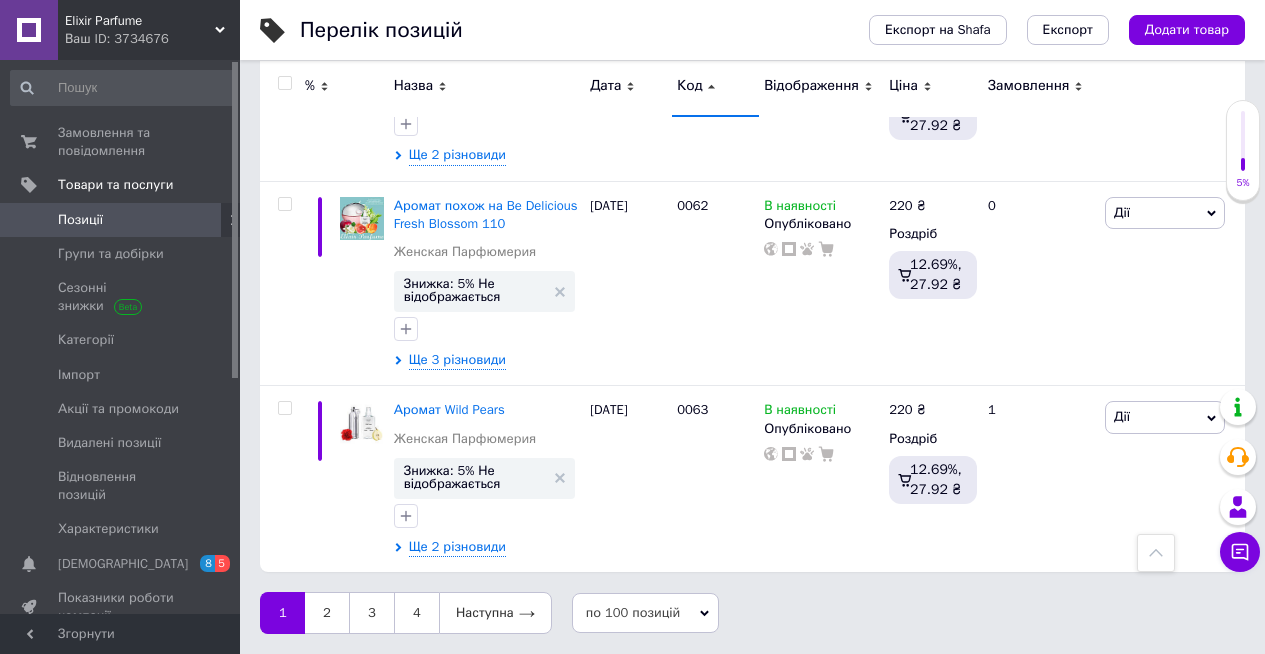 click on "по 100 позицій" at bounding box center [646, 613] 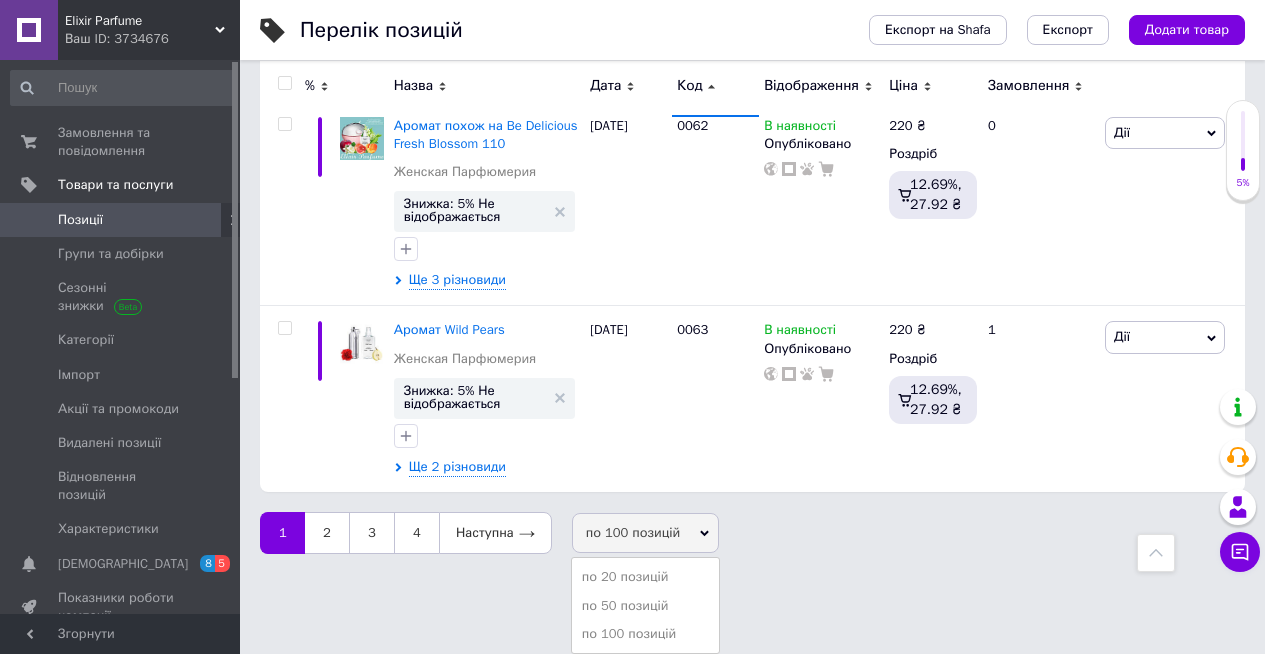 click on "по 100 позицій" at bounding box center [646, 533] 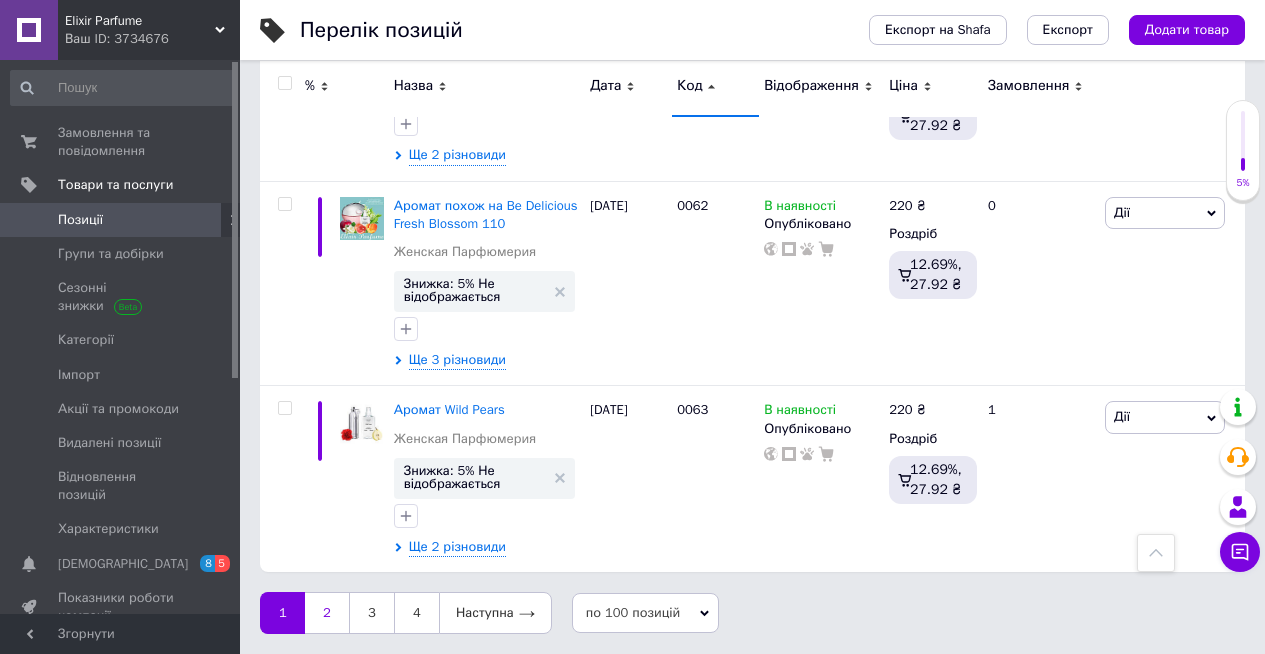 click on "2" at bounding box center [327, 613] 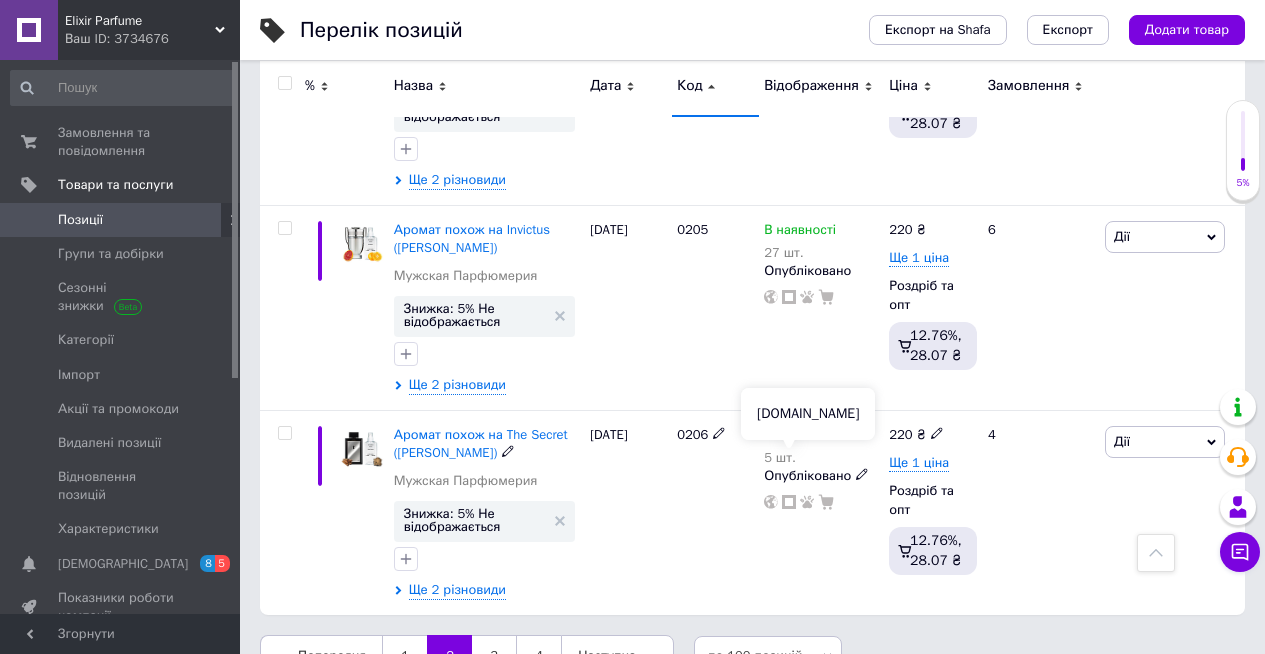 scroll, scrollTop: 21238, scrollLeft: 0, axis: vertical 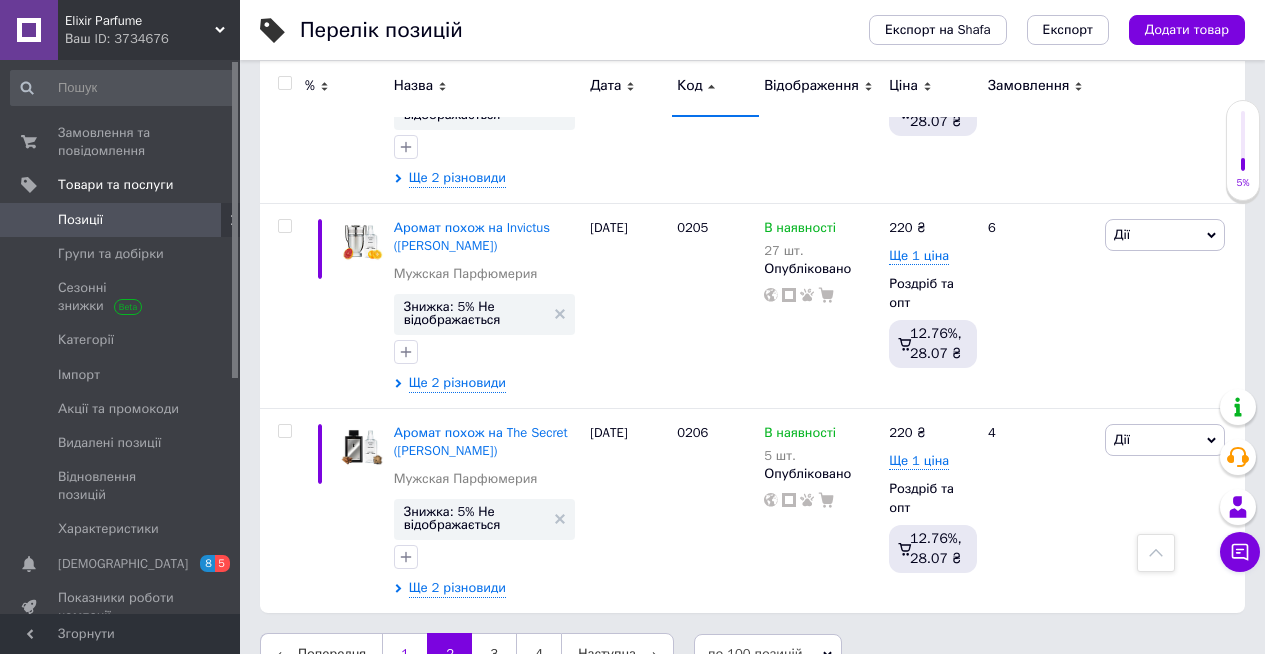 click on "1" at bounding box center (404, 654) 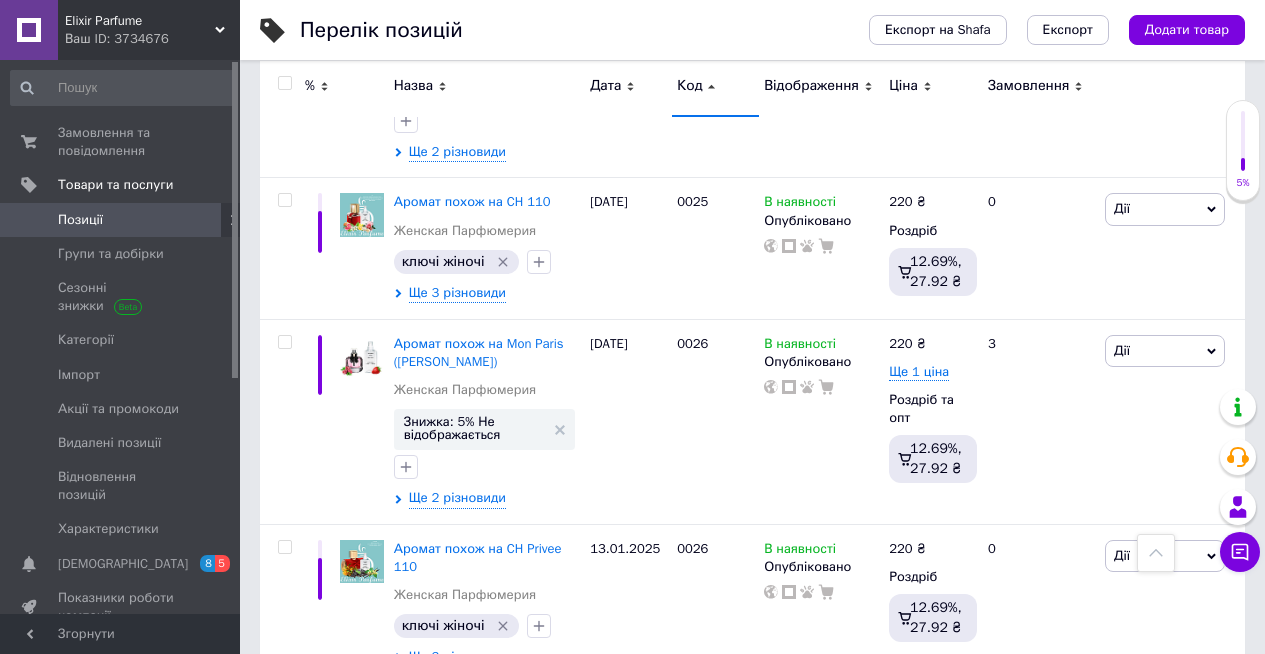 scroll, scrollTop: 9346, scrollLeft: 0, axis: vertical 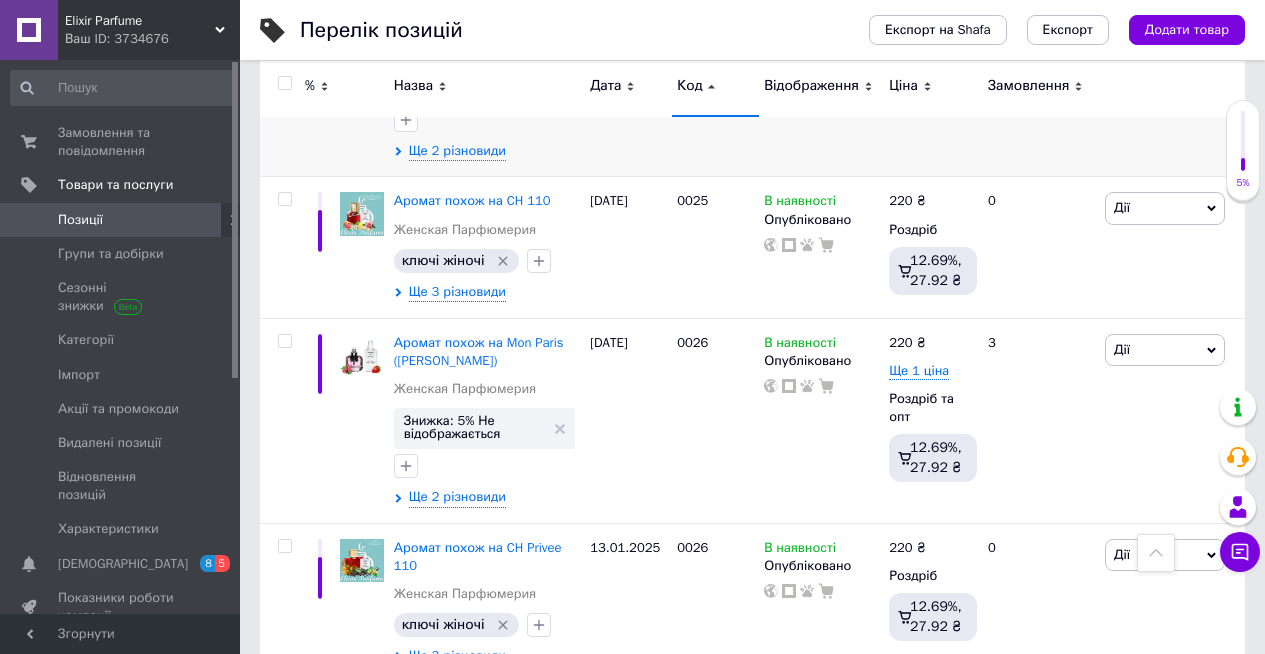 click on "0025" at bounding box center (715, 61) 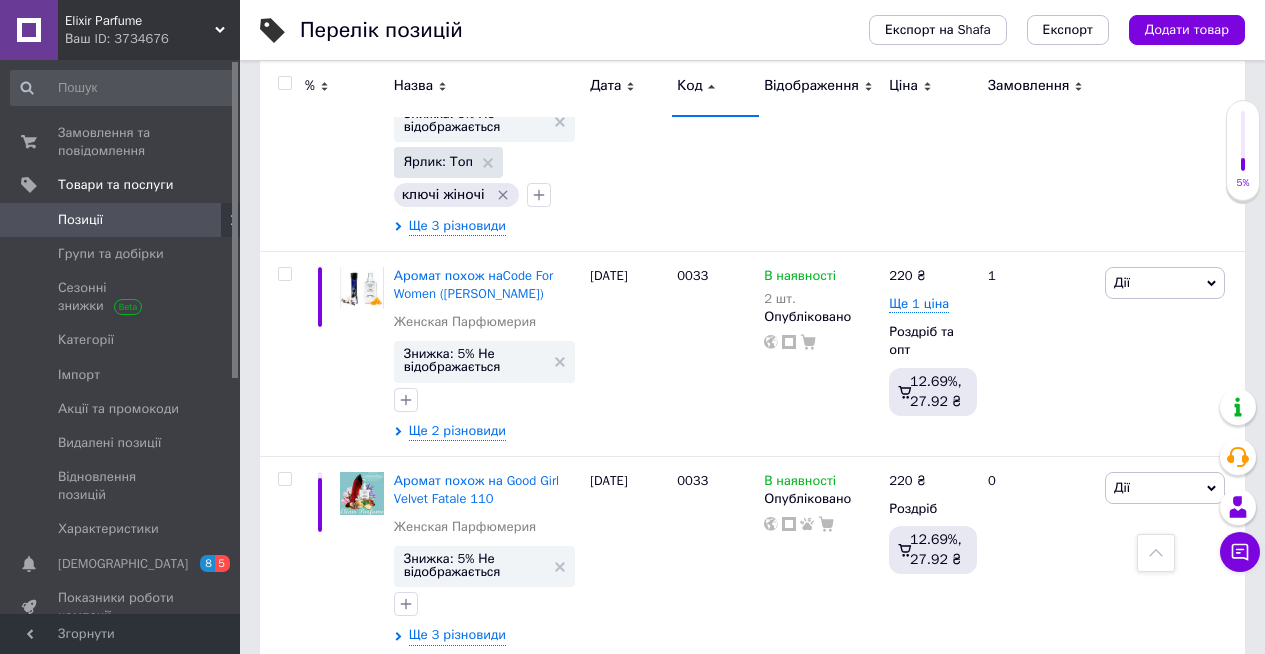 scroll, scrollTop: 12246, scrollLeft: 0, axis: vertical 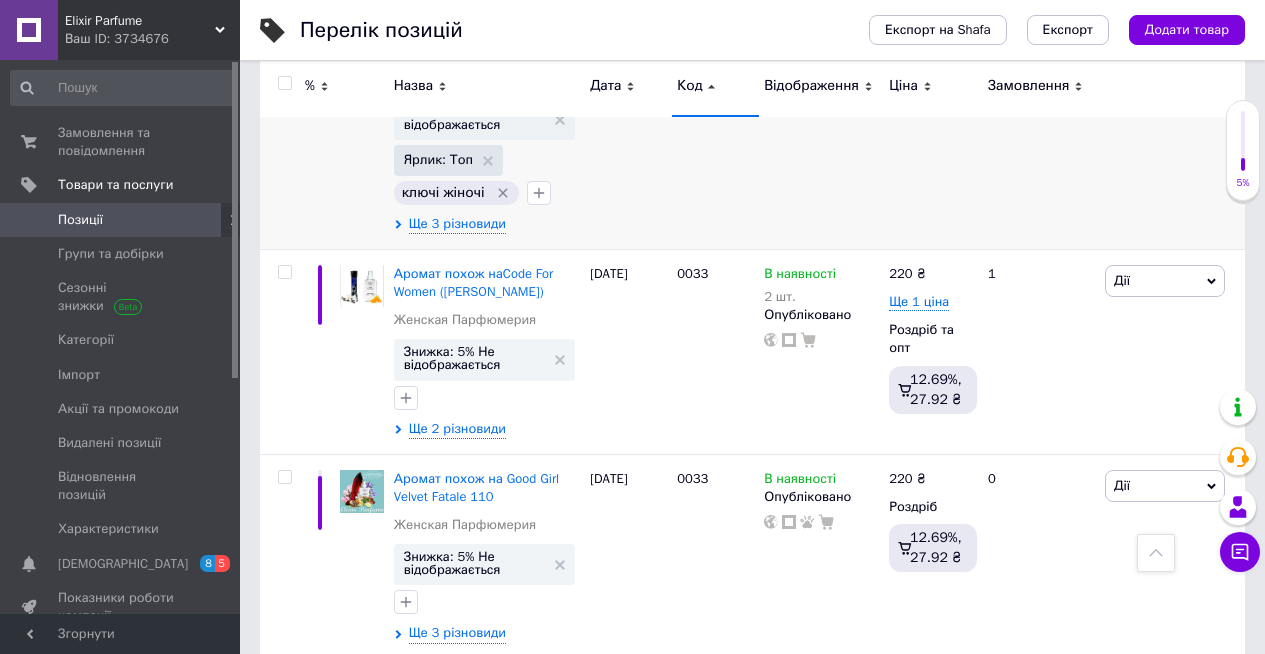 click on "6" at bounding box center [1038, 116] 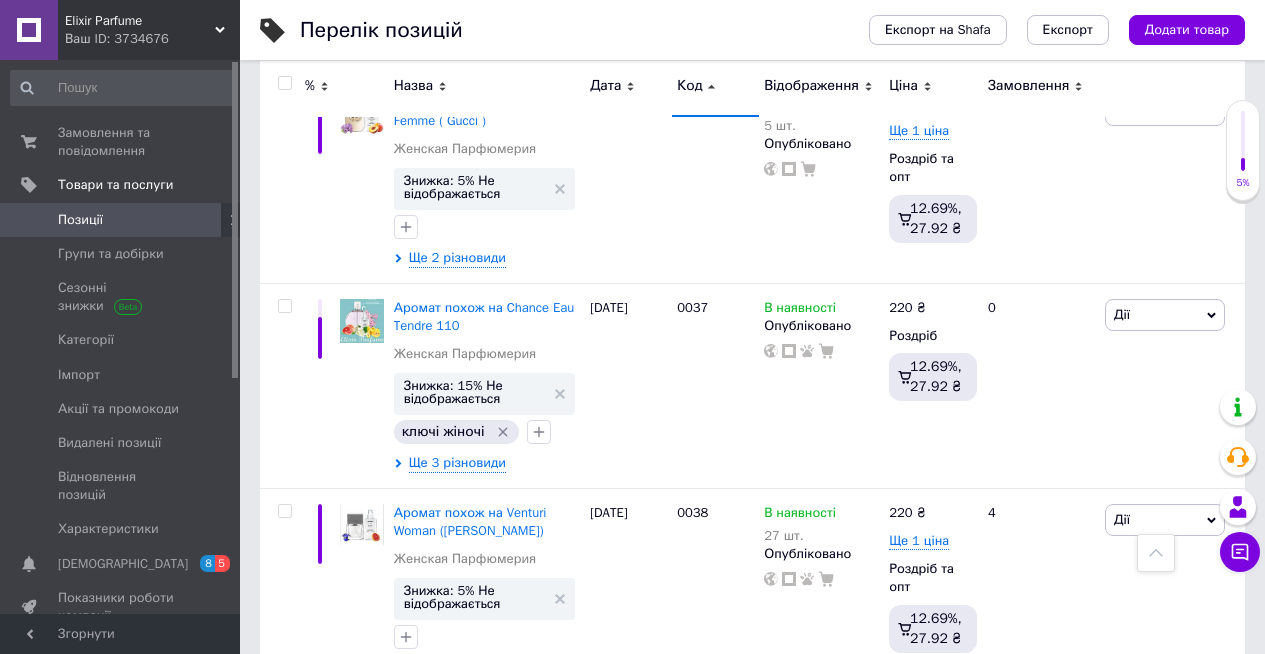 scroll, scrollTop: 13346, scrollLeft: 0, axis: vertical 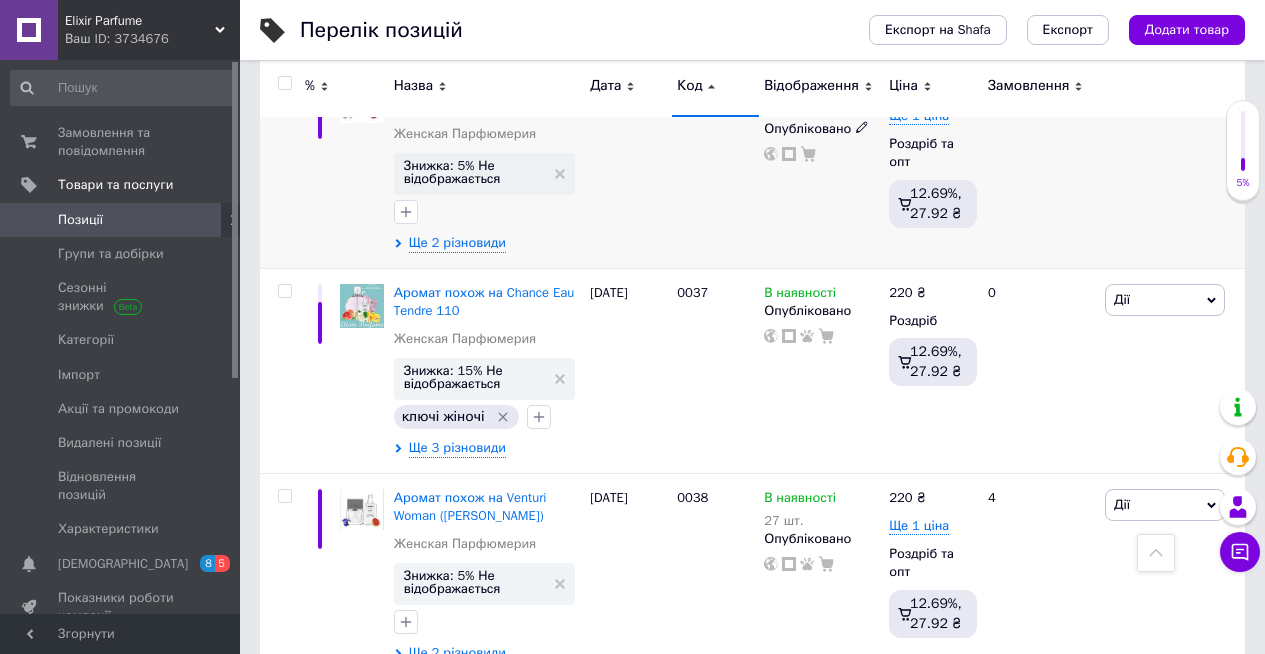 click on "0037" at bounding box center [715, 165] 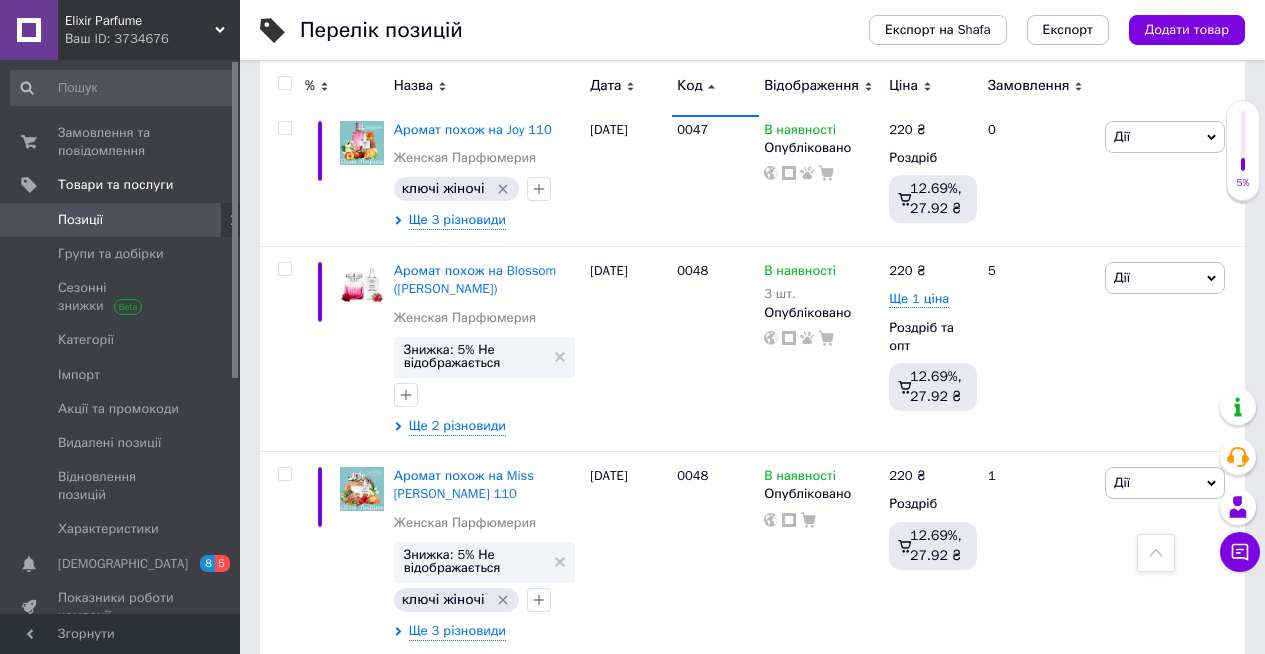 scroll, scrollTop: 16046, scrollLeft: 0, axis: vertical 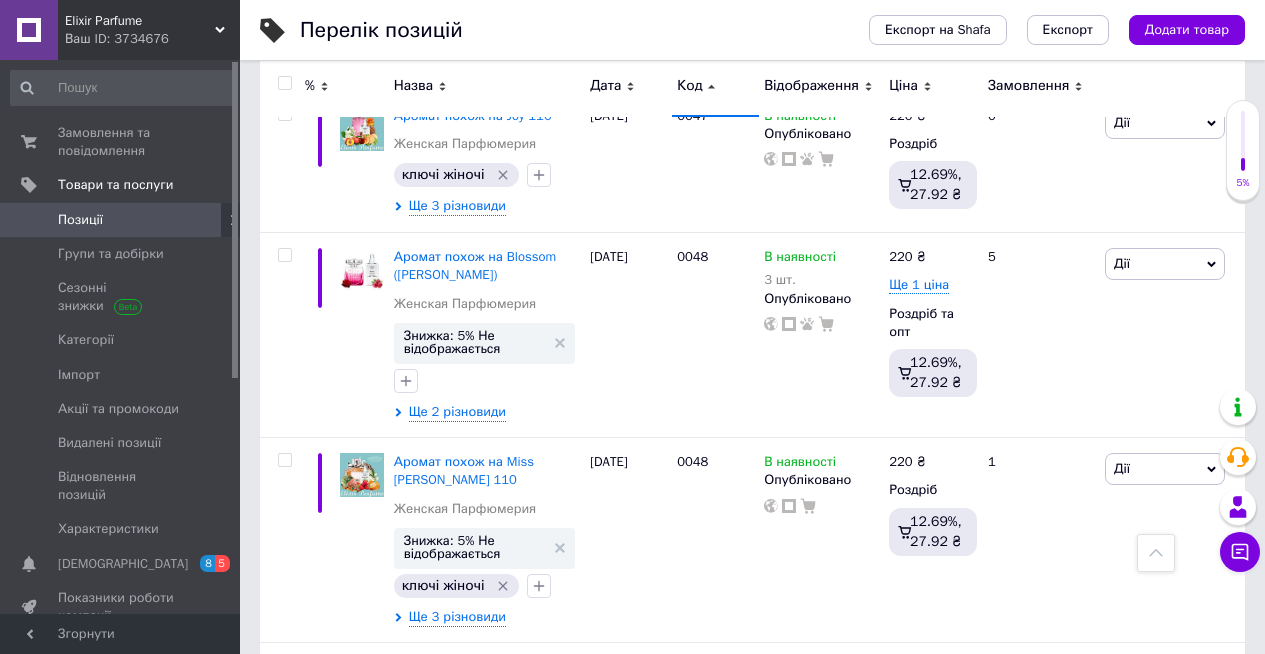 click on "0046" at bounding box center (715, -12) 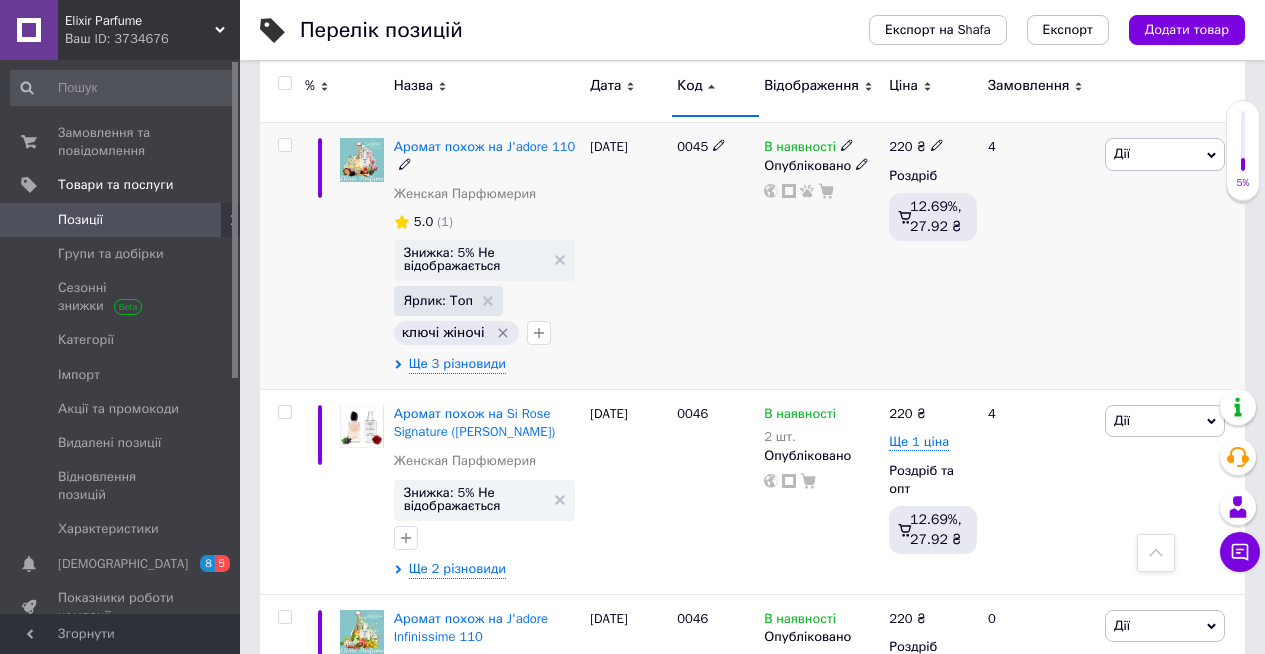 scroll, scrollTop: 15346, scrollLeft: 0, axis: vertical 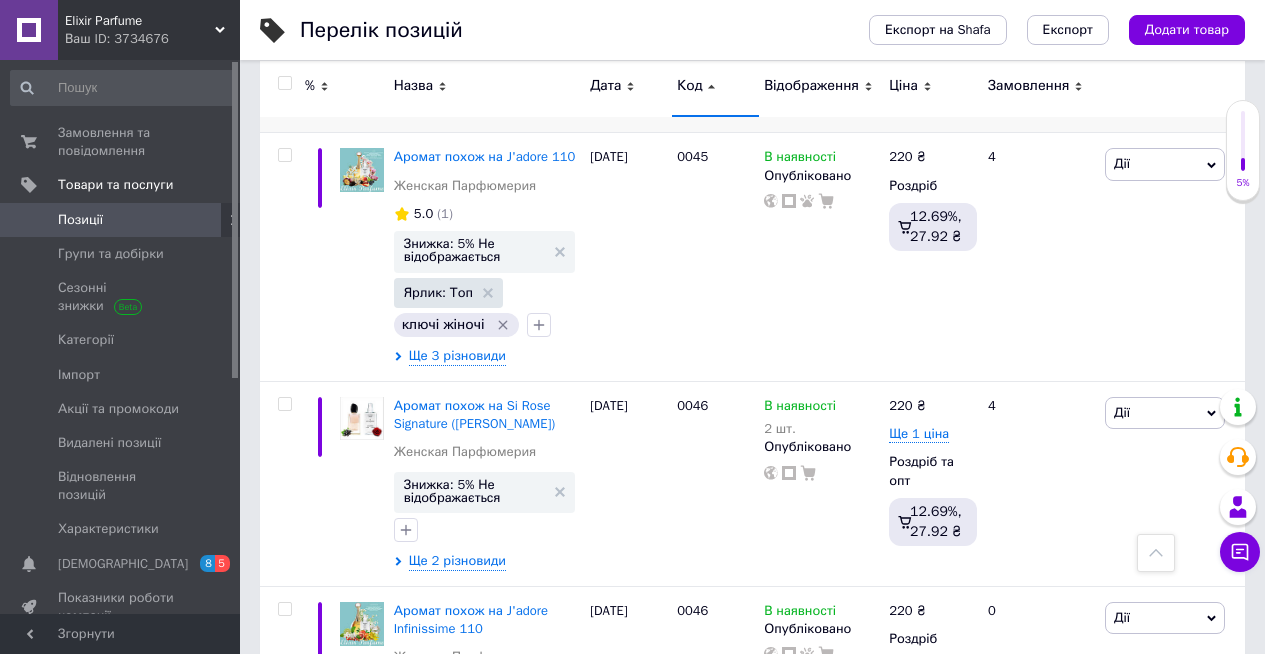 click on "[DATE]" at bounding box center (628, 30) 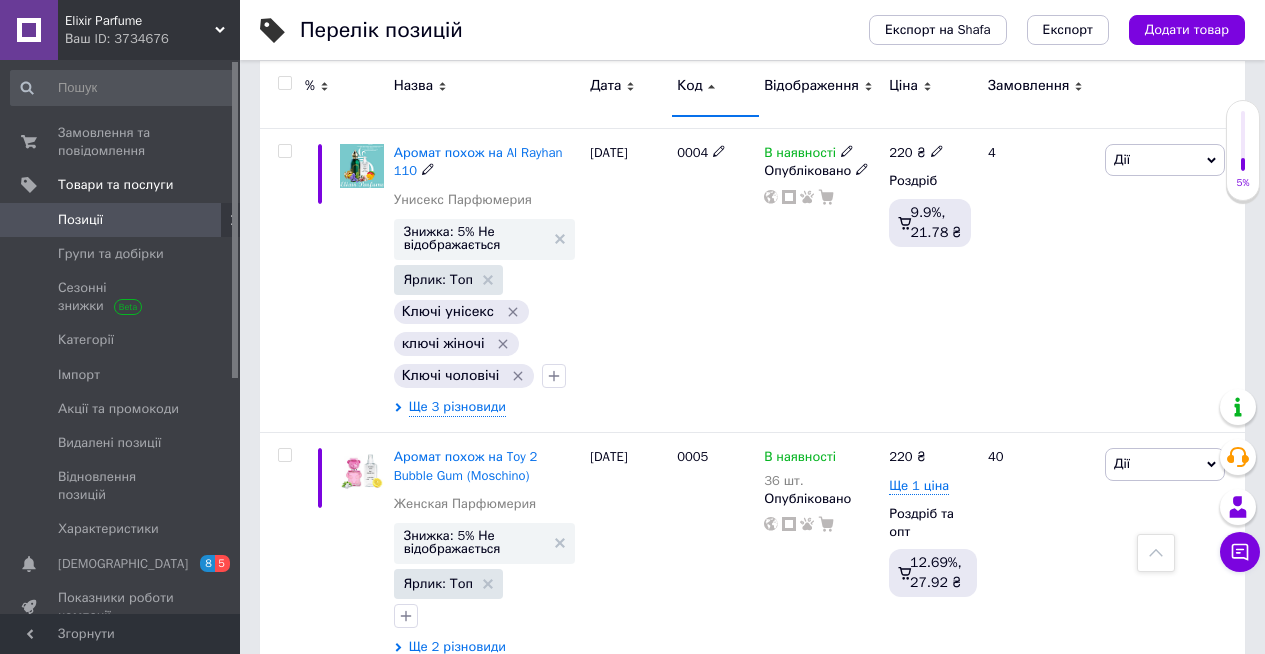 scroll, scrollTop: 1046, scrollLeft: 0, axis: vertical 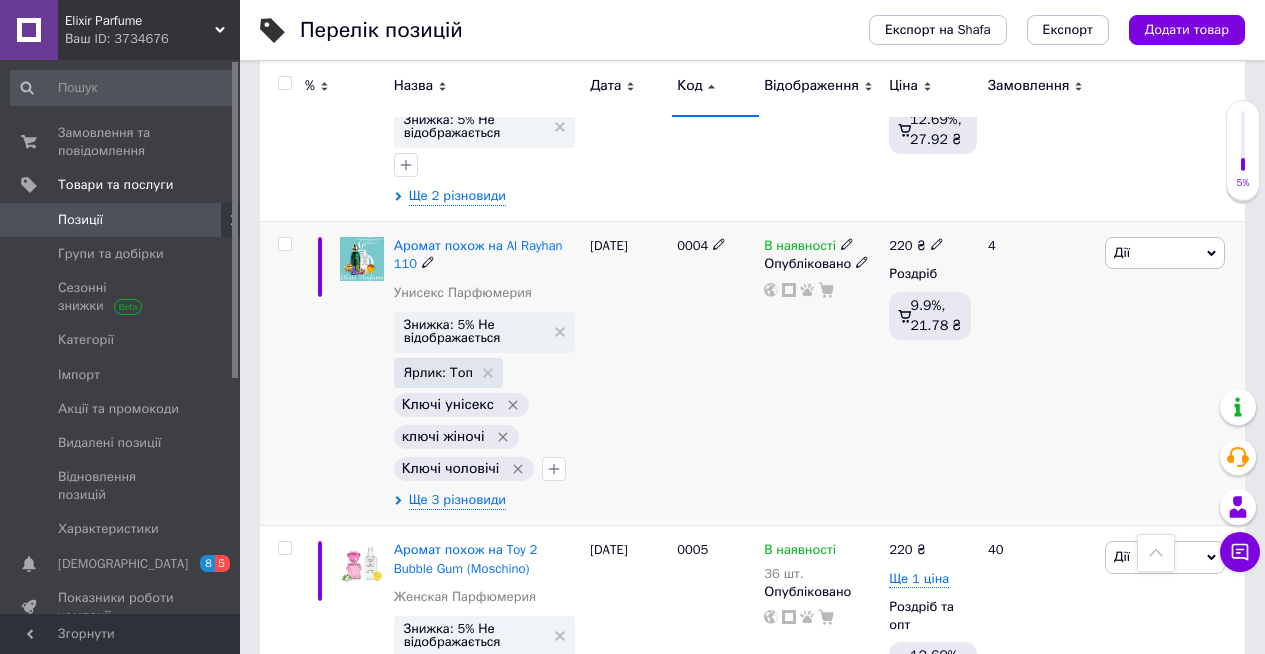 click on "0004" at bounding box center [715, 374] 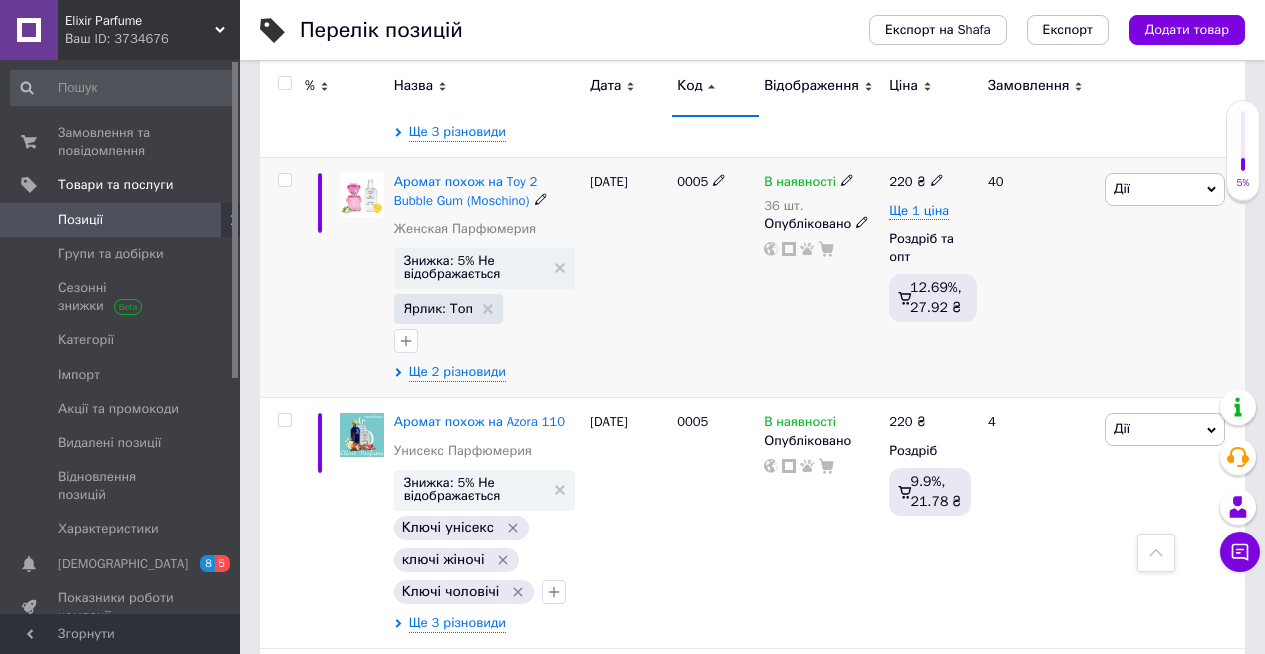 scroll, scrollTop: 1446, scrollLeft: 0, axis: vertical 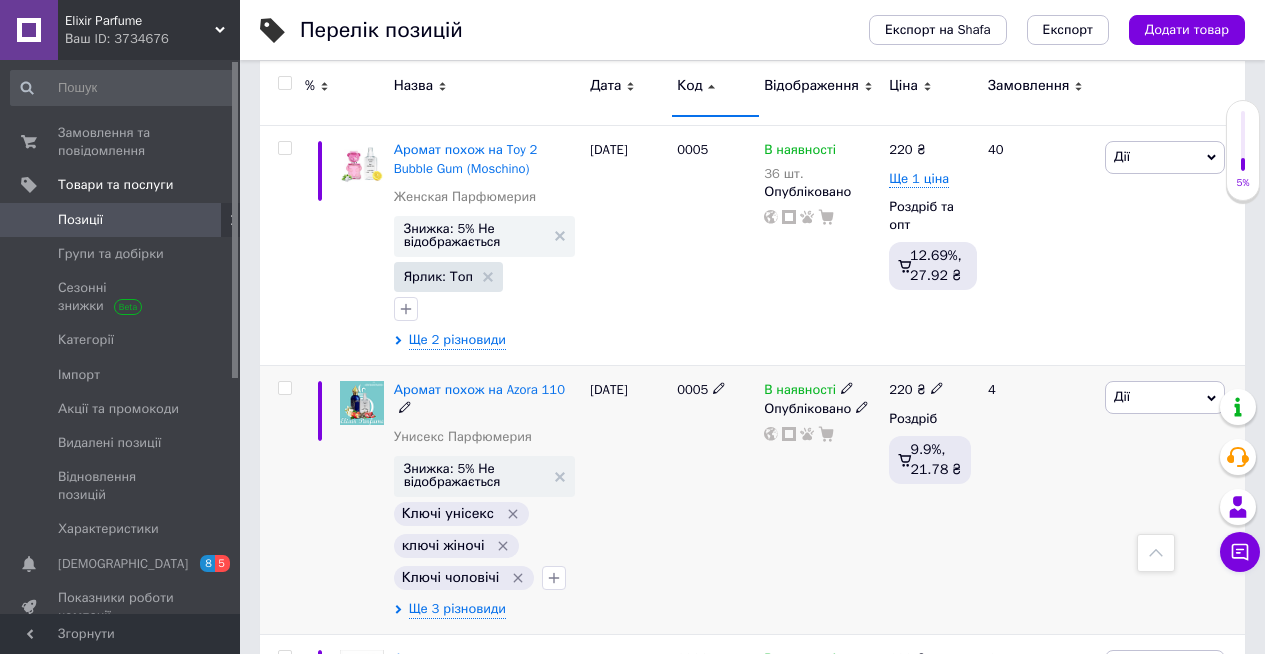 click on "[DATE]" at bounding box center (628, 500) 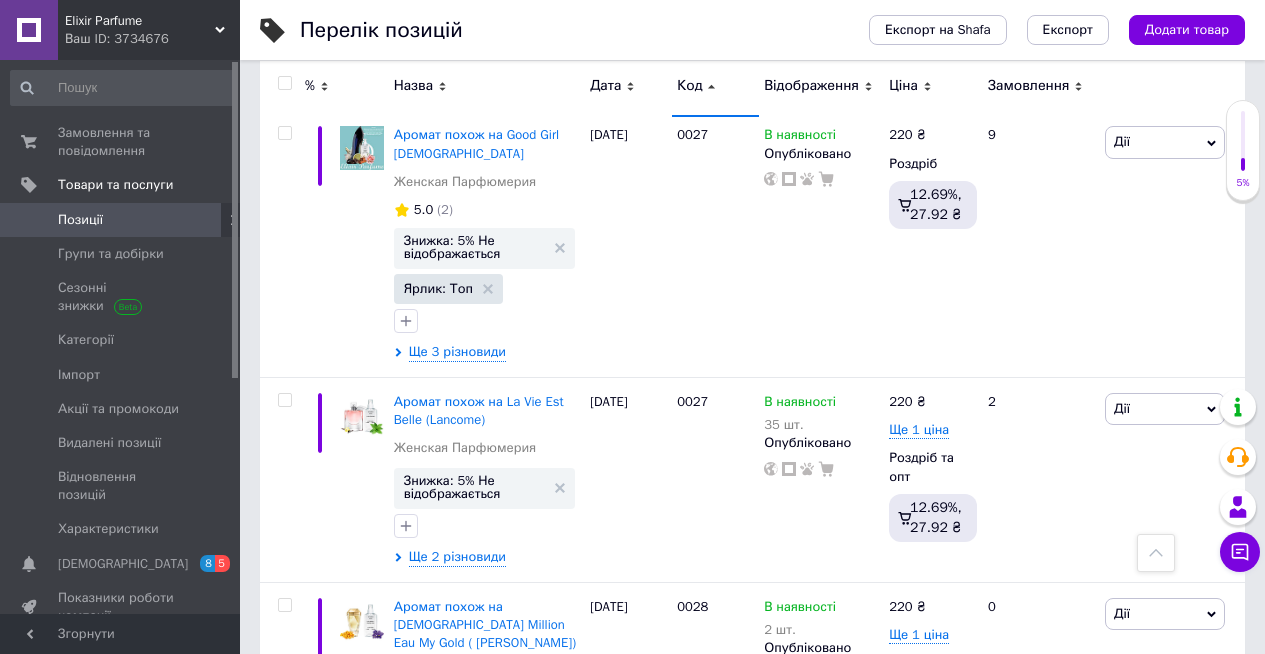 scroll, scrollTop: 9946, scrollLeft: 0, axis: vertical 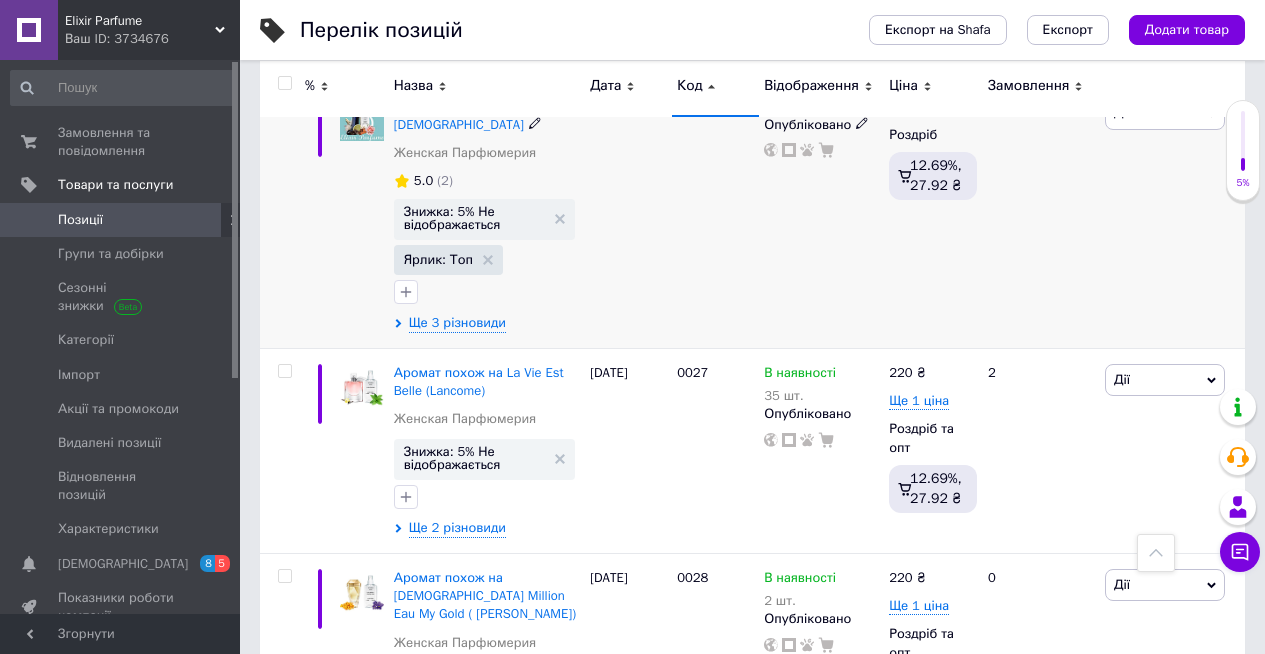 click on "0027" at bounding box center [715, 215] 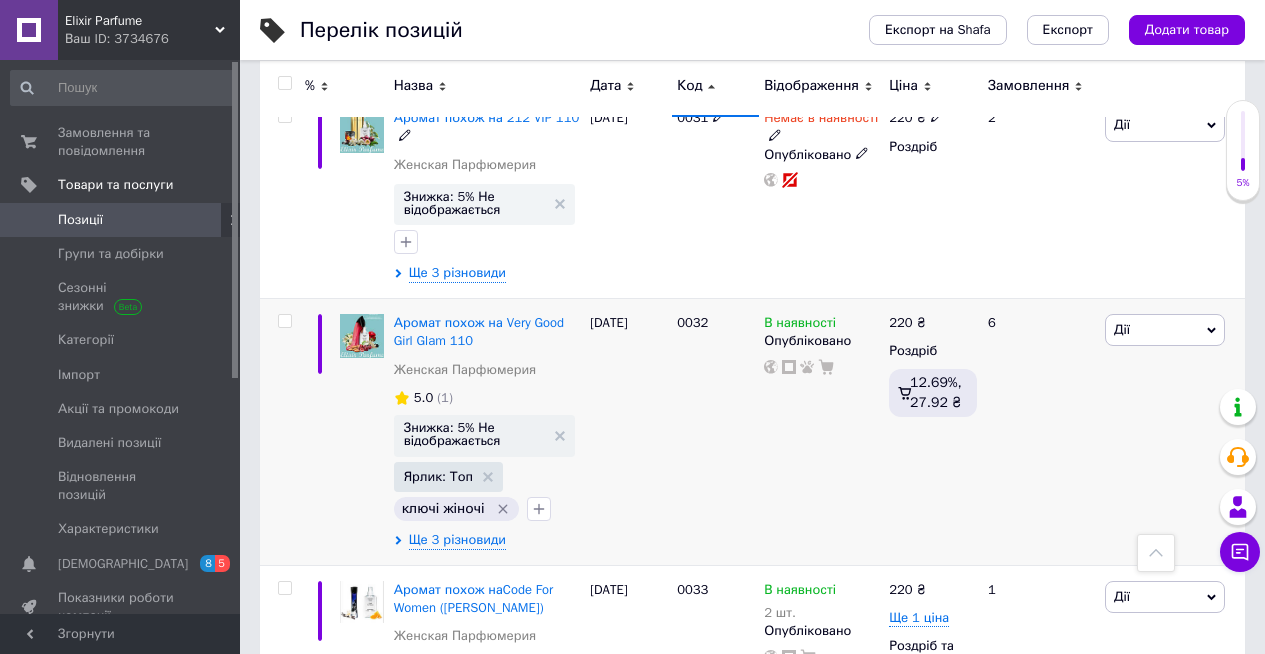 scroll, scrollTop: 11946, scrollLeft: 0, axis: vertical 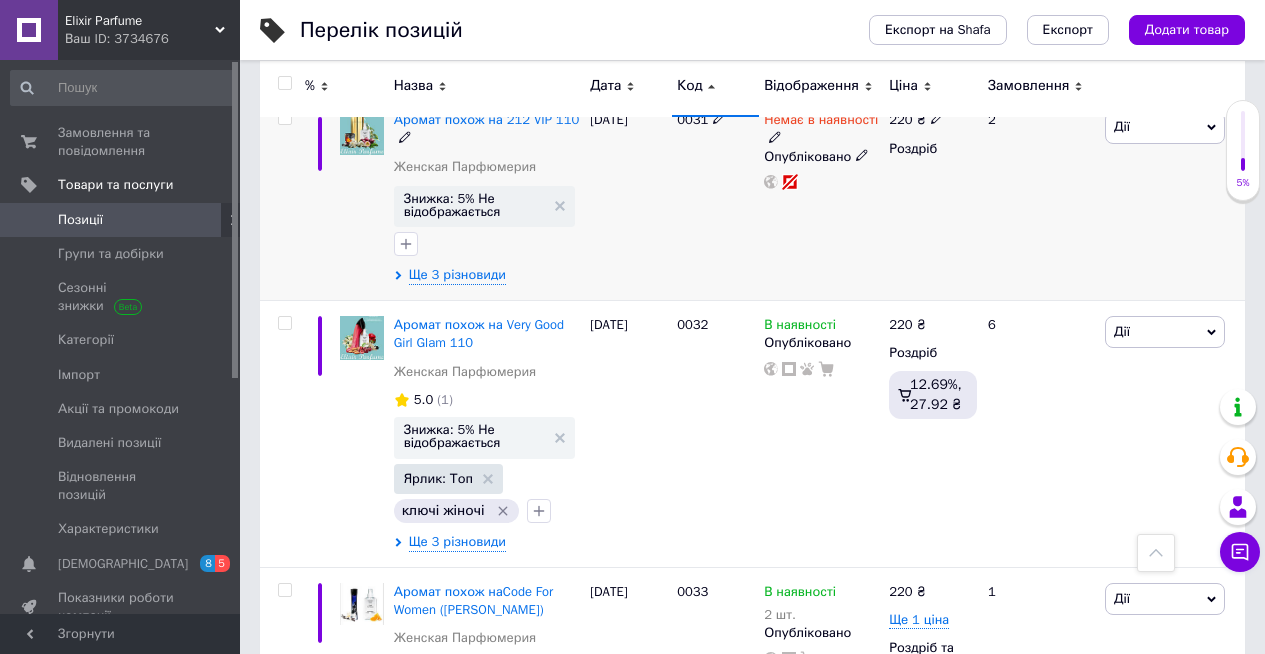 click on "0031" at bounding box center (715, 198) 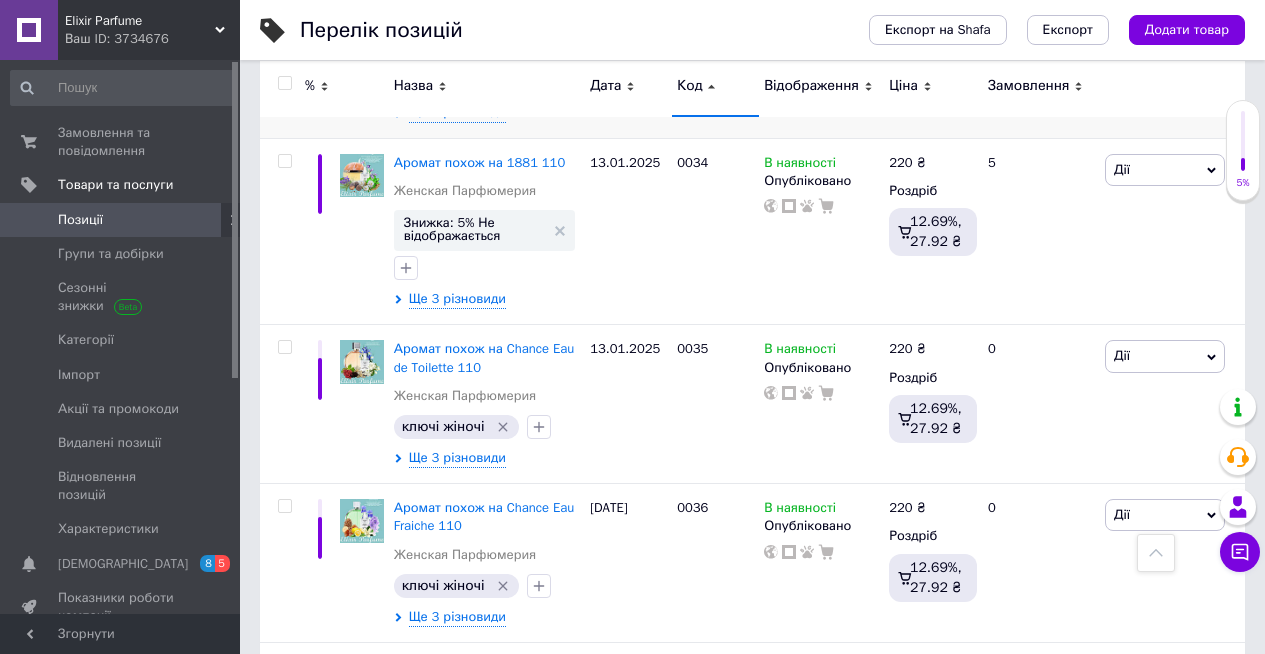 scroll, scrollTop: 12846, scrollLeft: 0, axis: vertical 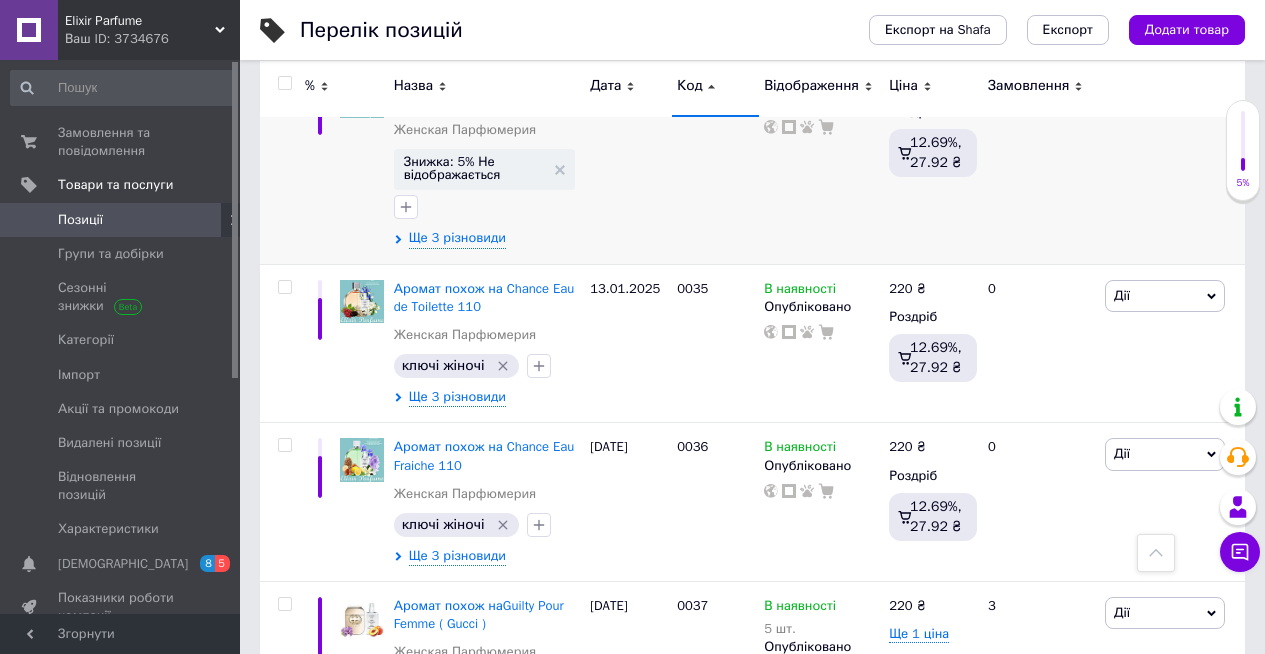 click on "13.01.2025" at bounding box center [628, 161] 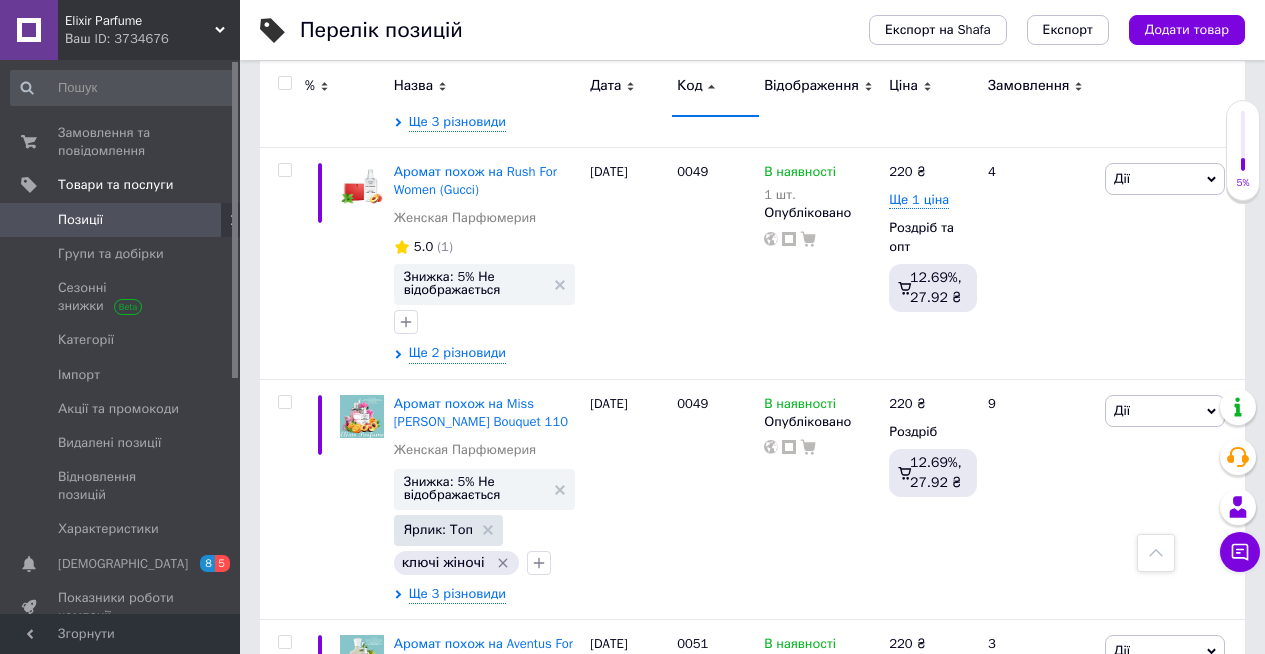scroll, scrollTop: 16546, scrollLeft: 0, axis: vertical 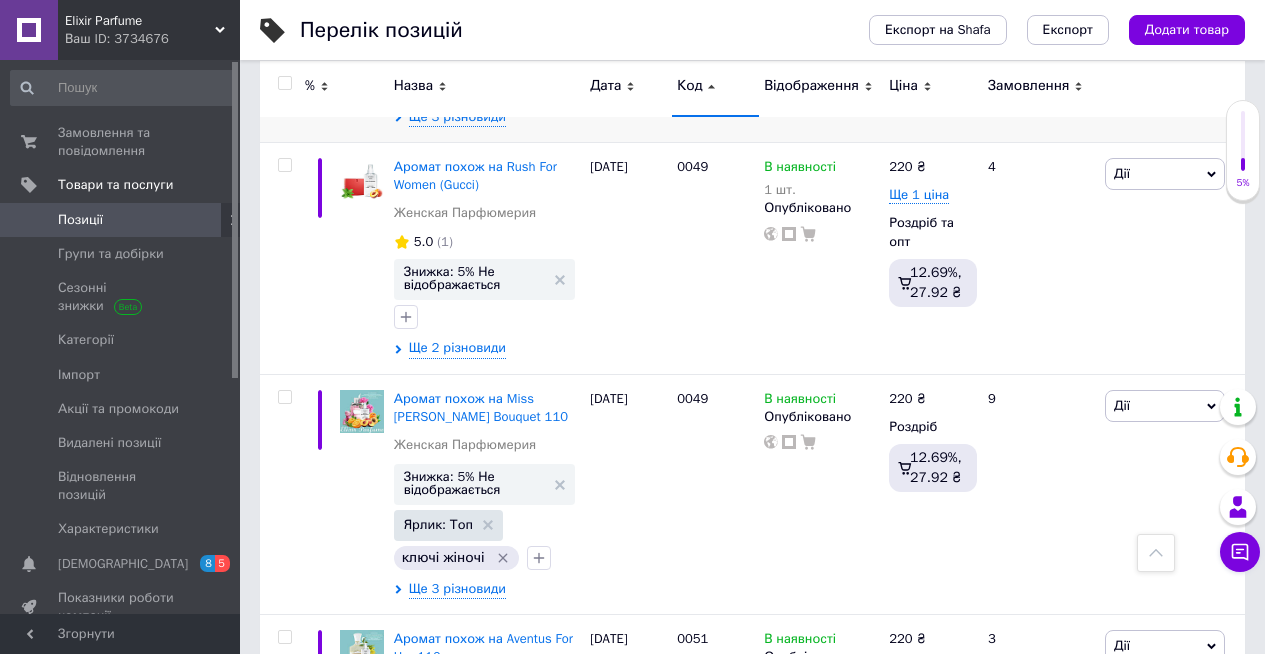 click on "0048" at bounding box center (715, 40) 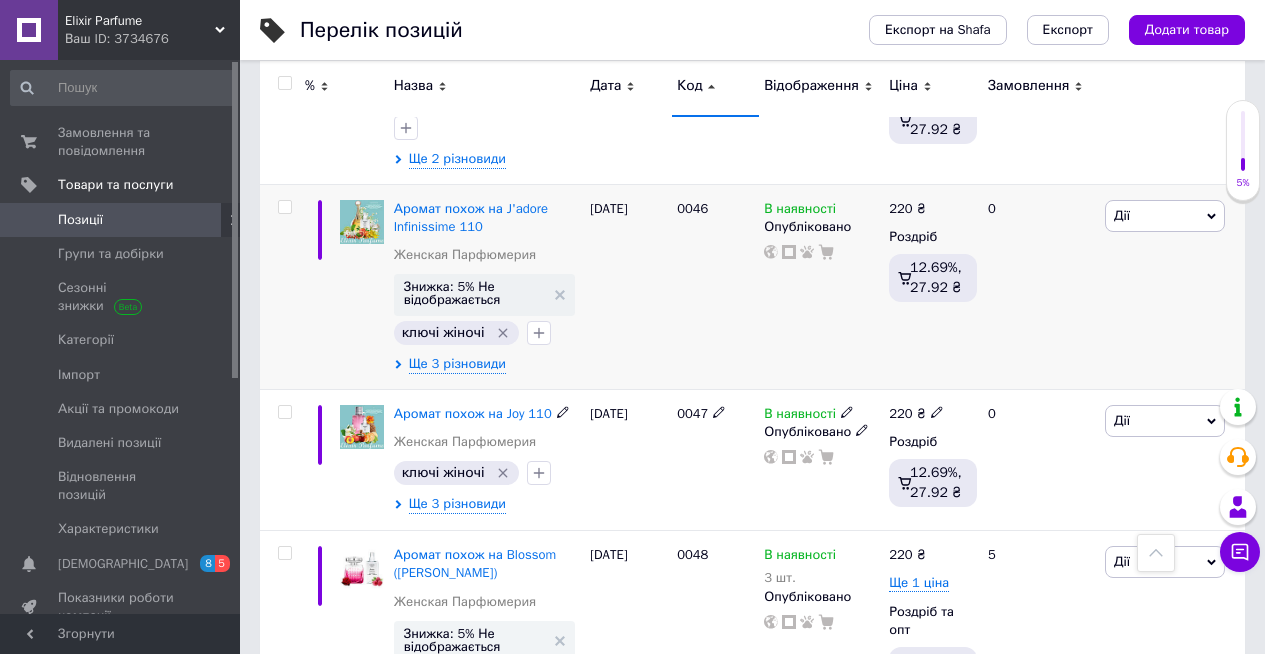 scroll, scrollTop: 15746, scrollLeft: 0, axis: vertical 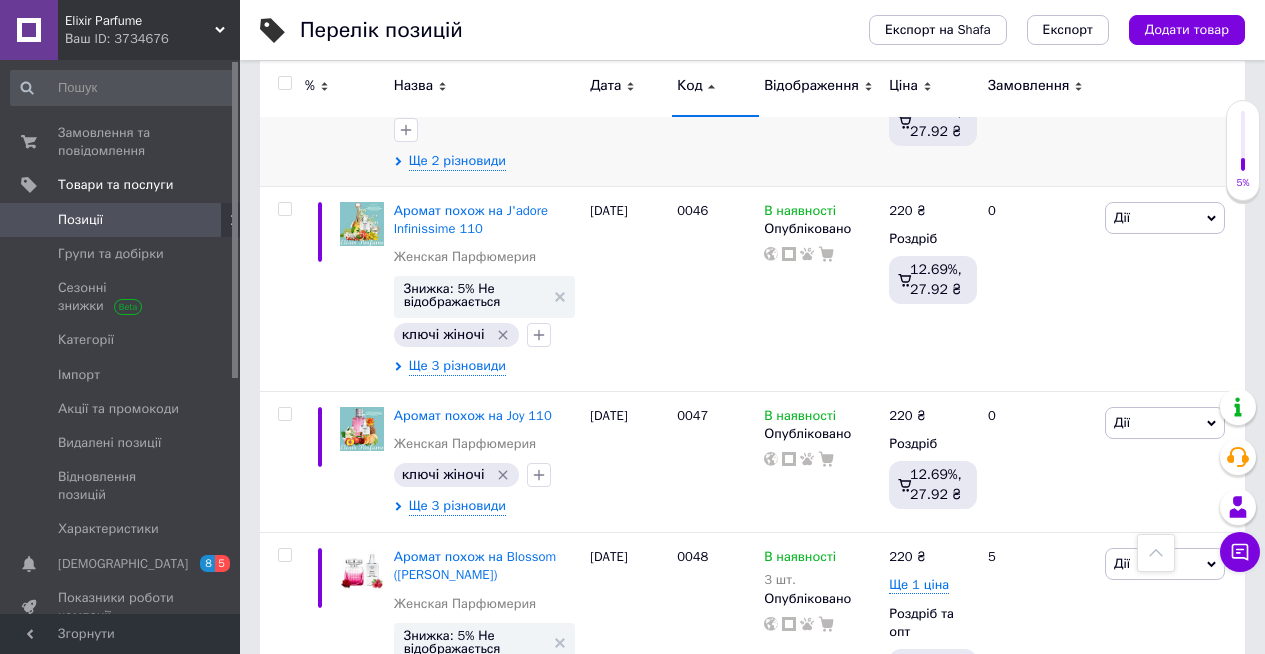 click on "0046" at bounding box center [715, 83] 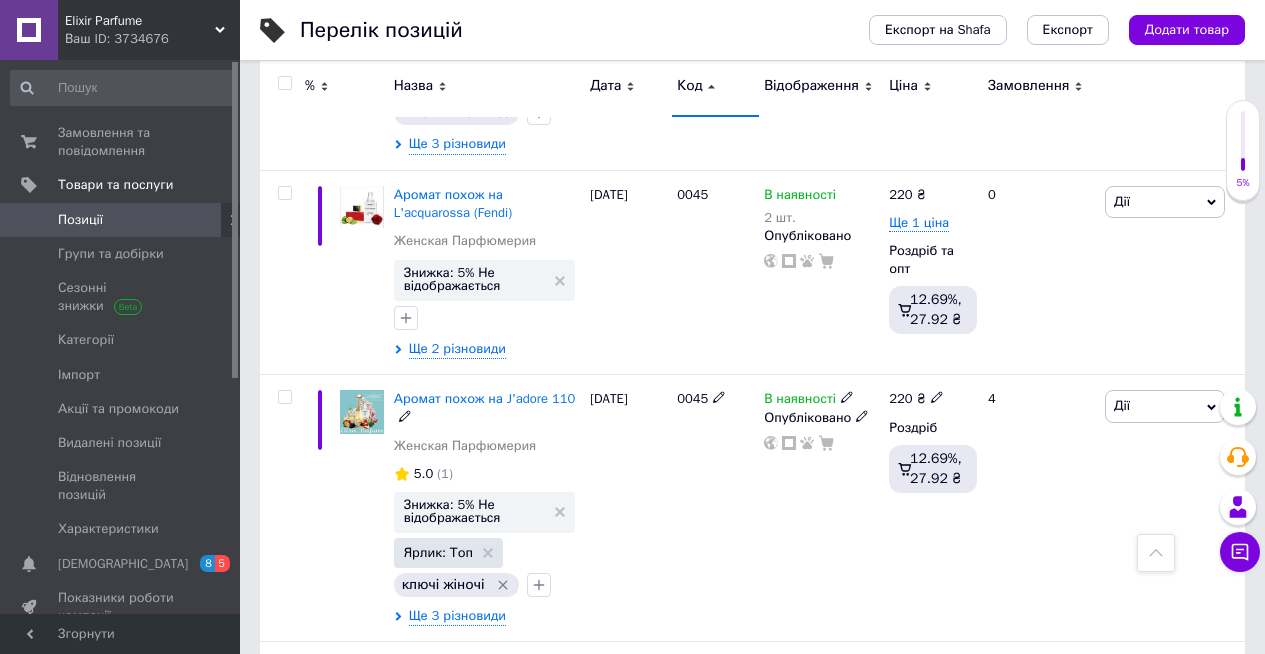 scroll, scrollTop: 15046, scrollLeft: 0, axis: vertical 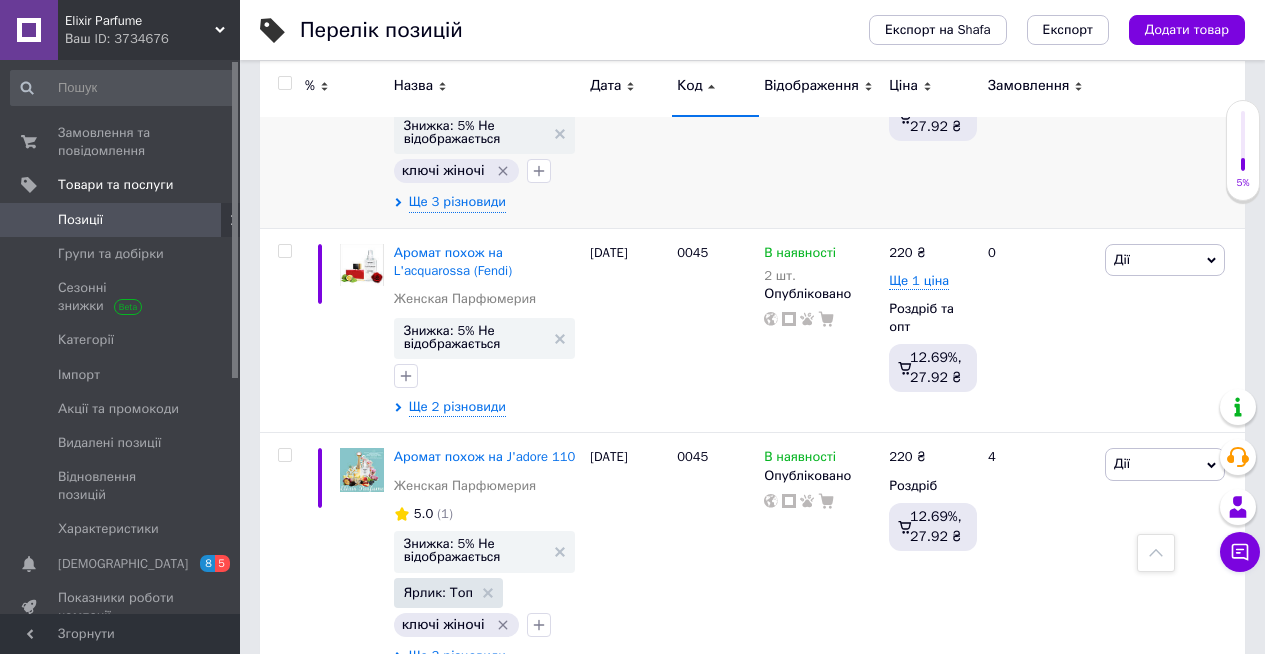 click on "[DATE]" at bounding box center [628, 125] 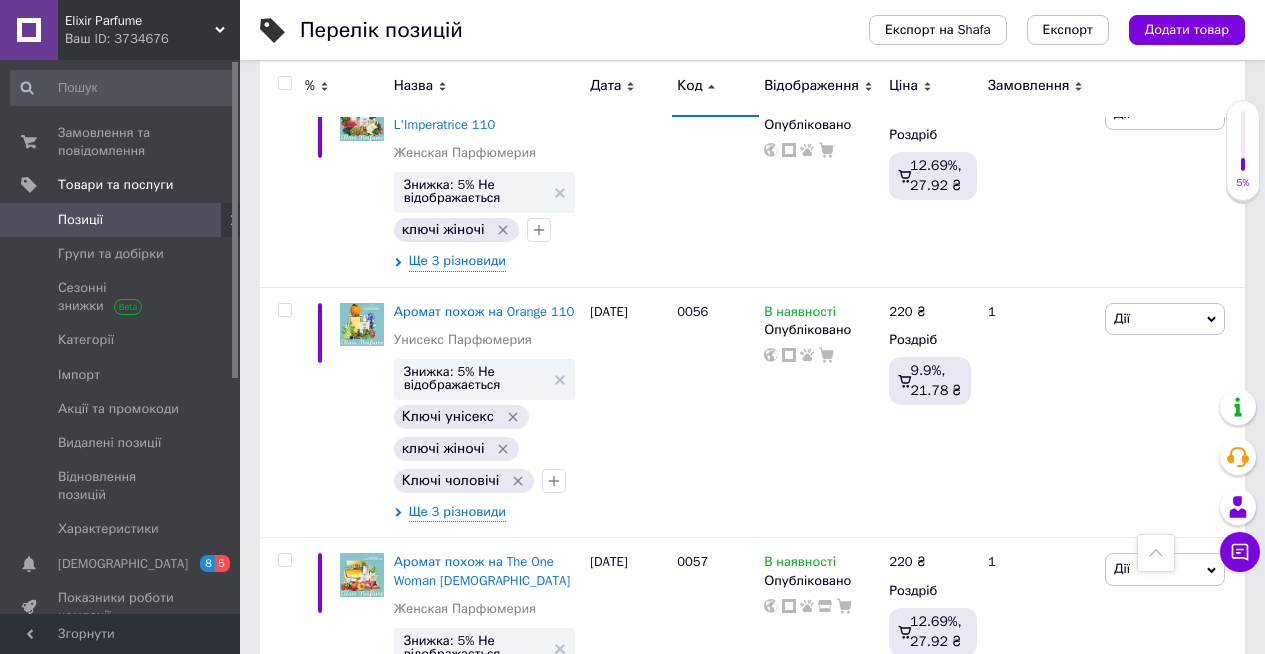 scroll, scrollTop: 18546, scrollLeft: 0, axis: vertical 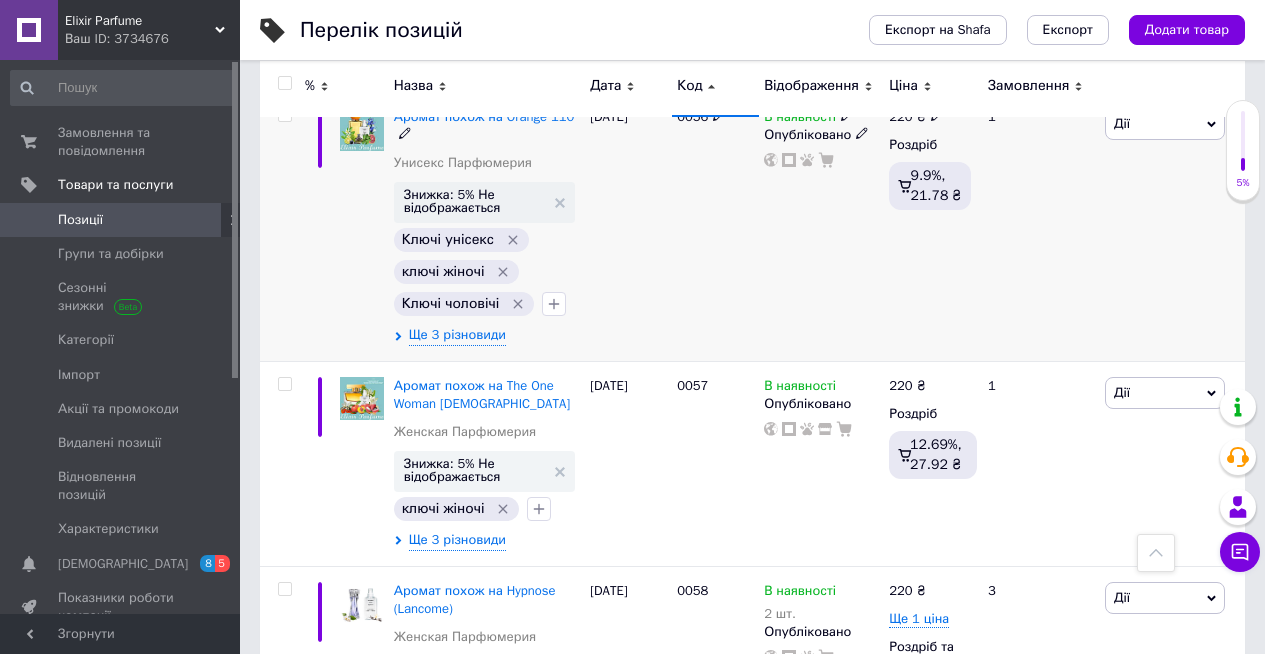 click on "0056" at bounding box center [715, 226] 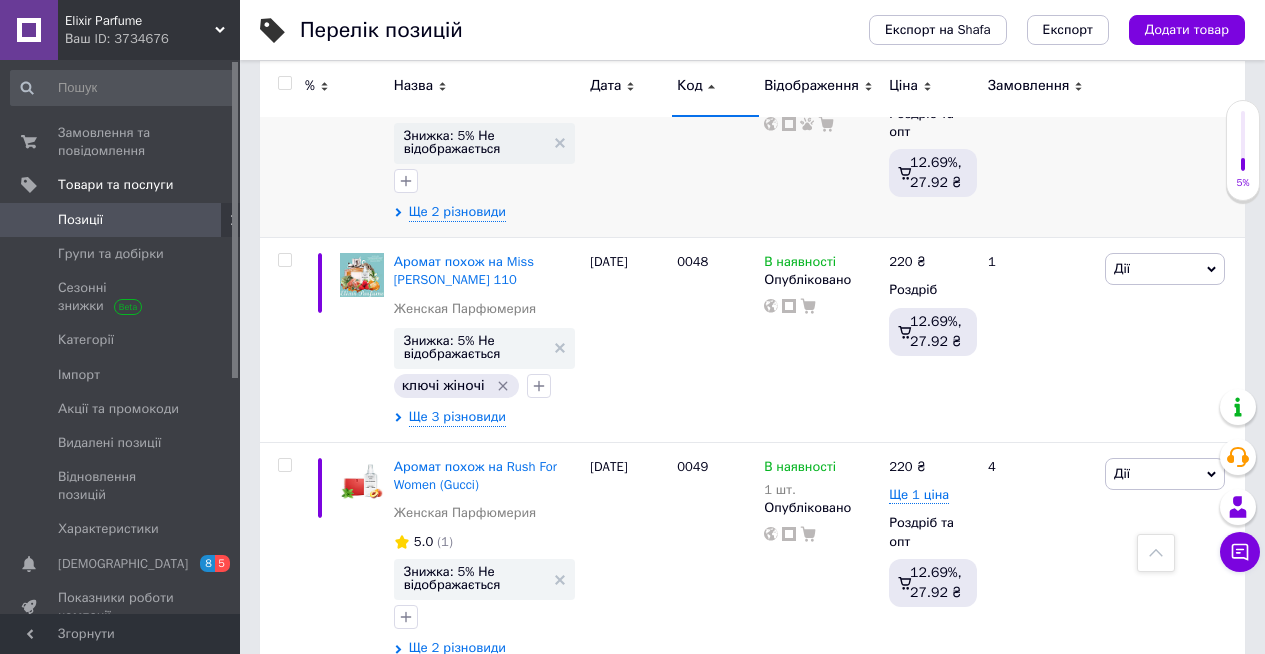 scroll, scrollTop: 16146, scrollLeft: 0, axis: vertical 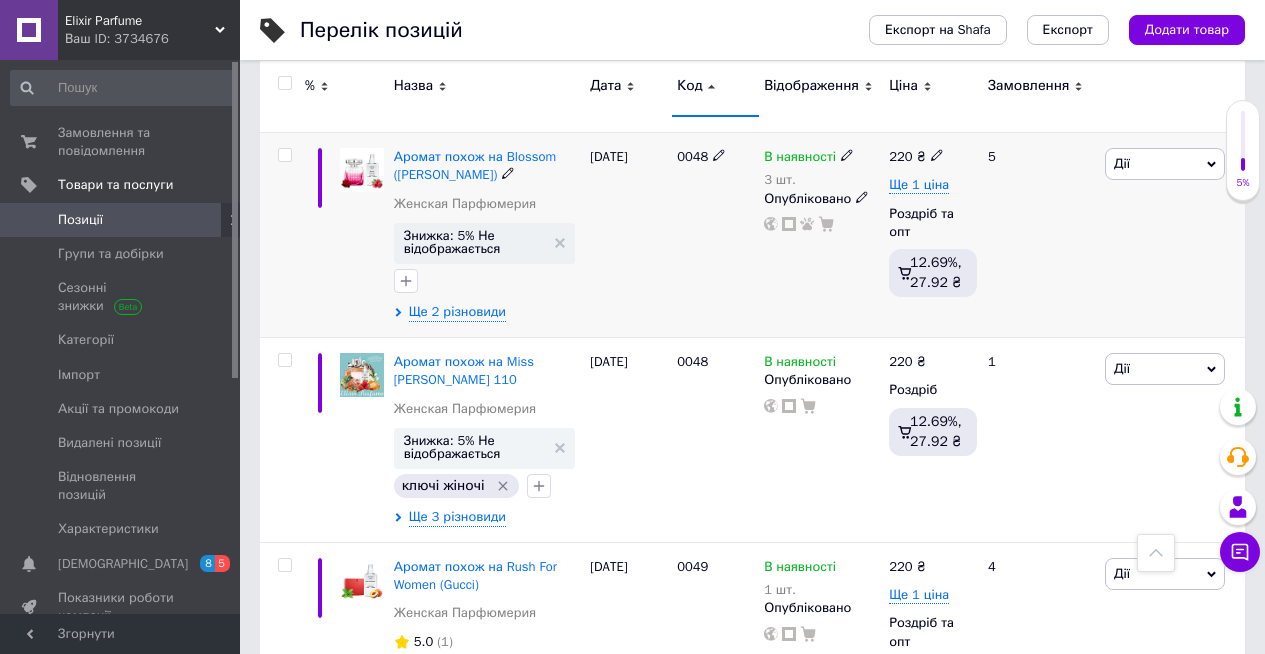 click on "0048" at bounding box center [715, 235] 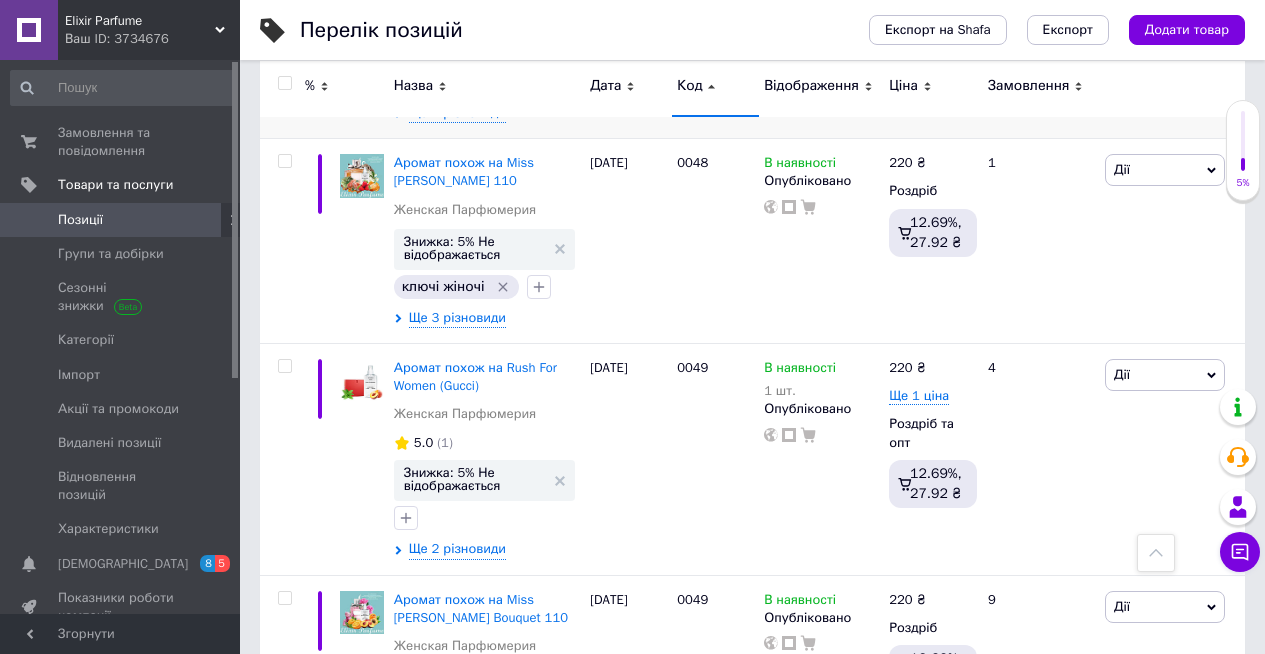 scroll, scrollTop: 16346, scrollLeft: 0, axis: vertical 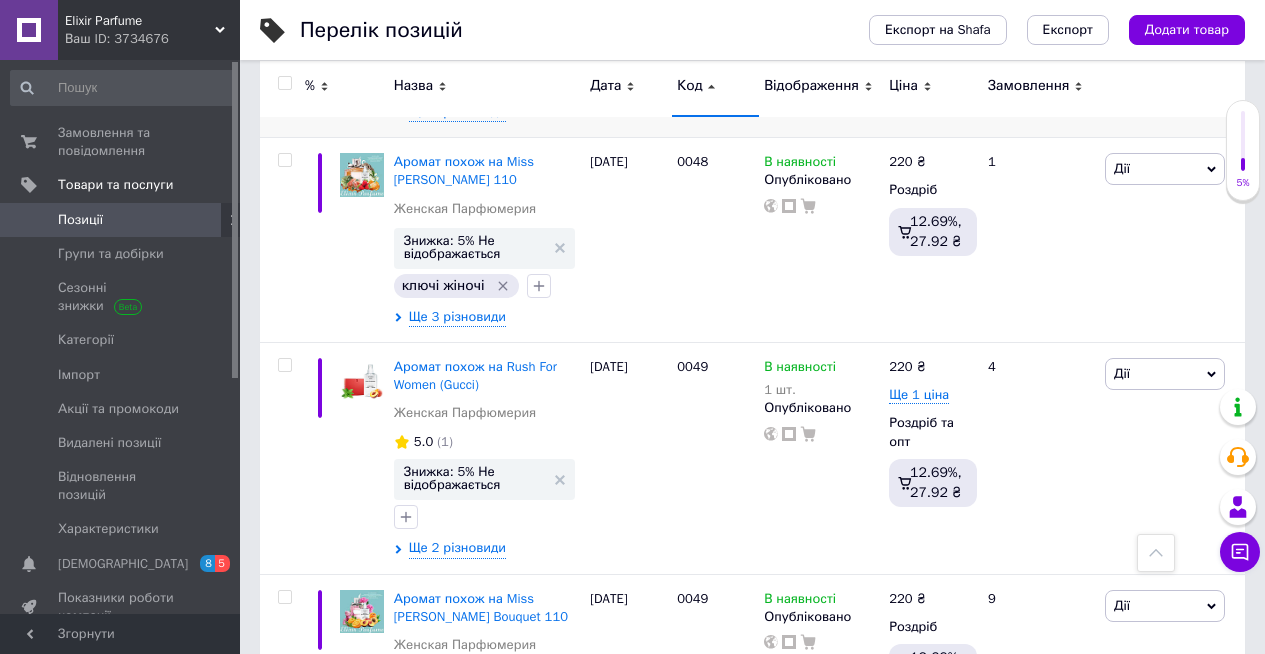 click on "[DATE]" at bounding box center (628, 35) 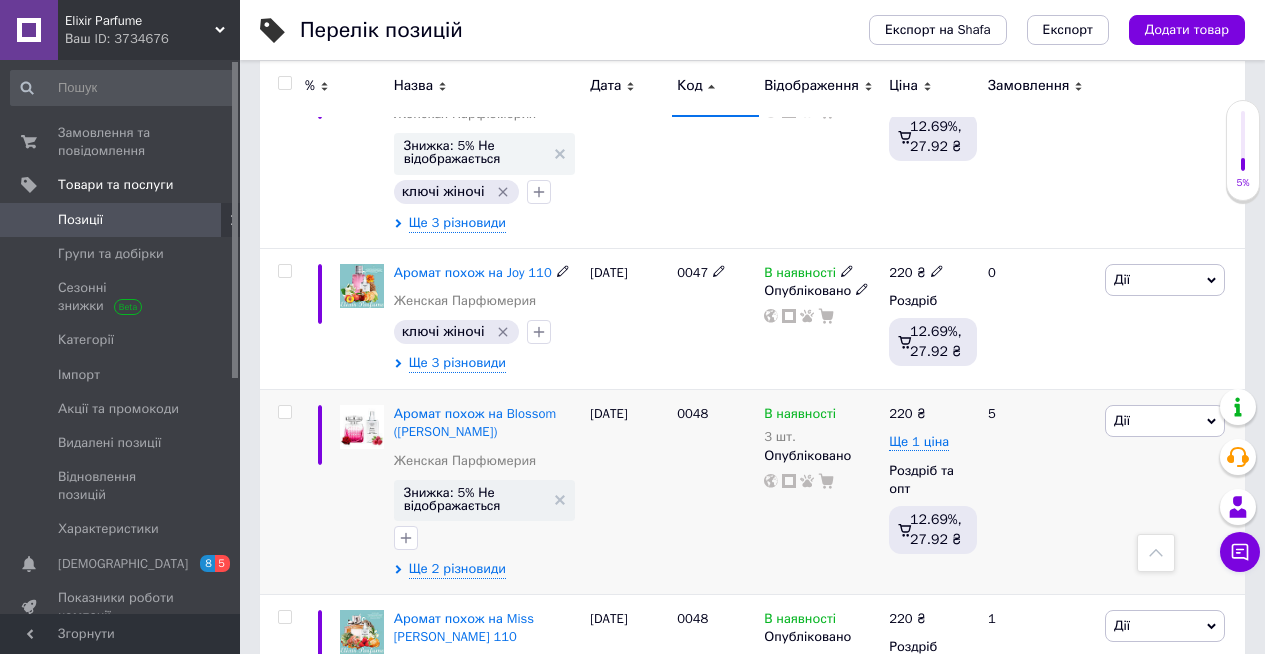 scroll, scrollTop: 15846, scrollLeft: 0, axis: vertical 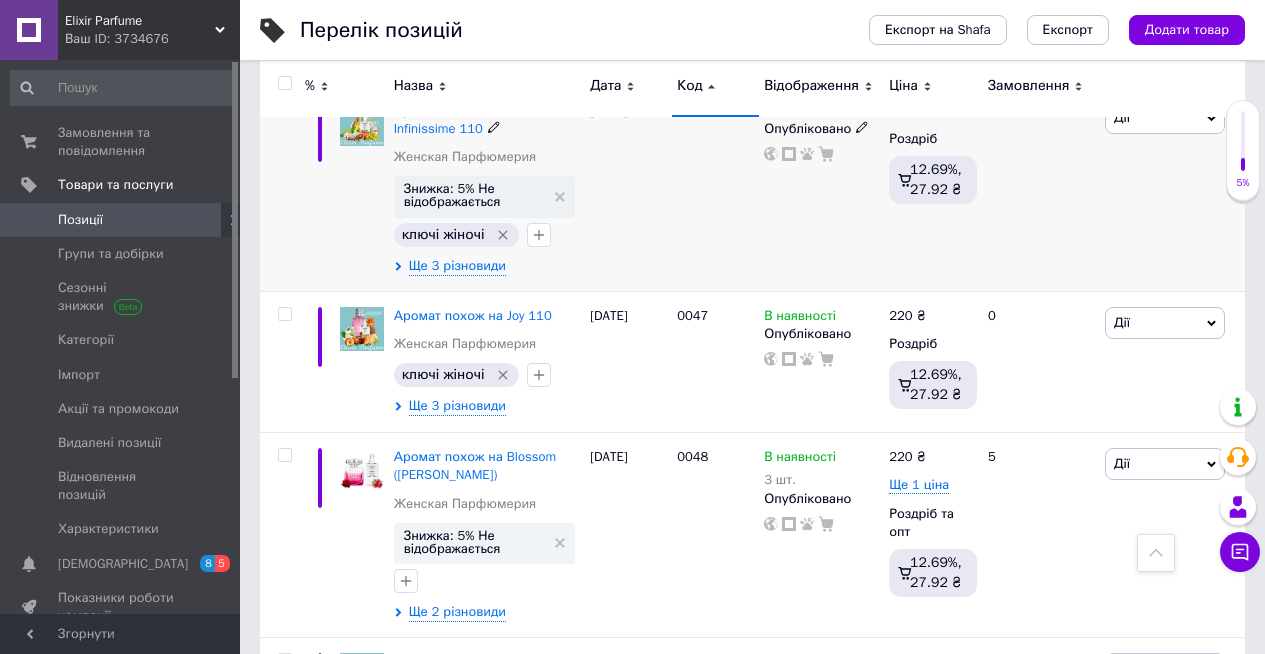 click on "[DATE]" at bounding box center (628, 188) 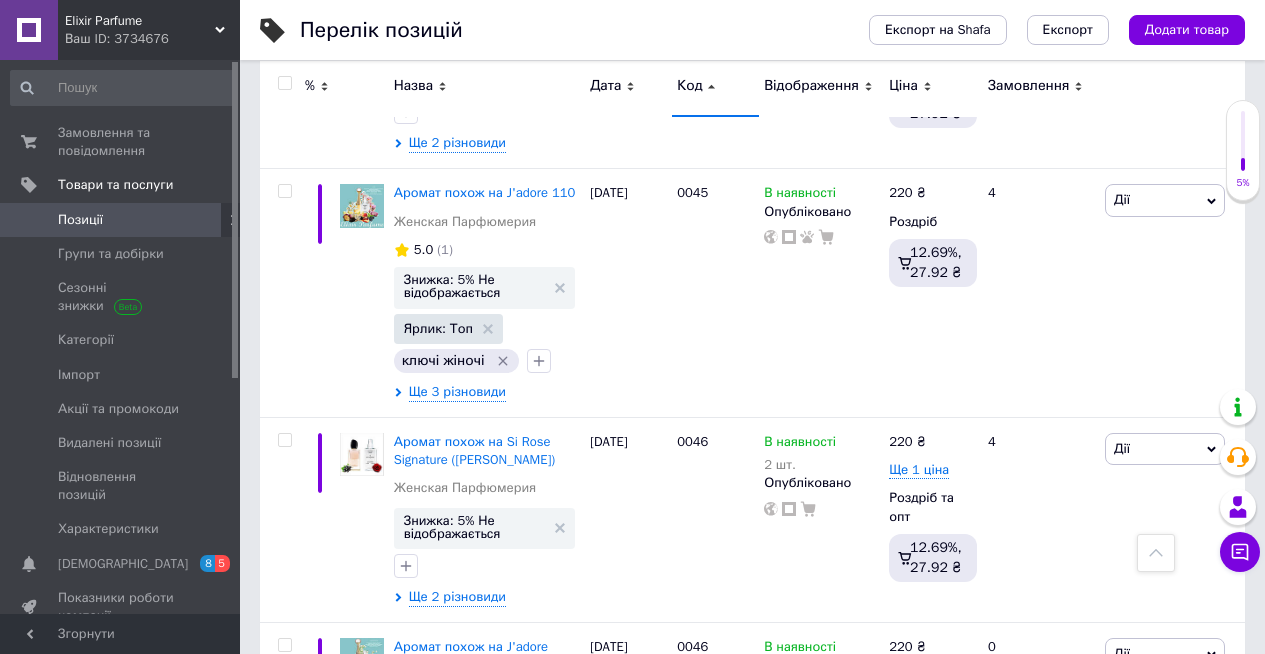 scroll, scrollTop: 15346, scrollLeft: 0, axis: vertical 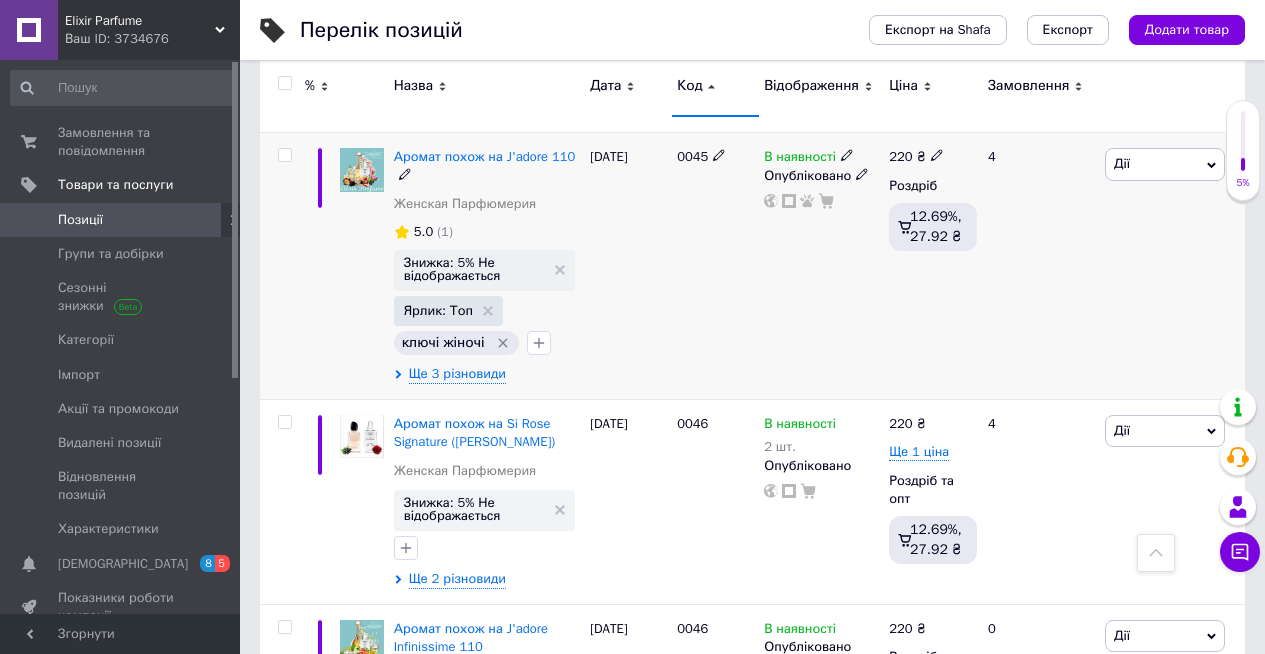 click on "0045" at bounding box center (715, 266) 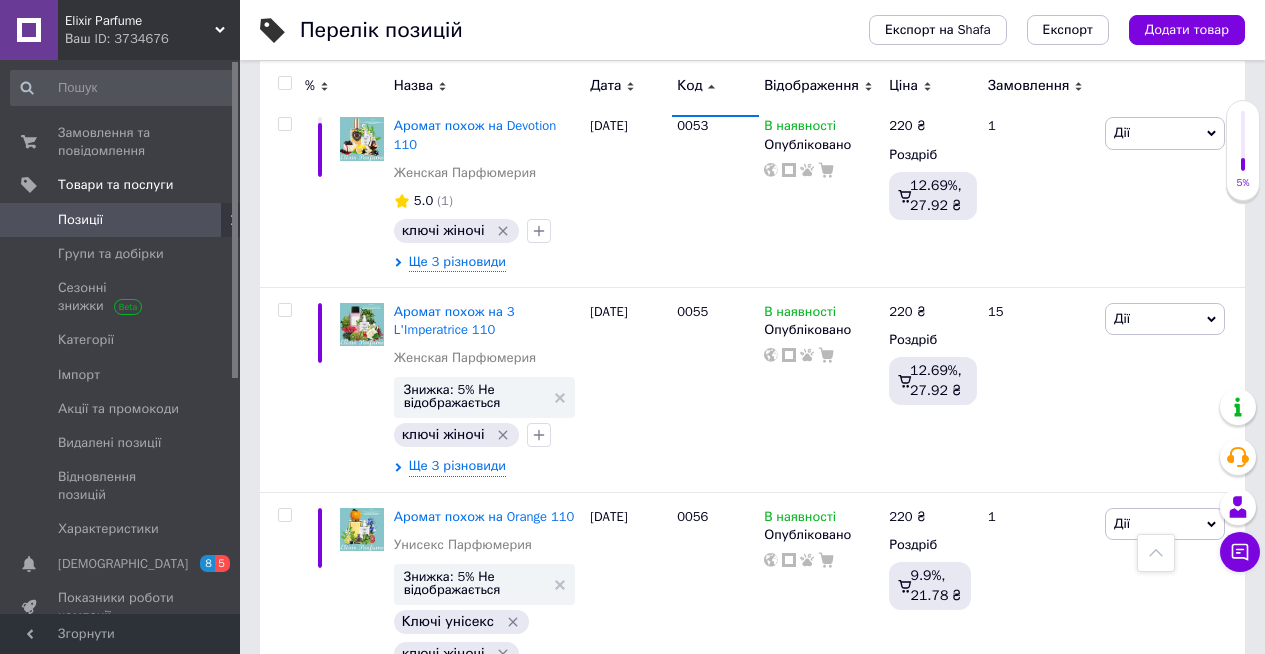 scroll, scrollTop: 18246, scrollLeft: 0, axis: vertical 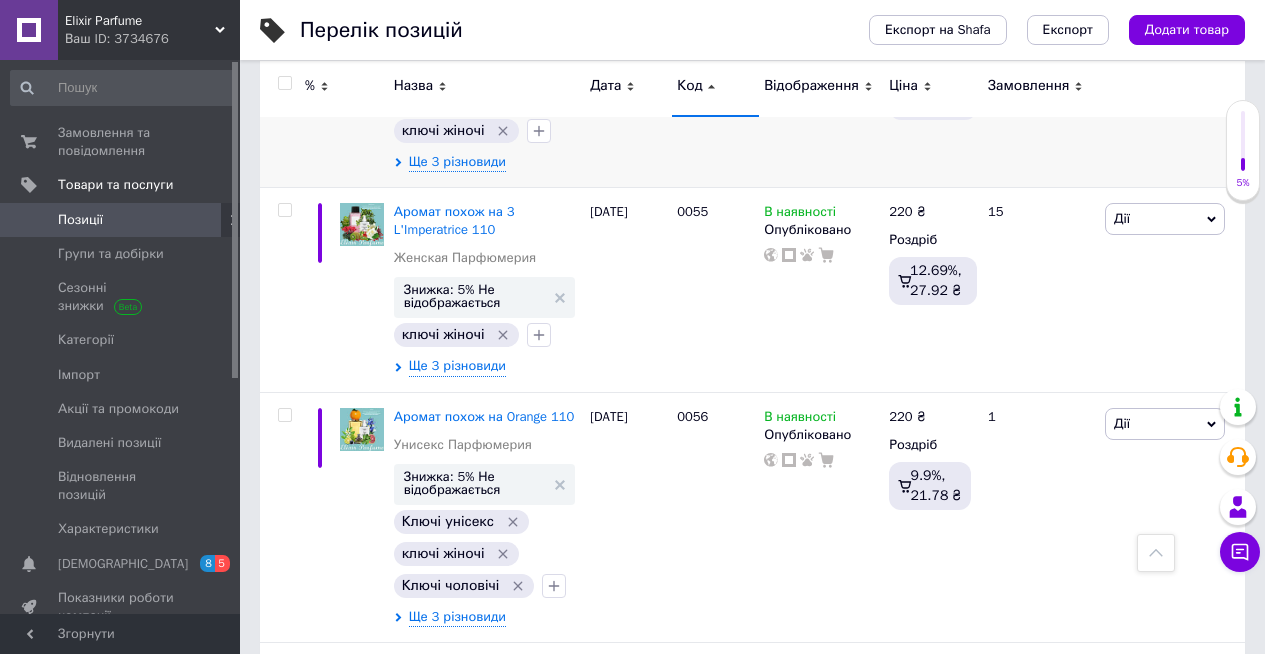 click 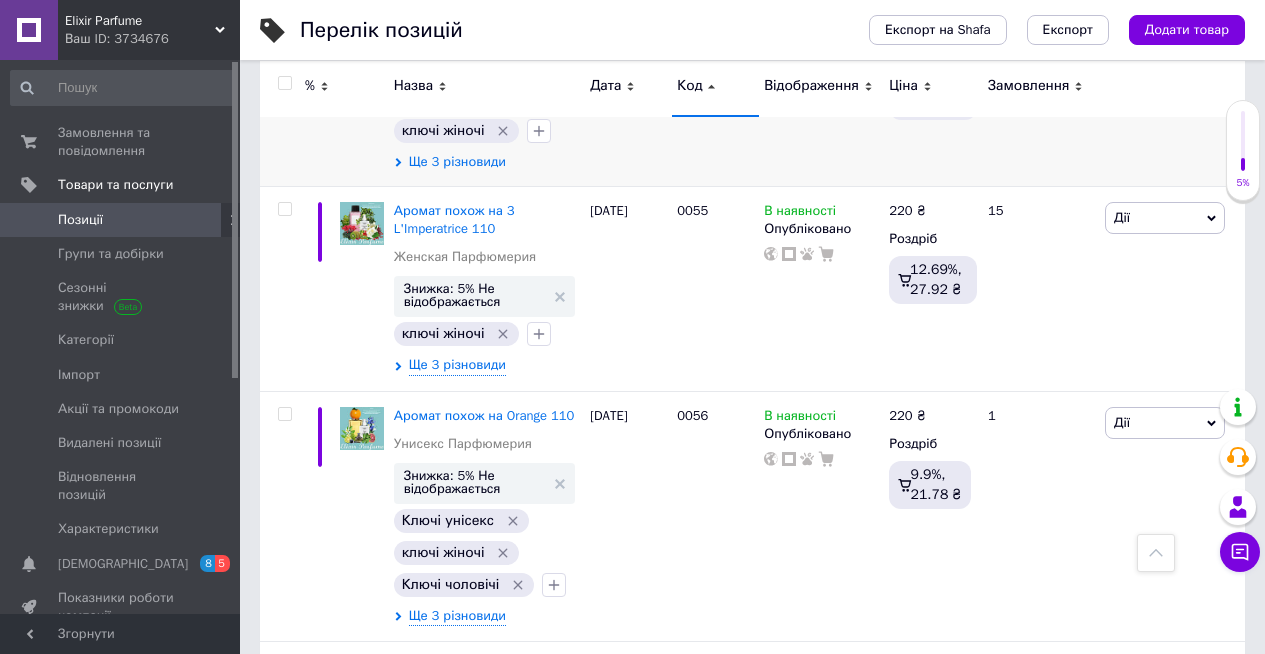click on "Ще 3 різновиди" at bounding box center [457, 162] 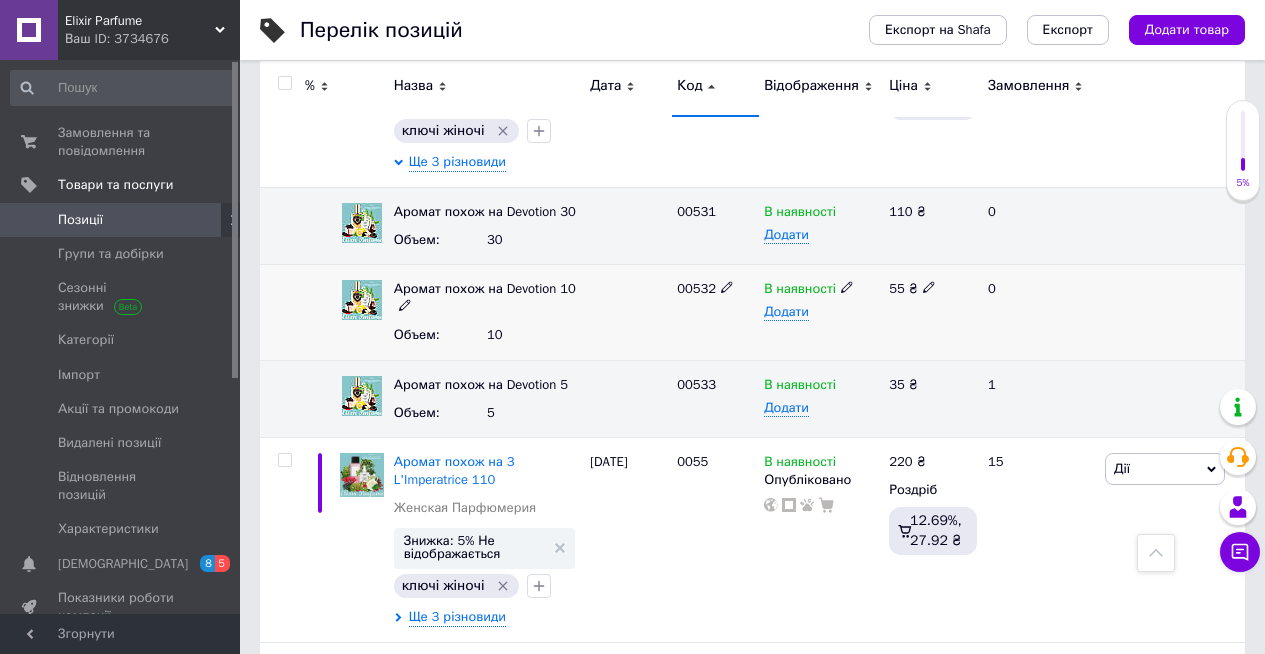click 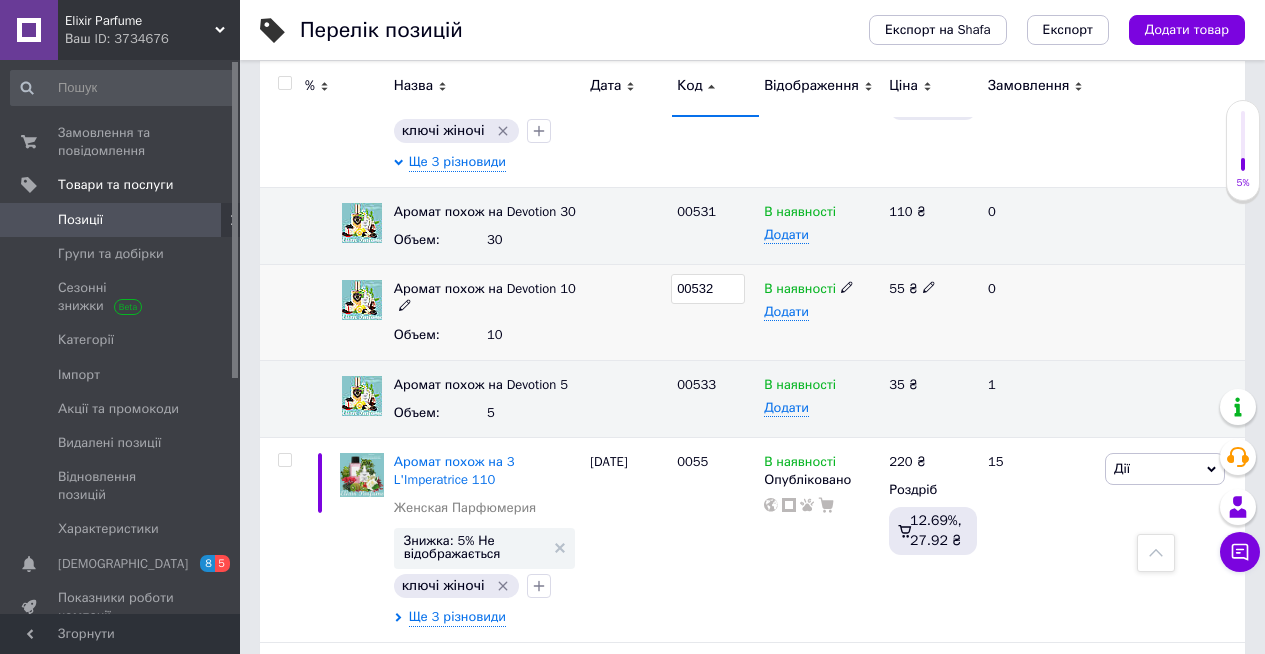 click on "00532" at bounding box center (708, 289) 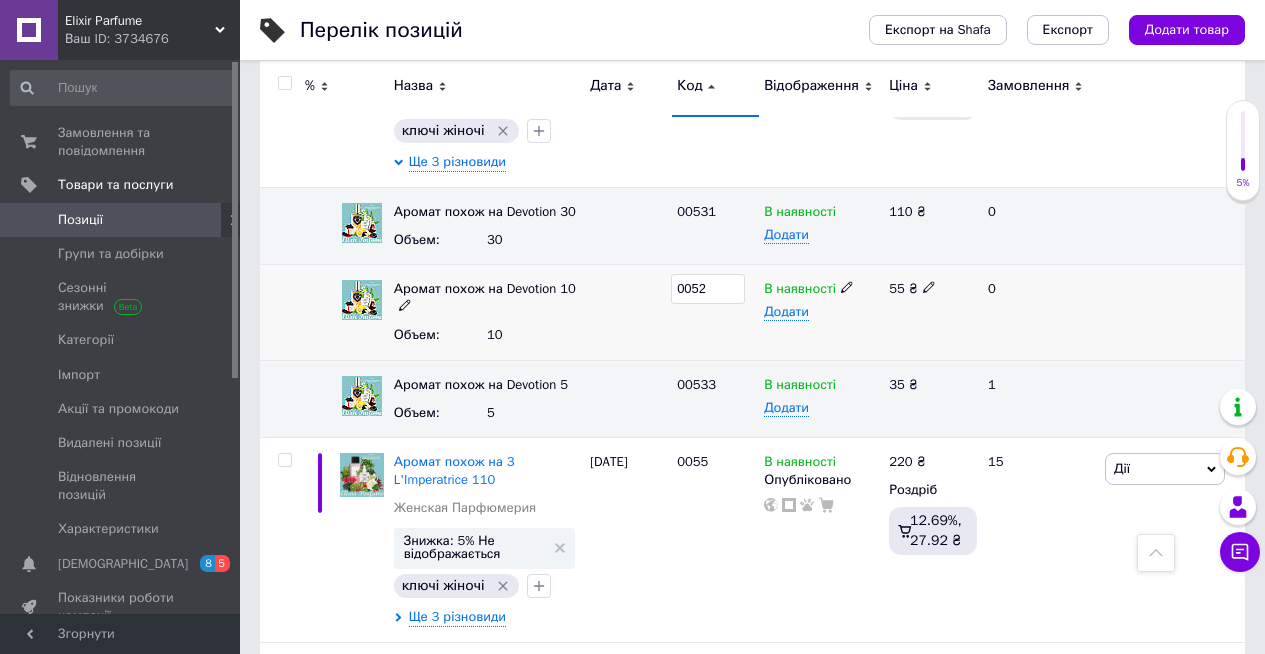 type on "00542" 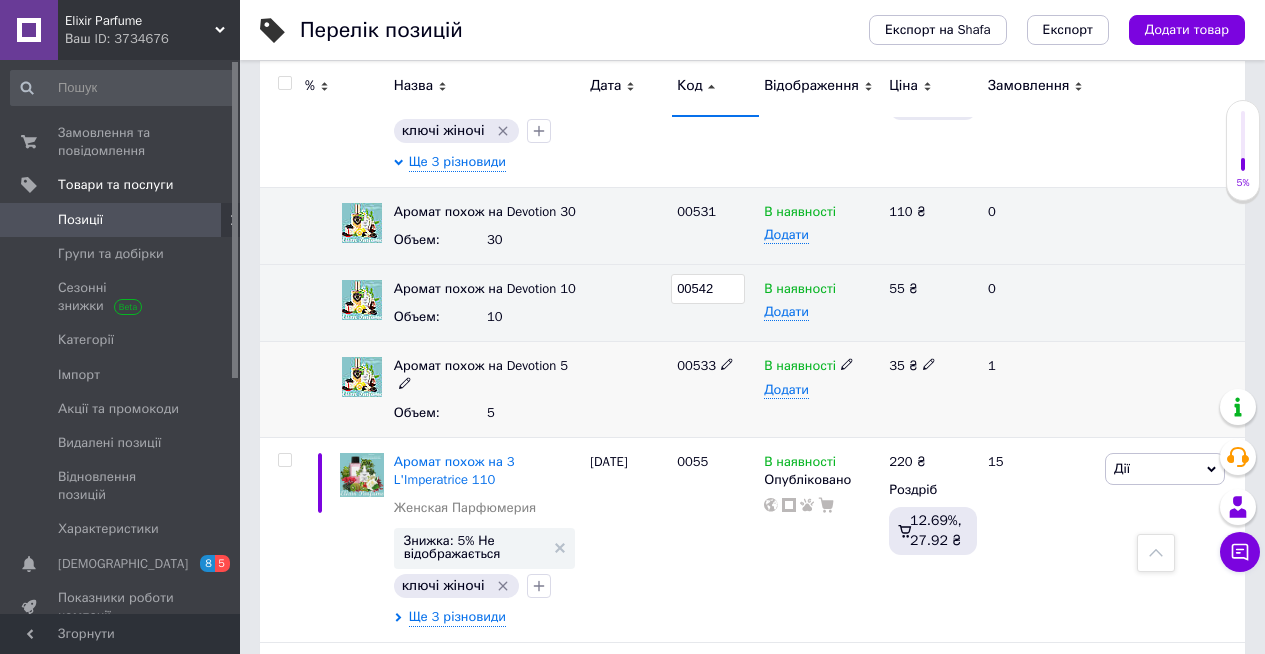 click 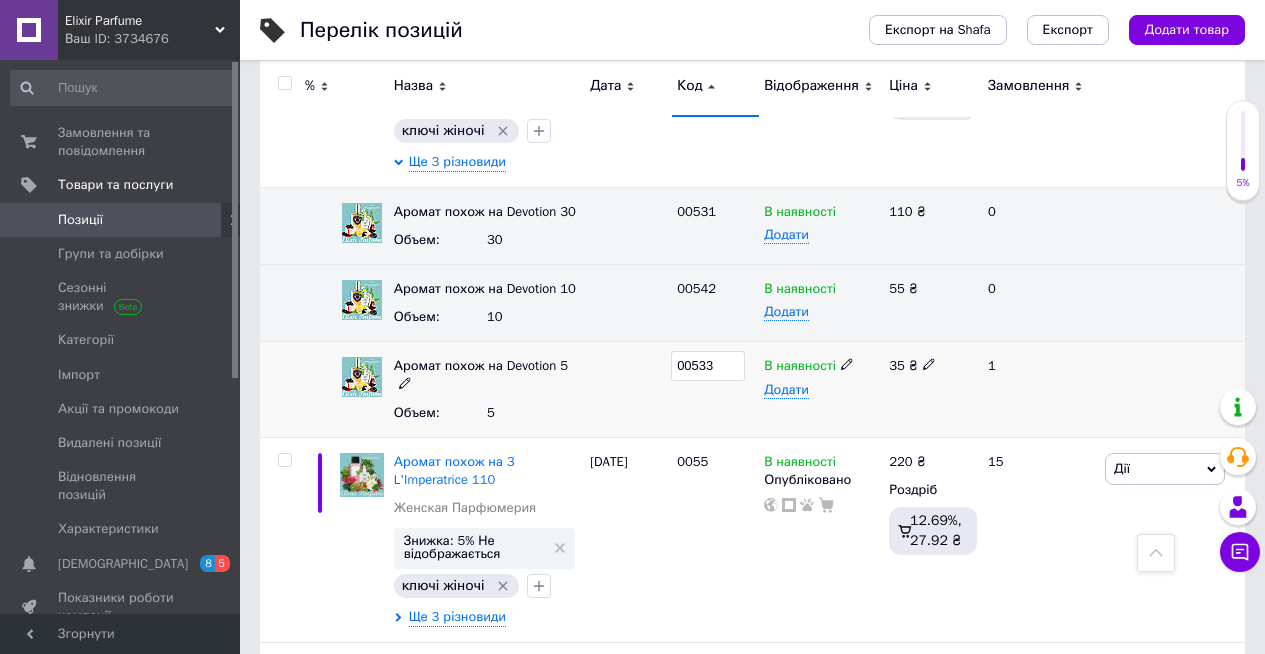 click on "00533" at bounding box center [708, 366] 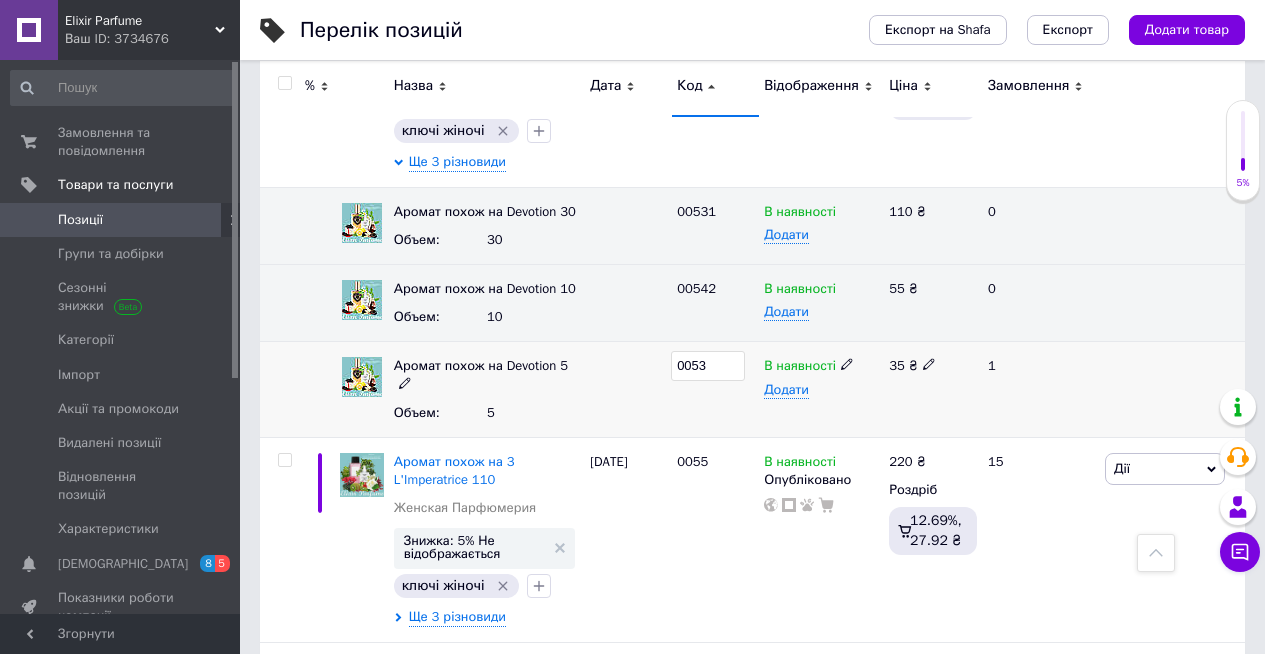 type on "00543" 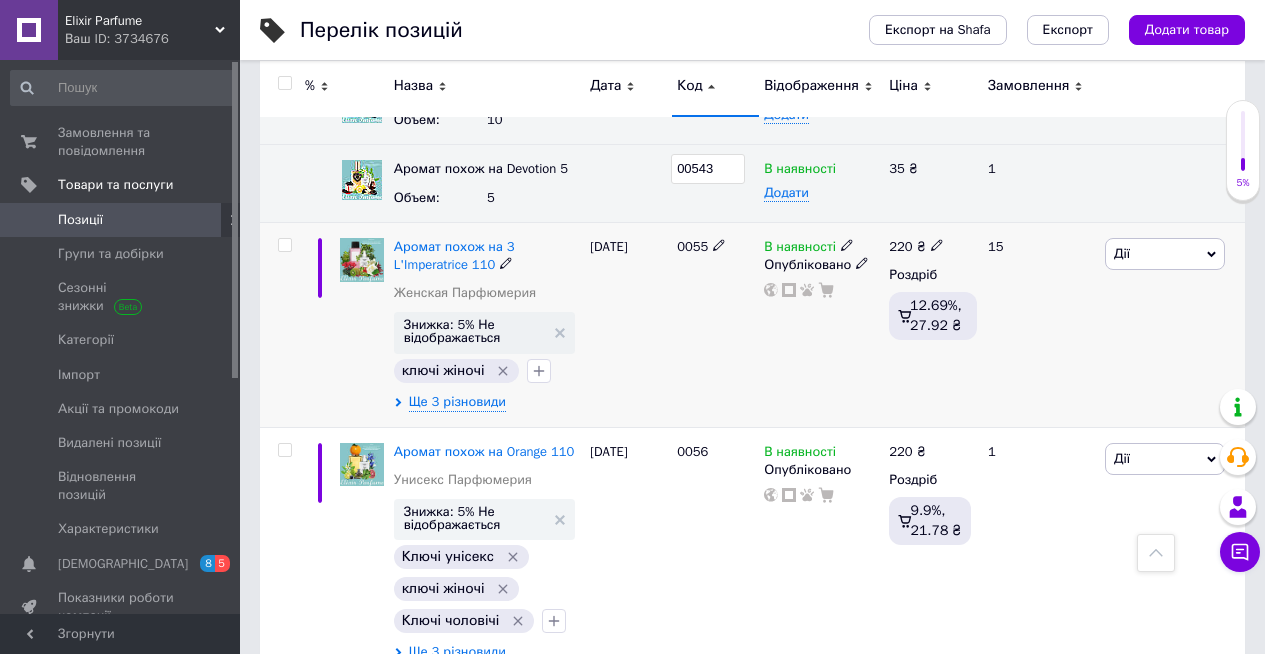 scroll, scrollTop: 18446, scrollLeft: 0, axis: vertical 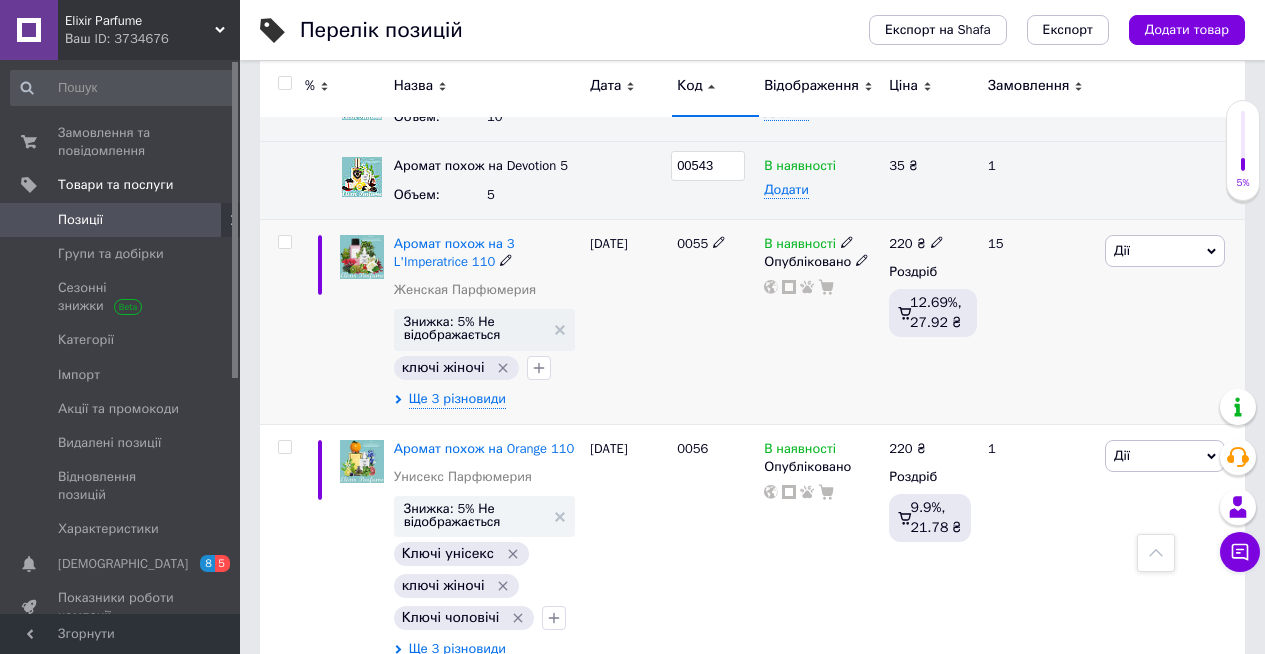 click 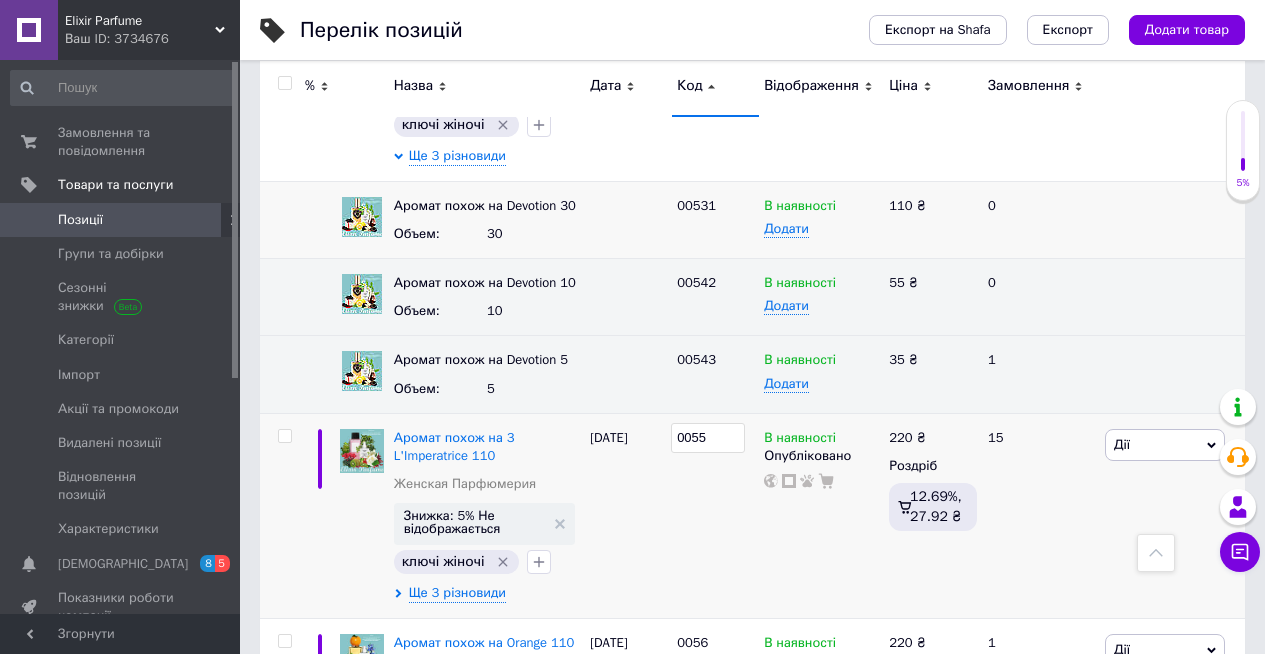 scroll, scrollTop: 18246, scrollLeft: 0, axis: vertical 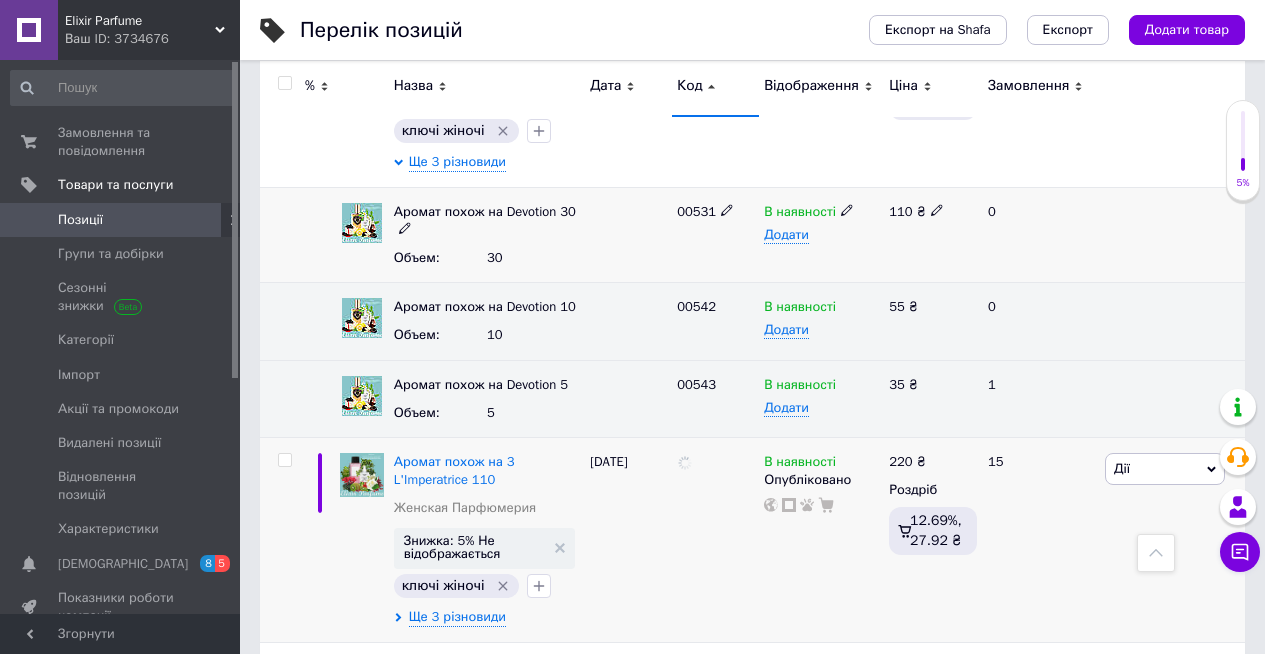 click 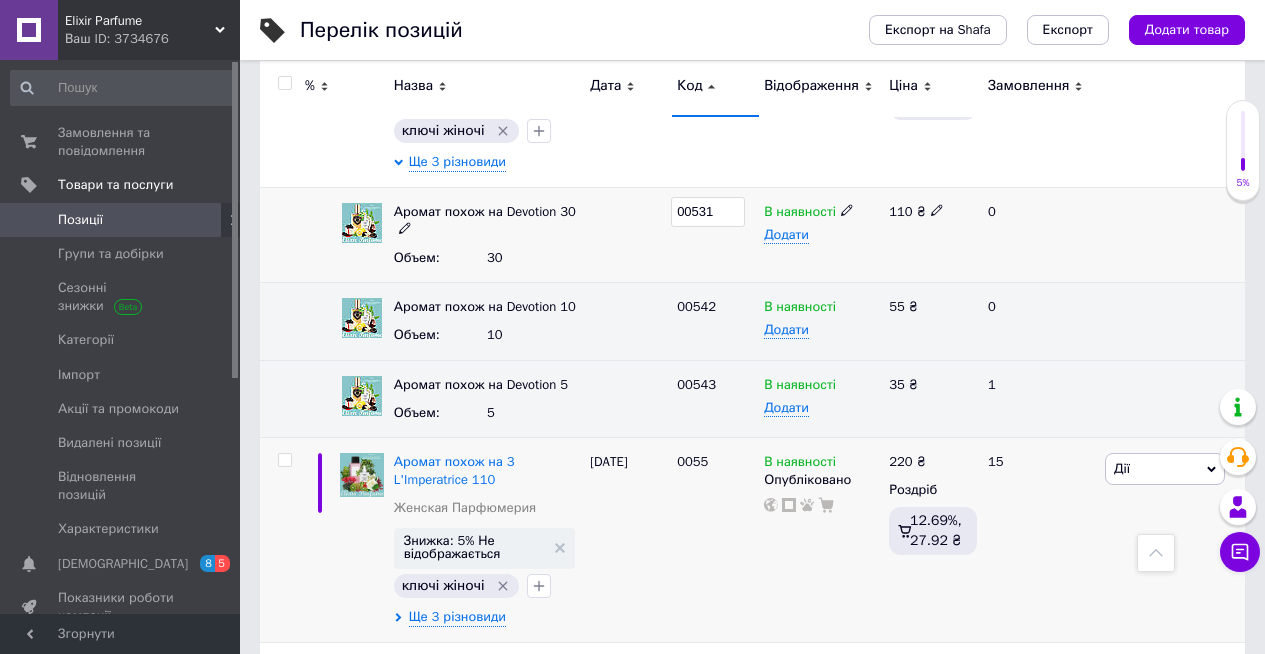 click on "00531" at bounding box center (708, 212) 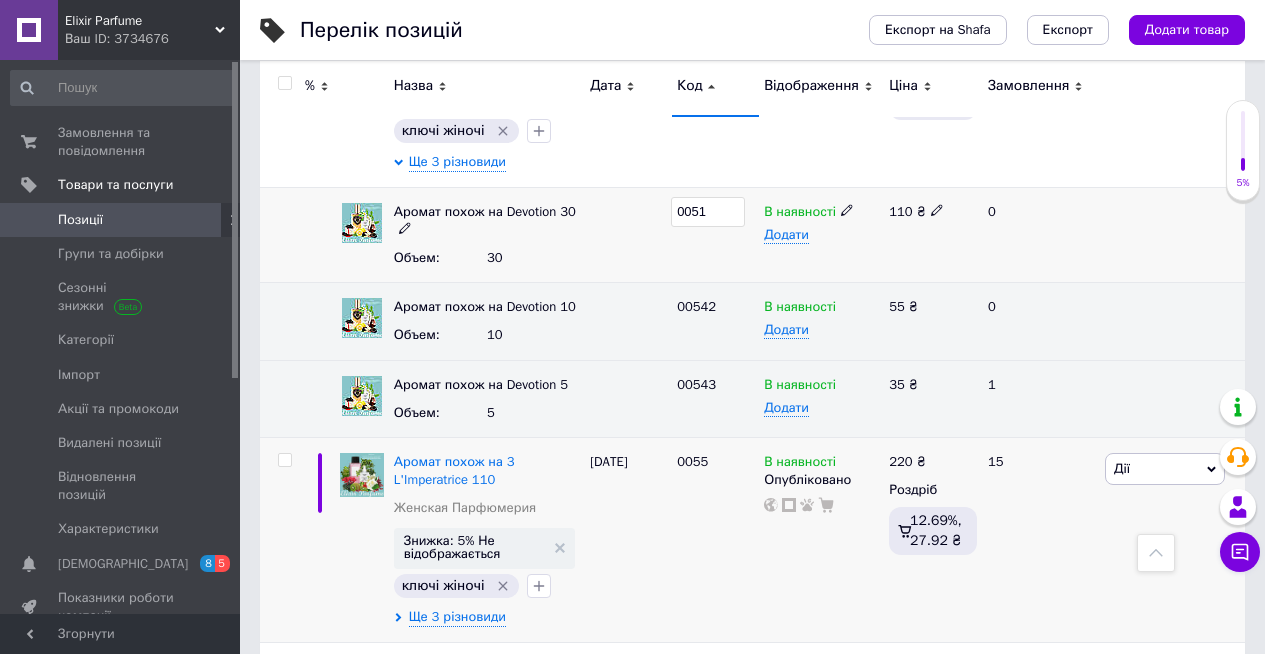 type on "00541" 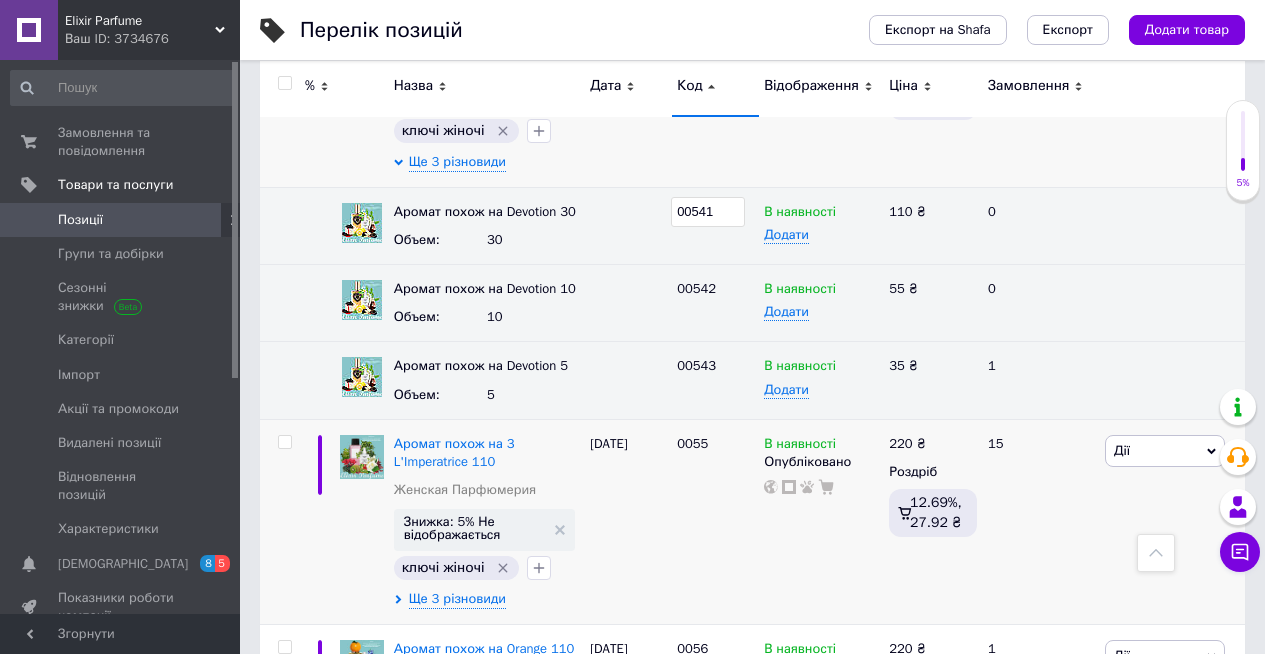 click on "[DATE]" at bounding box center [628, 94] 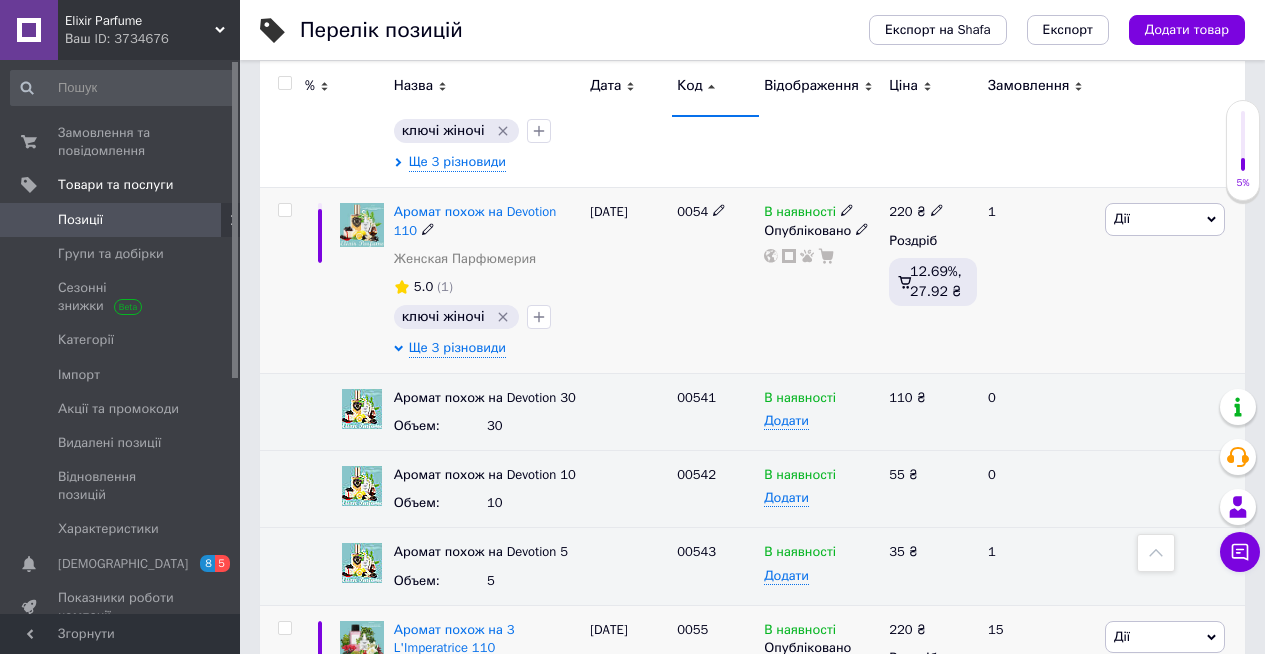 scroll, scrollTop: 17946, scrollLeft: 0, axis: vertical 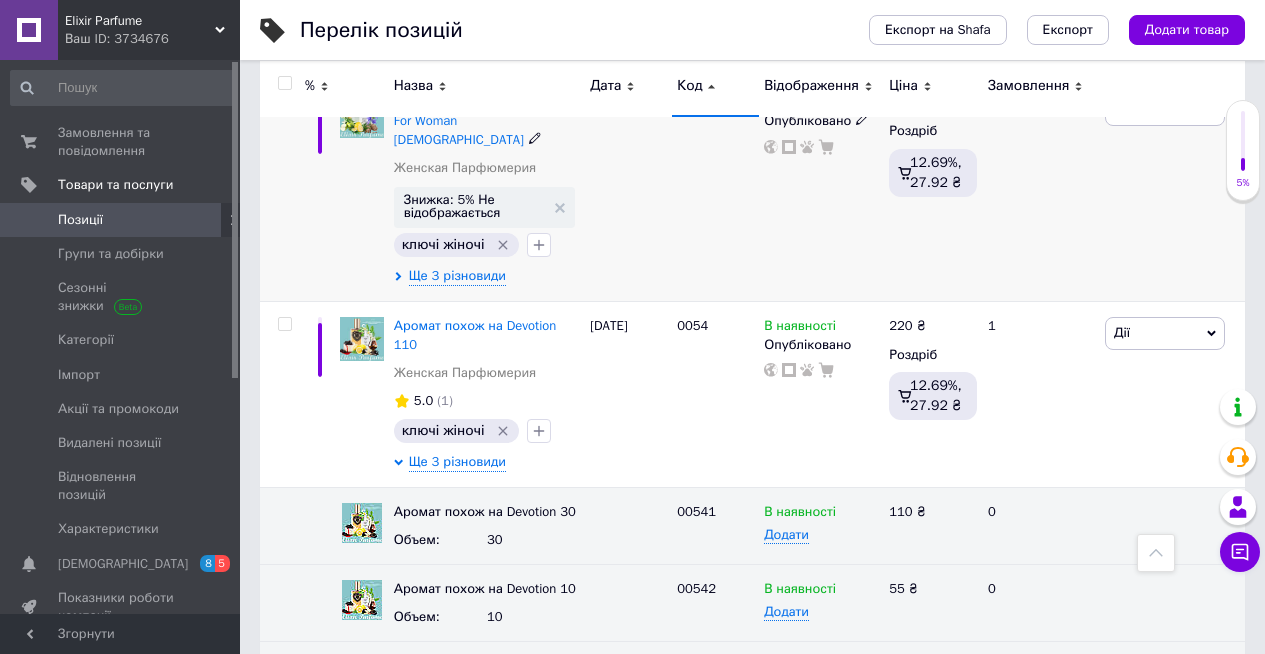 drag, startPoint x: 477, startPoint y: 518, endPoint x: 519, endPoint y: 514, distance: 42.190044 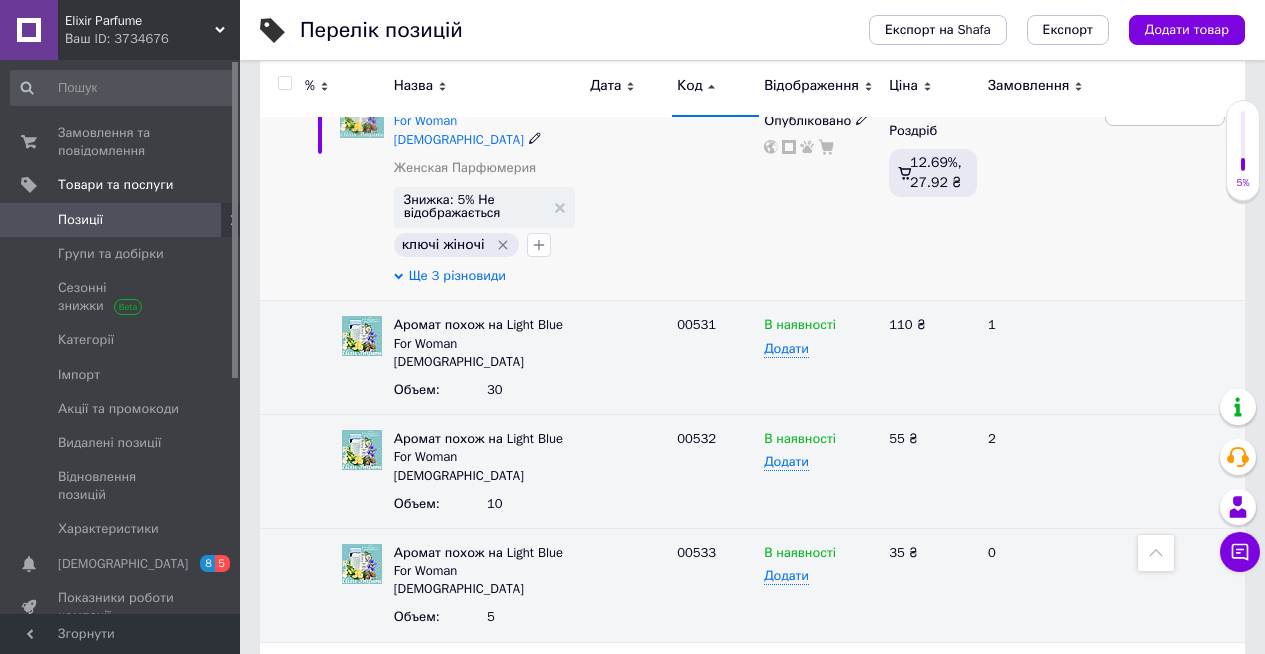 click on "Ще 3 різновиди" at bounding box center [457, 276] 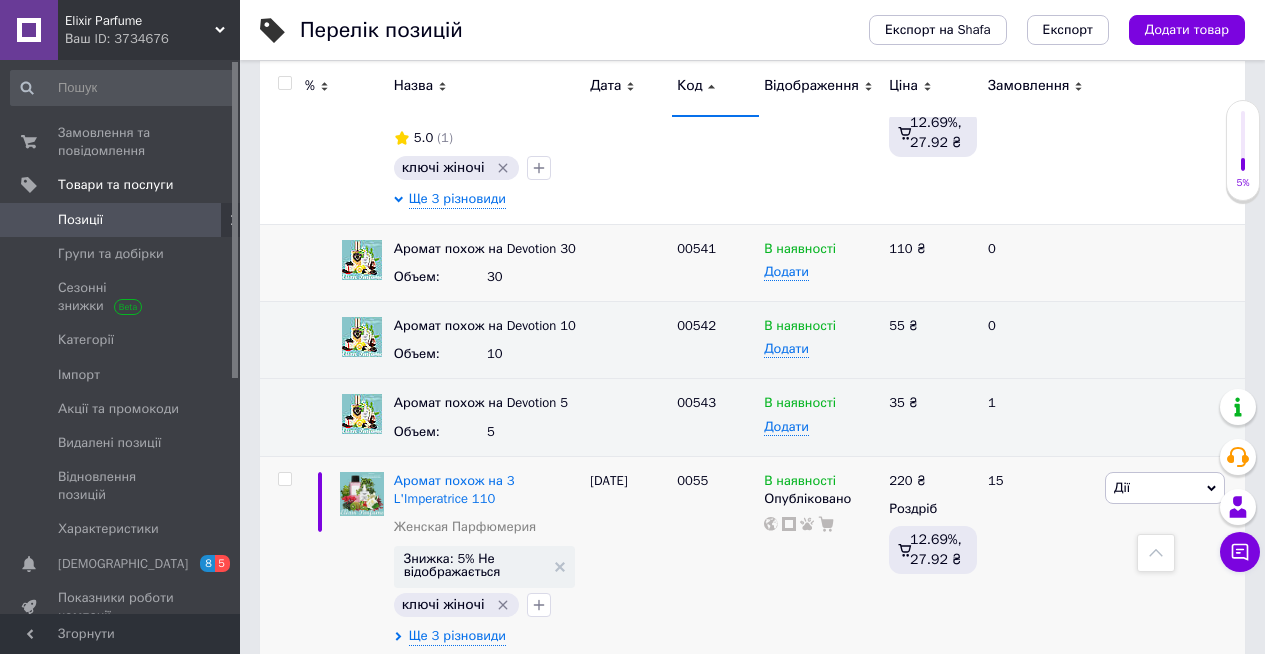 scroll, scrollTop: 18246, scrollLeft: 0, axis: vertical 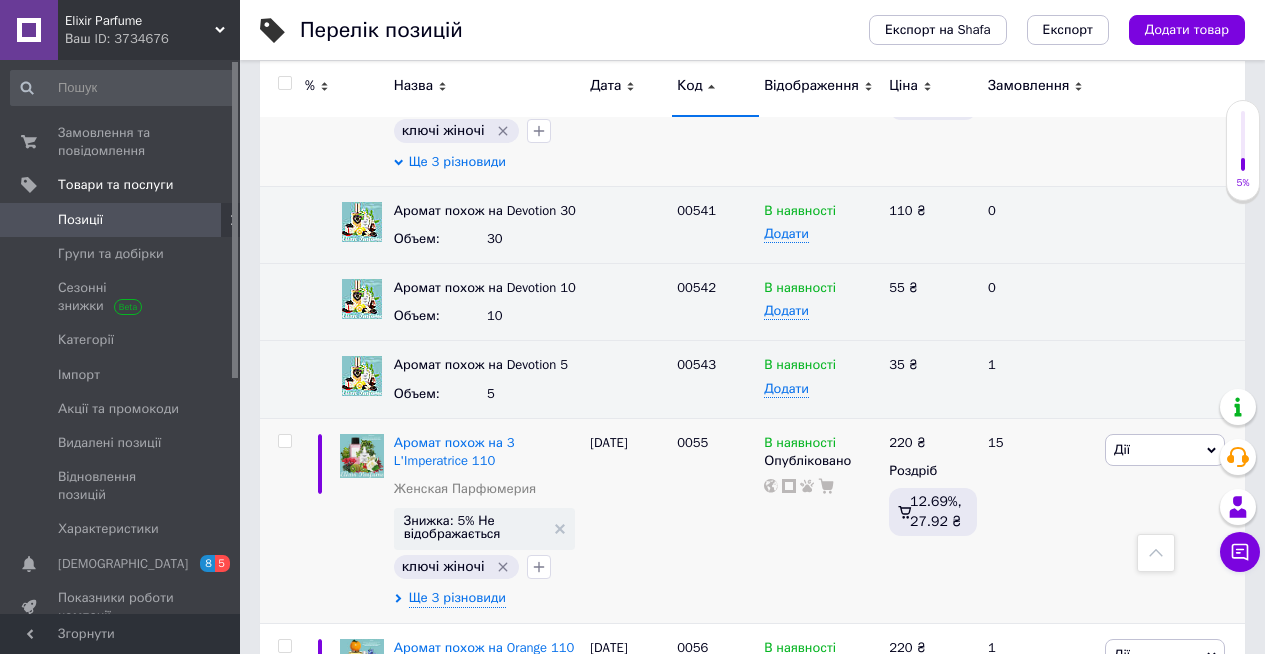 click on "Ще 3 різновиди" at bounding box center [457, 162] 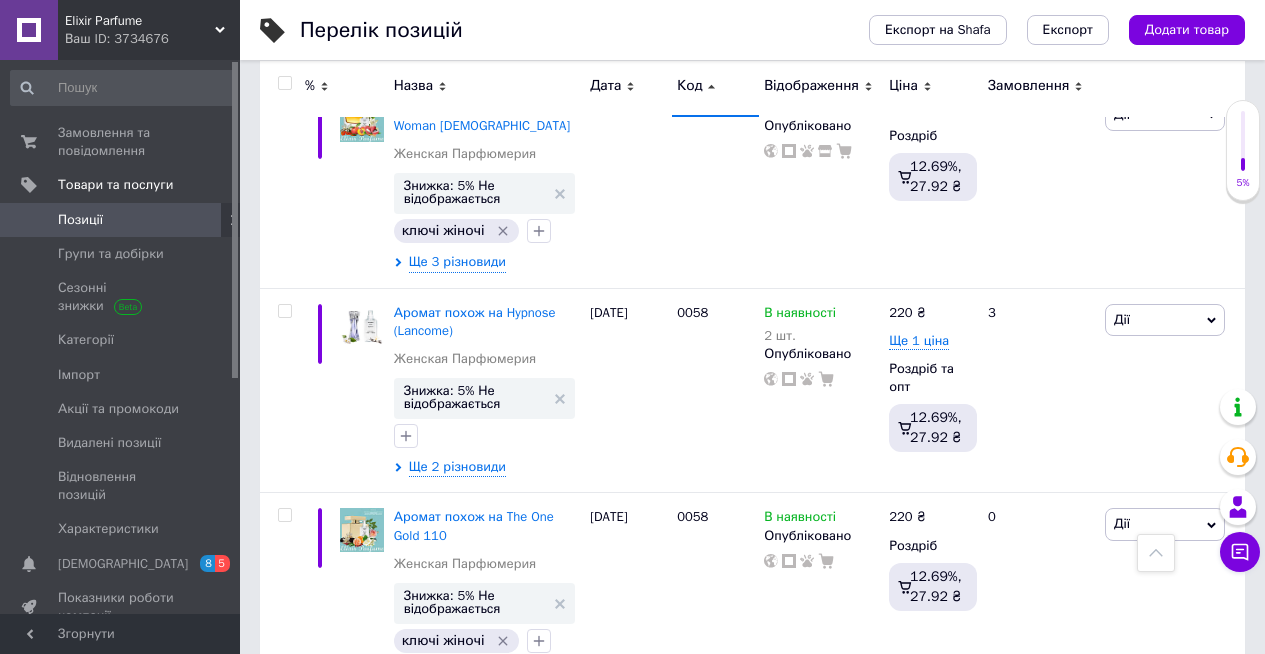 scroll, scrollTop: 18846, scrollLeft: 0, axis: vertical 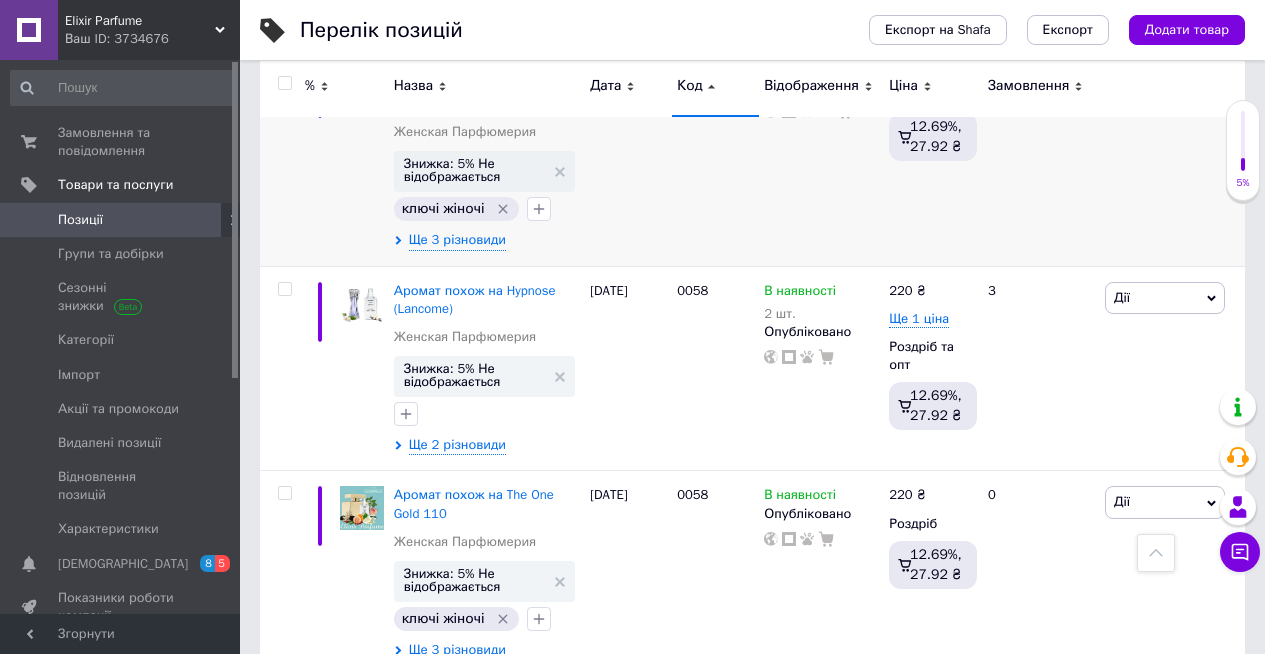 click on "[DATE]" at bounding box center [628, 154] 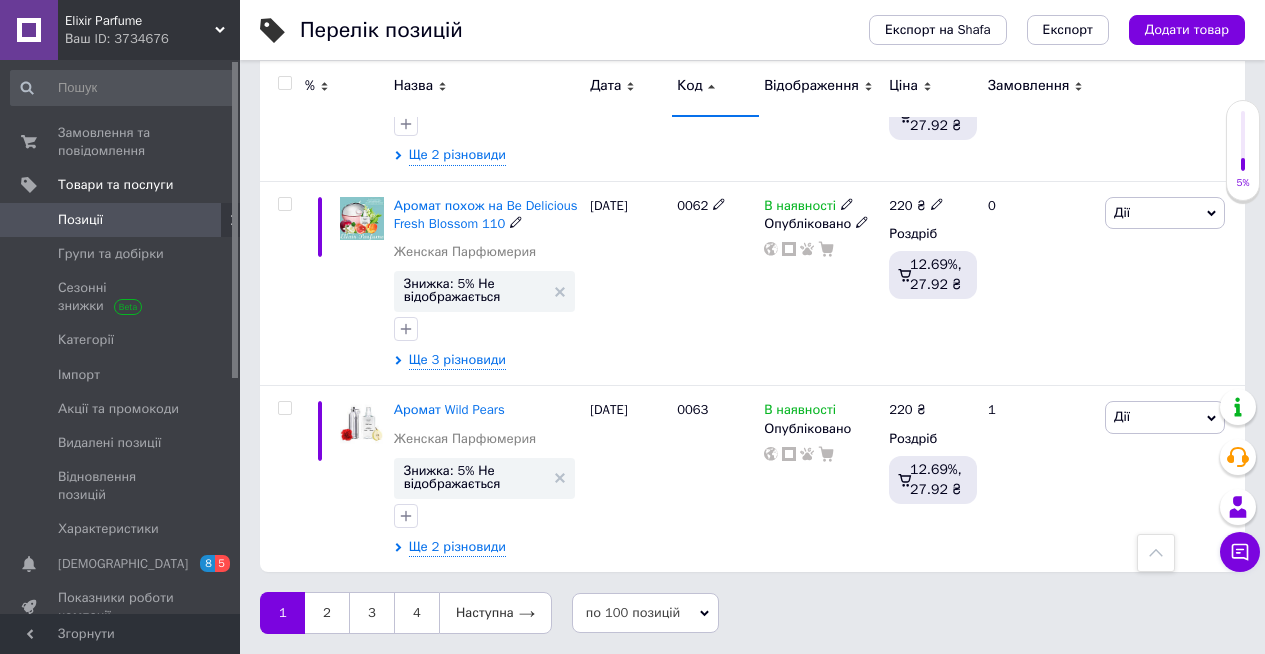 scroll, scrollTop: 21046, scrollLeft: 0, axis: vertical 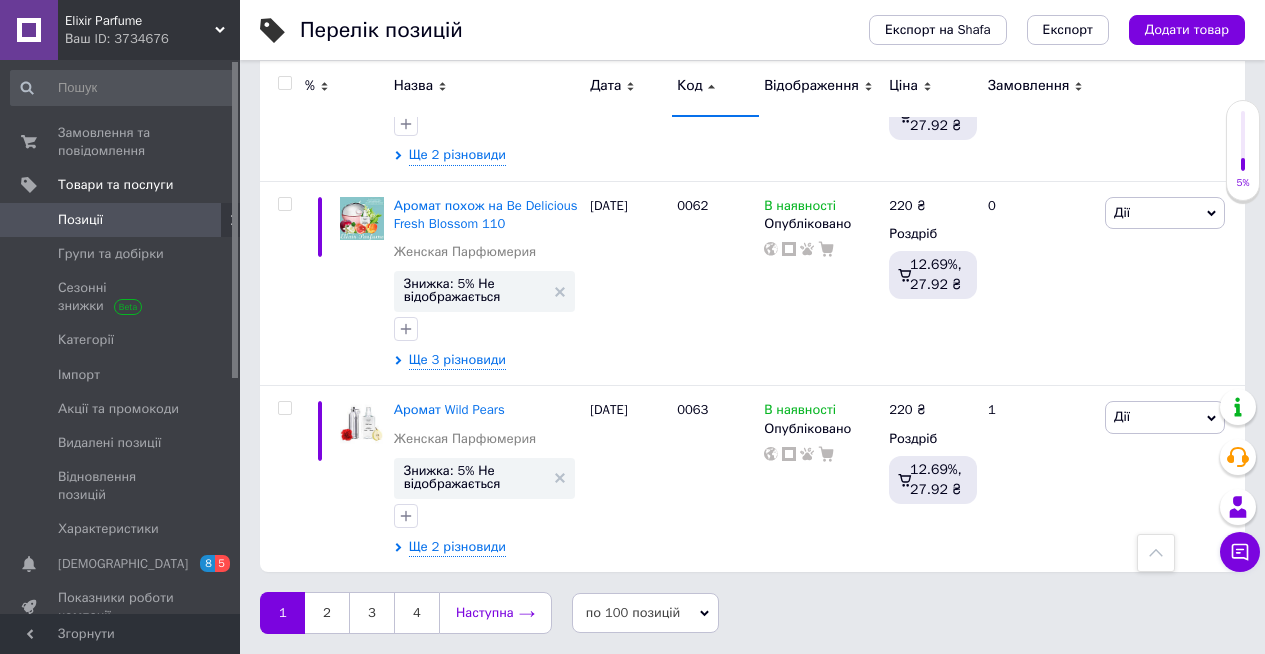 click on "Наступна" at bounding box center [495, 613] 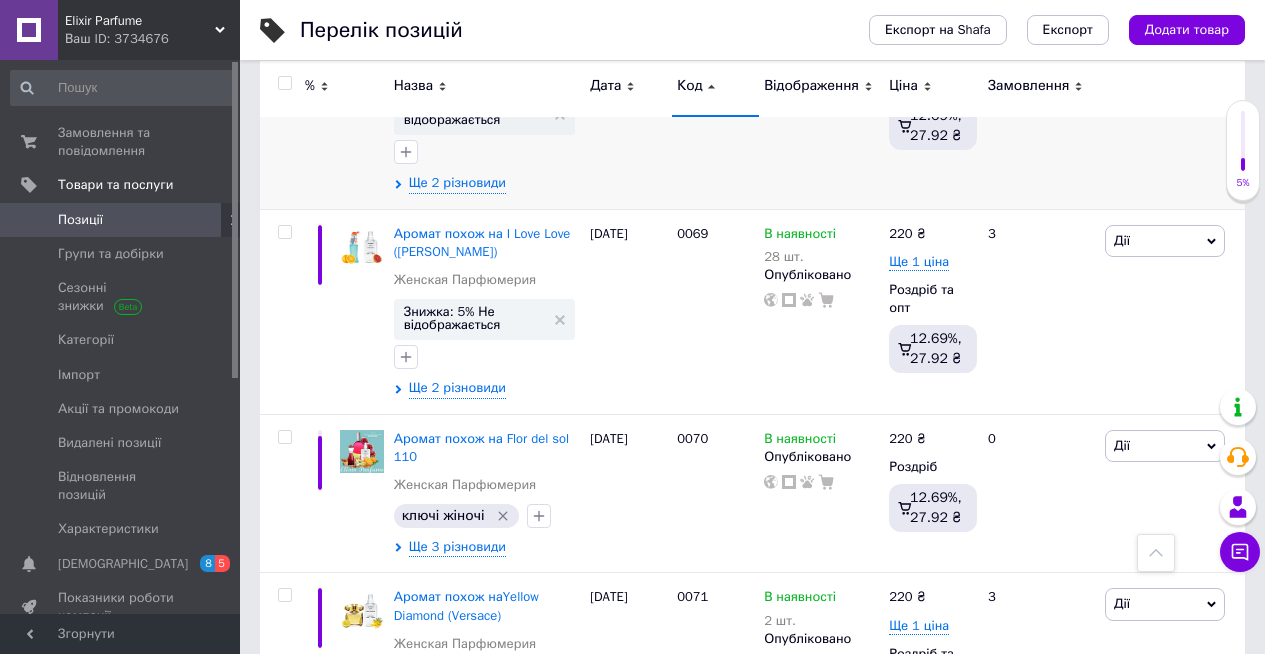 scroll, scrollTop: 900, scrollLeft: 0, axis: vertical 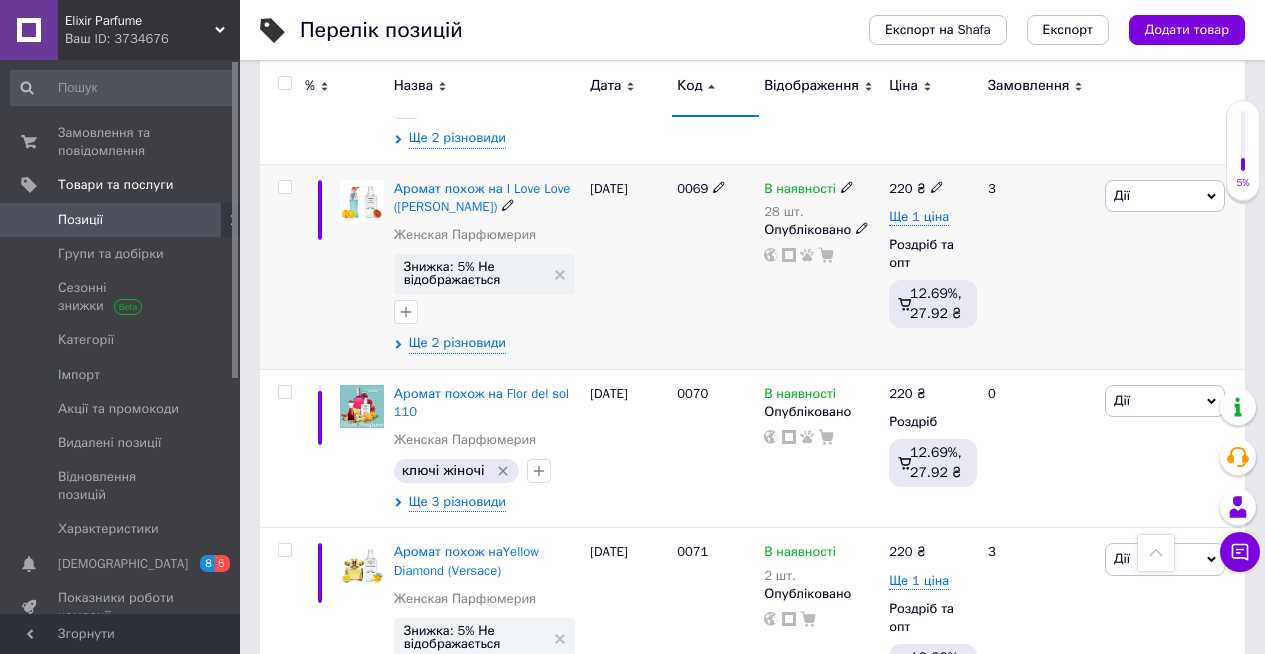 click at bounding box center [362, 266] 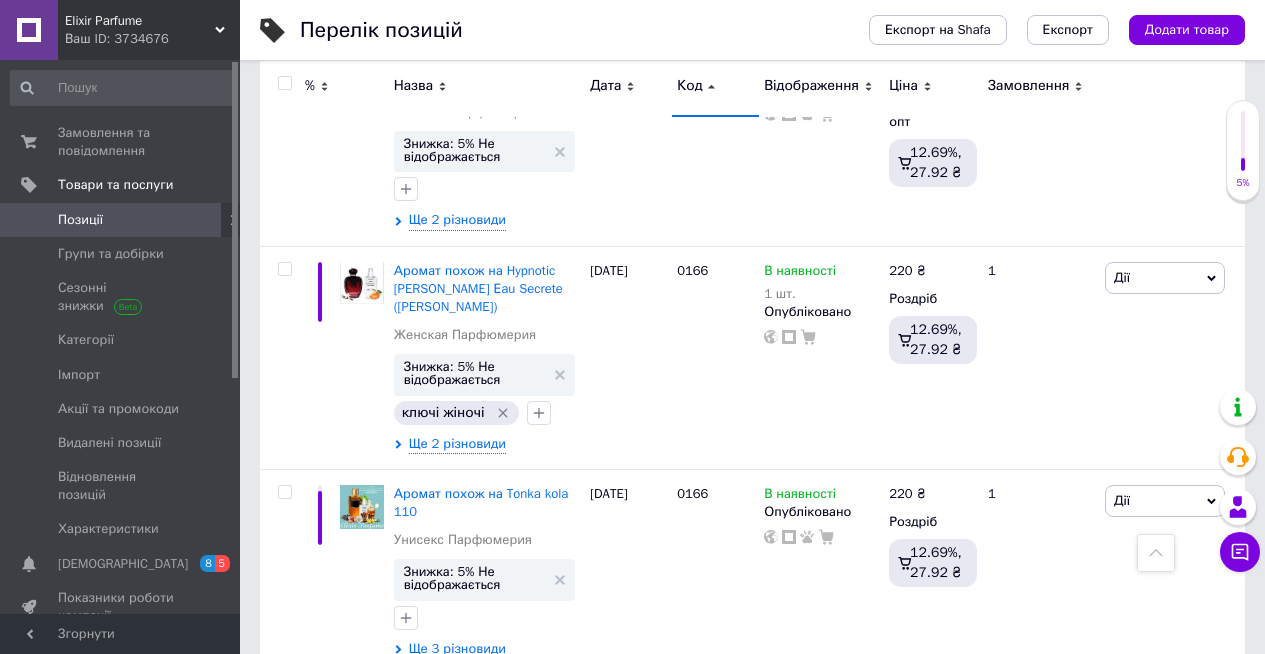scroll, scrollTop: 14200, scrollLeft: 0, axis: vertical 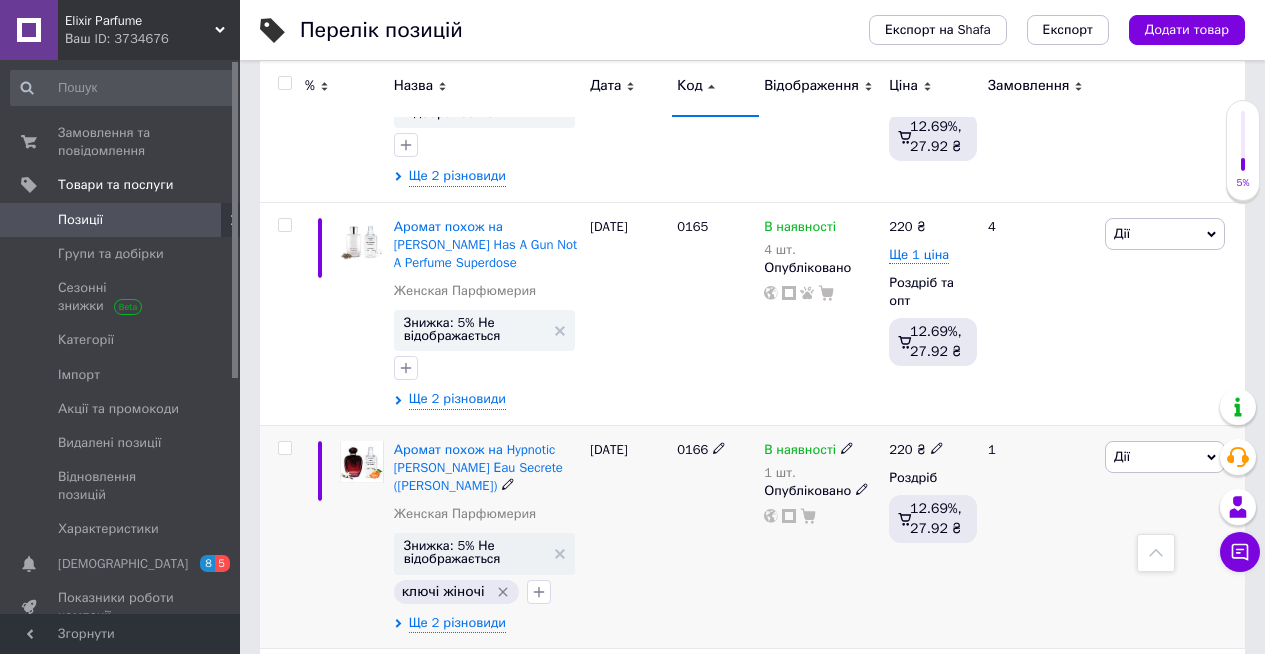 click at bounding box center (282, 536) 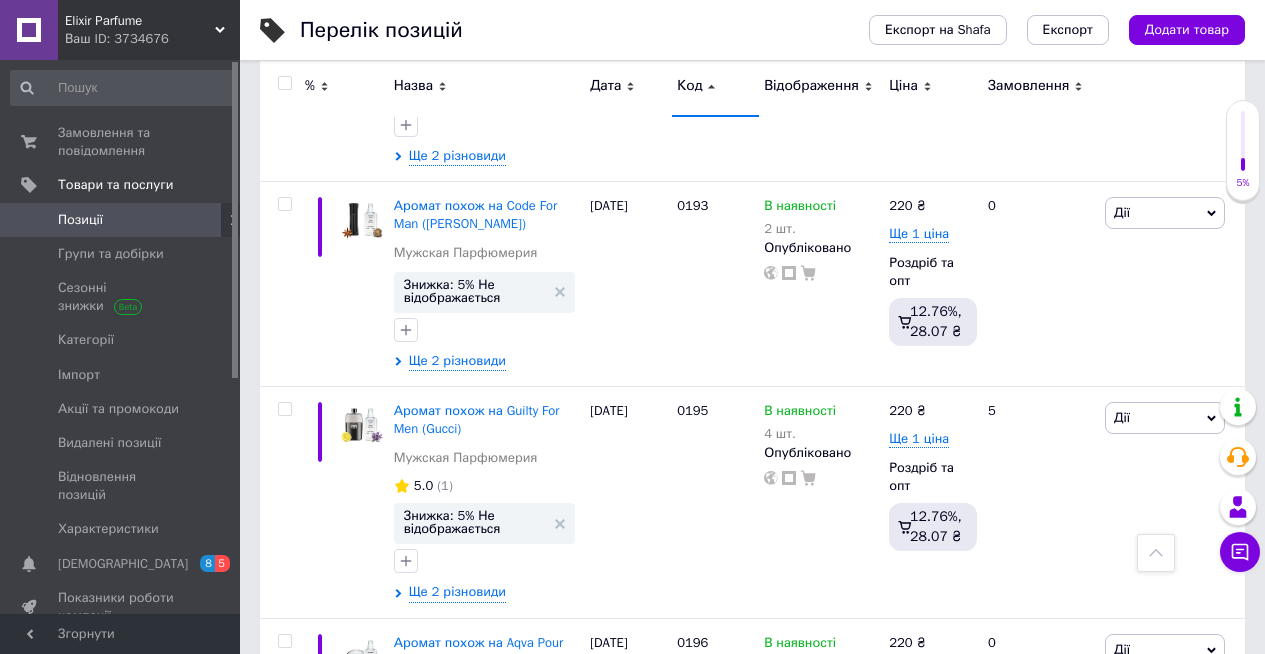 scroll, scrollTop: 21238, scrollLeft: 0, axis: vertical 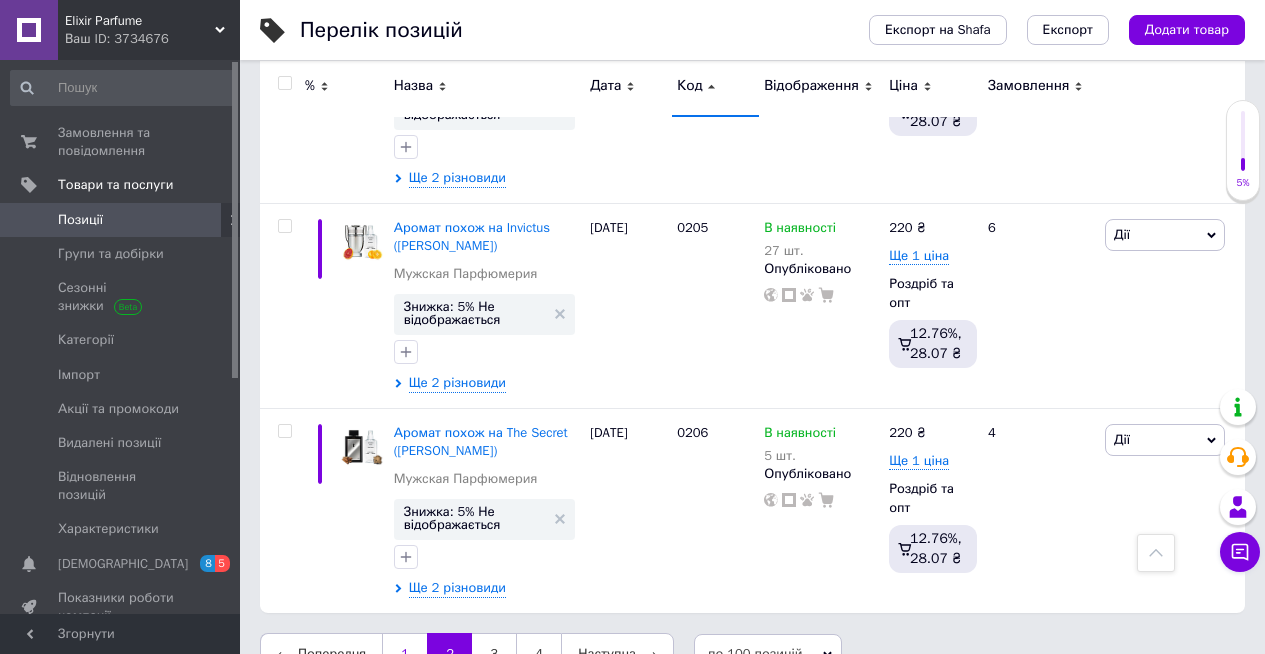 click on "1" at bounding box center (404, 654) 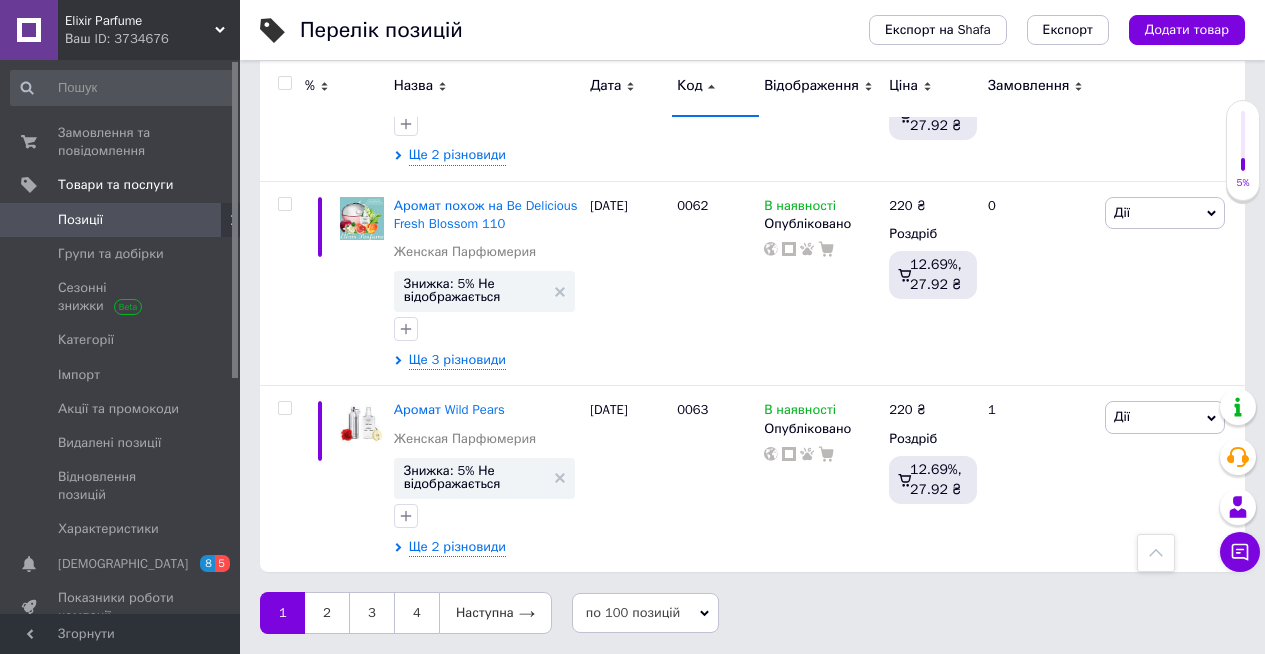 scroll, scrollTop: 21014, scrollLeft: 0, axis: vertical 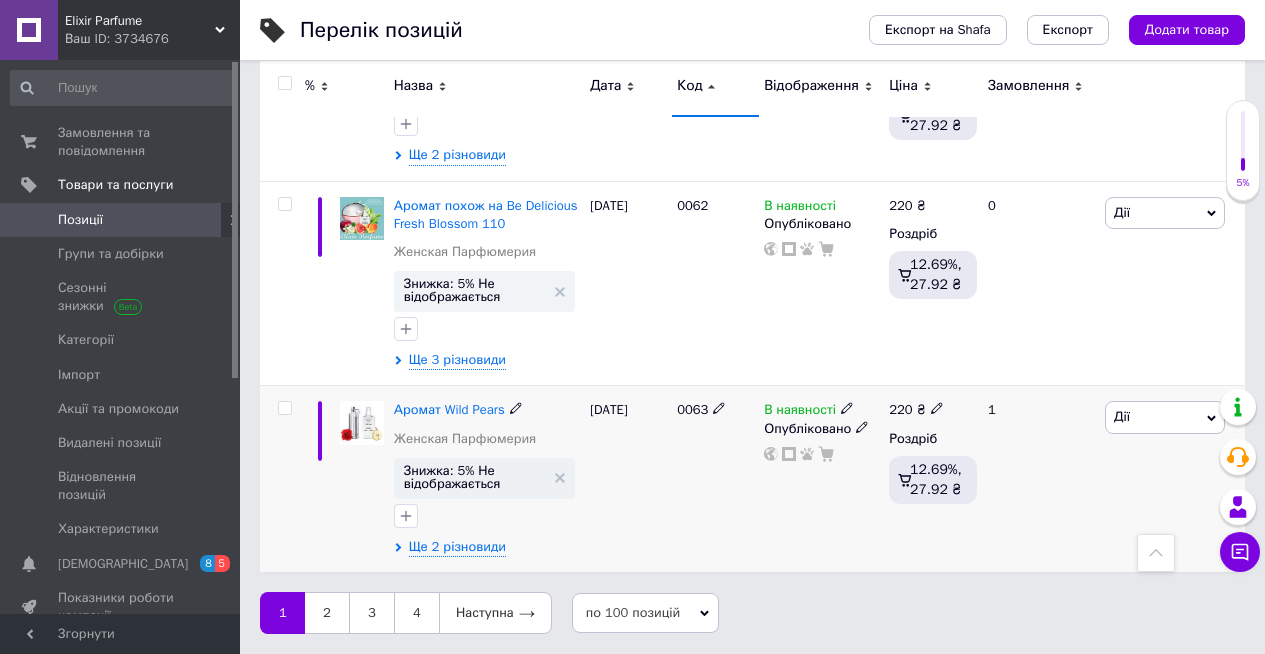 click on "[DATE]" at bounding box center [628, 479] 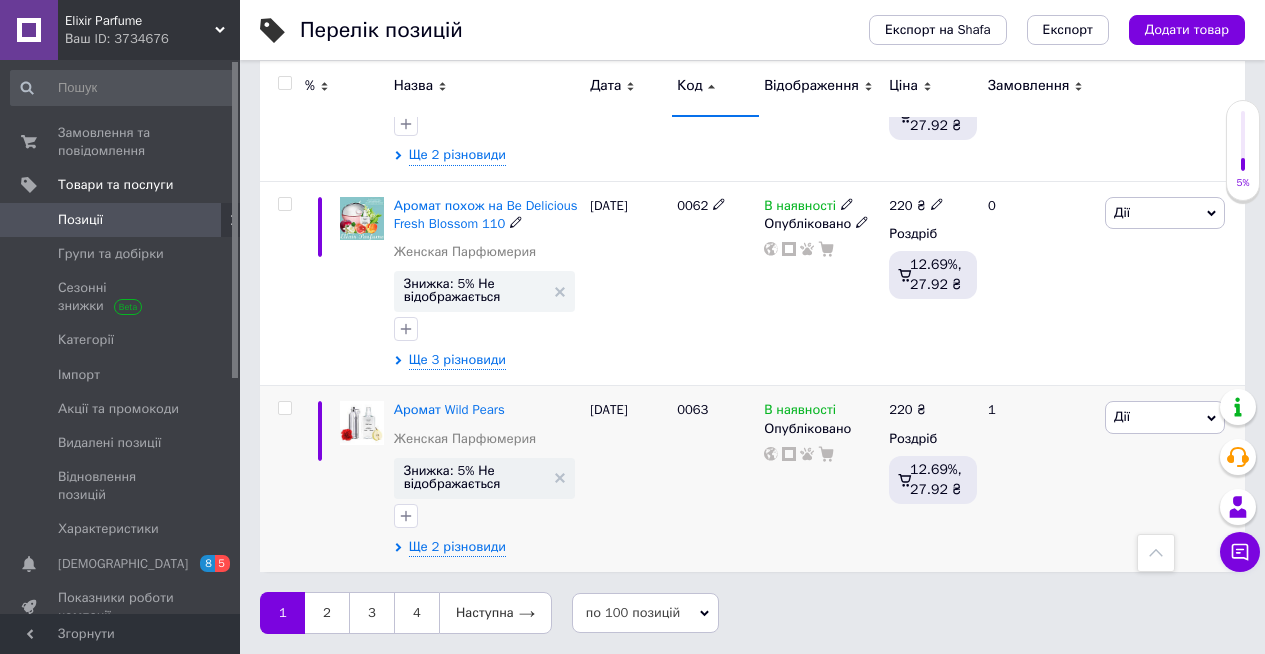 scroll, scrollTop: 20814, scrollLeft: 0, axis: vertical 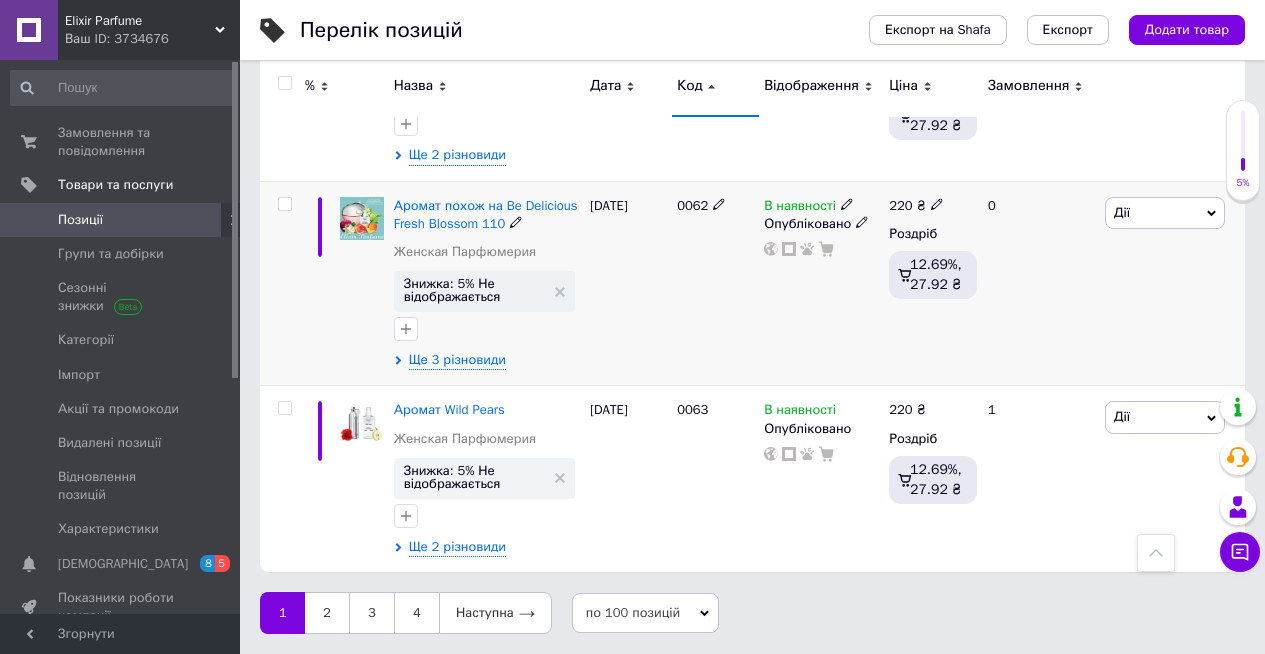 click at bounding box center (362, 283) 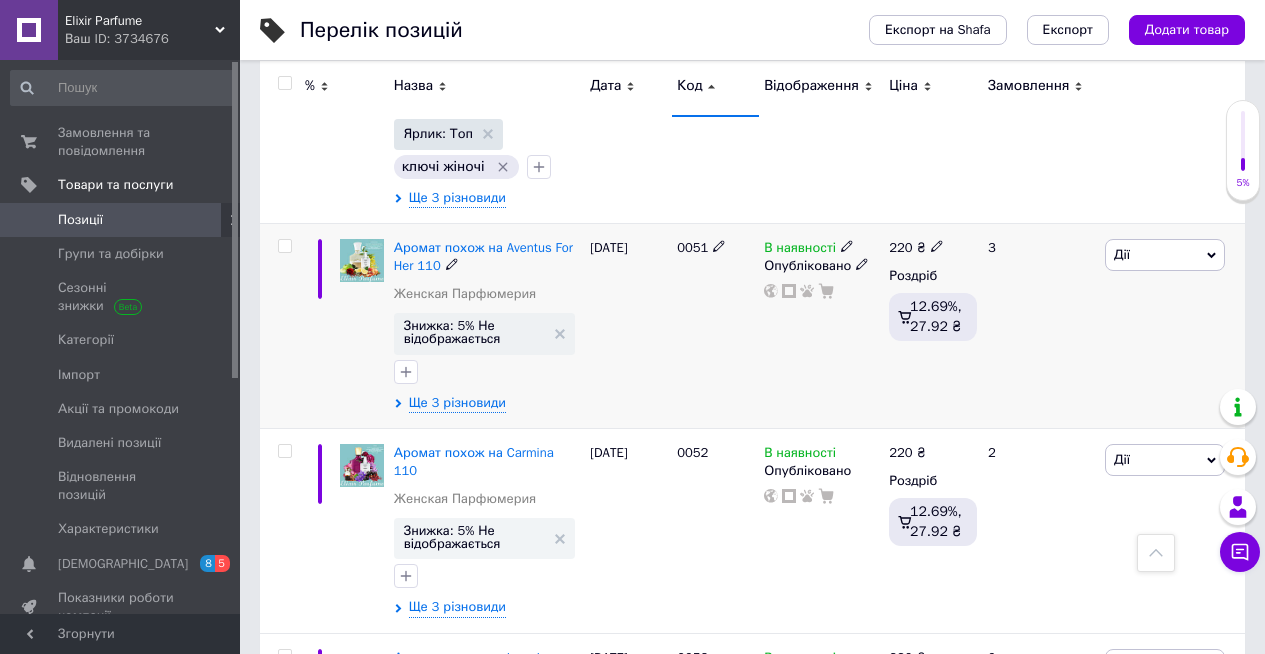 scroll, scrollTop: 16914, scrollLeft: 0, axis: vertical 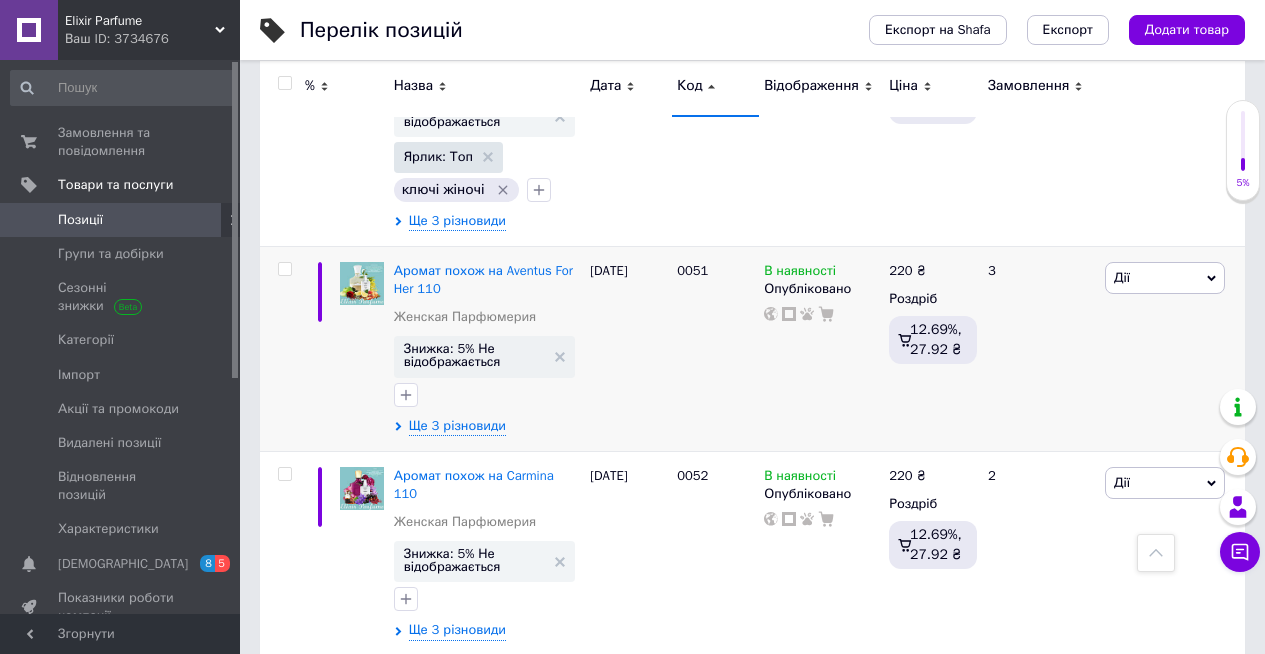 click on "0051" at bounding box center (715, 348) 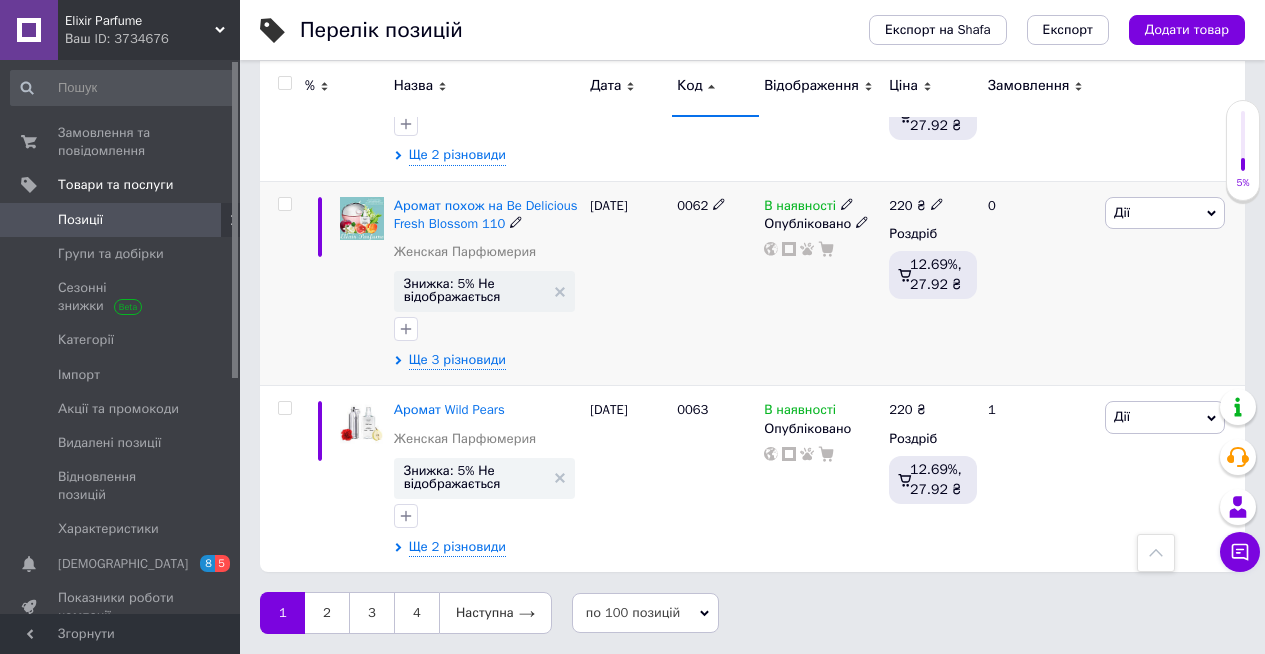 scroll, scrollTop: 21014, scrollLeft: 0, axis: vertical 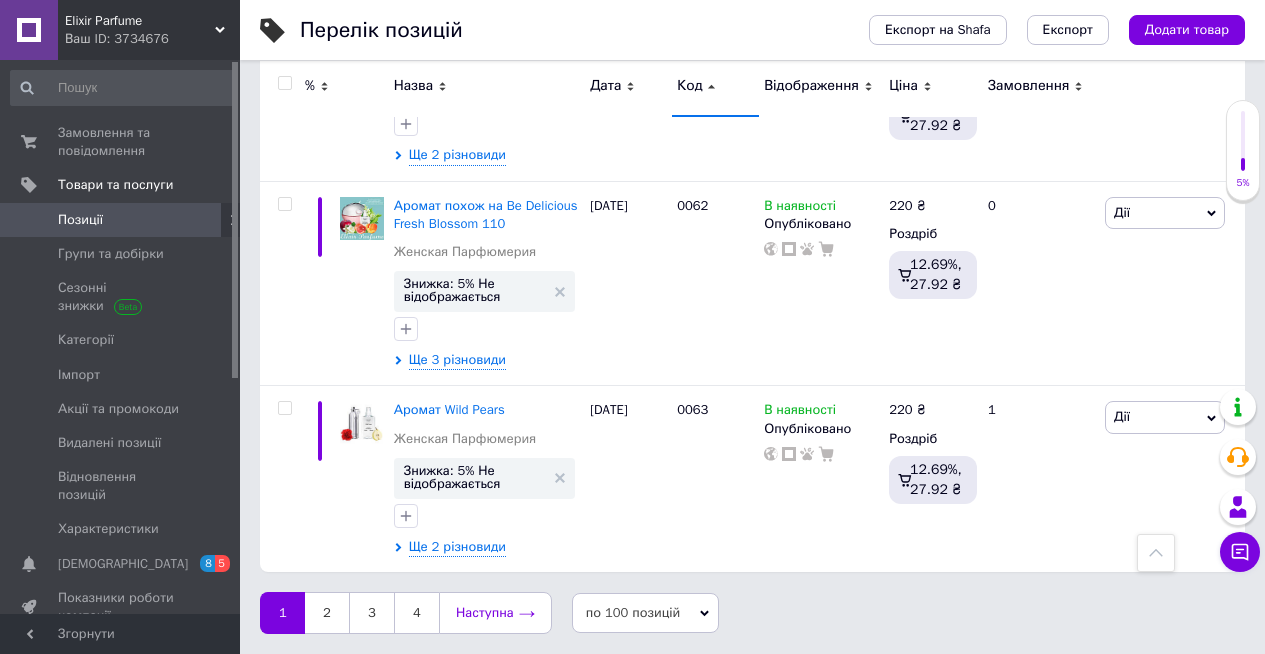 click on "Наступна" at bounding box center (495, 613) 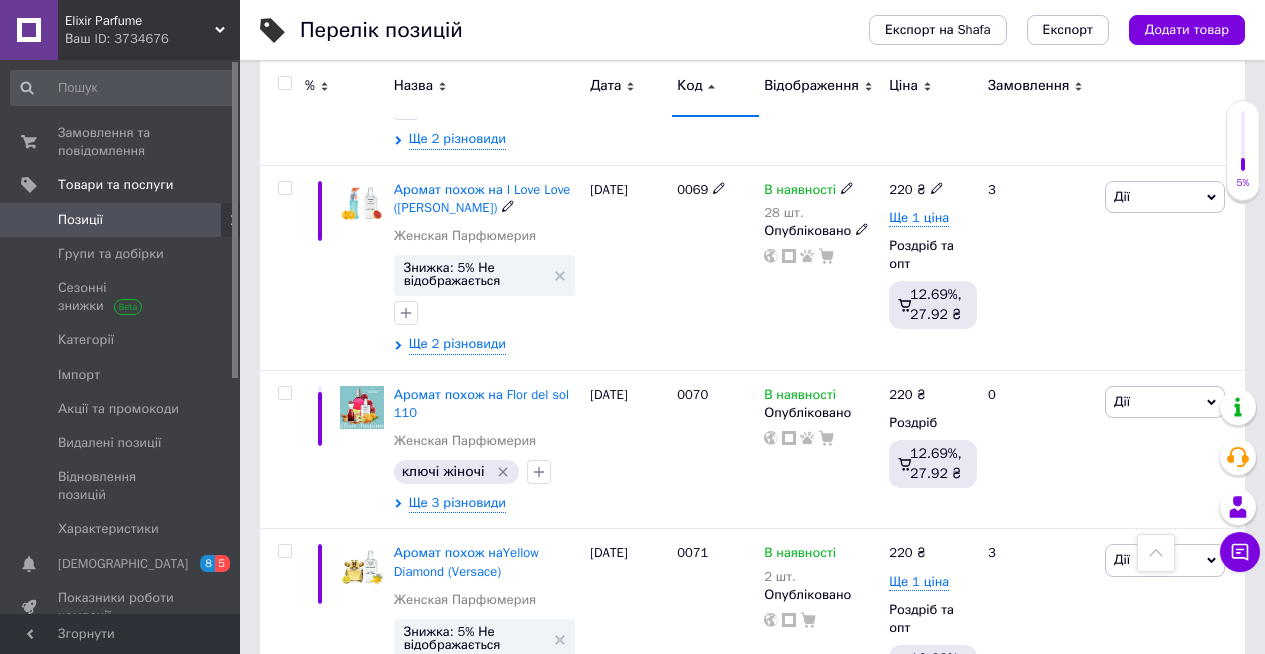 scroll, scrollTop: 900, scrollLeft: 0, axis: vertical 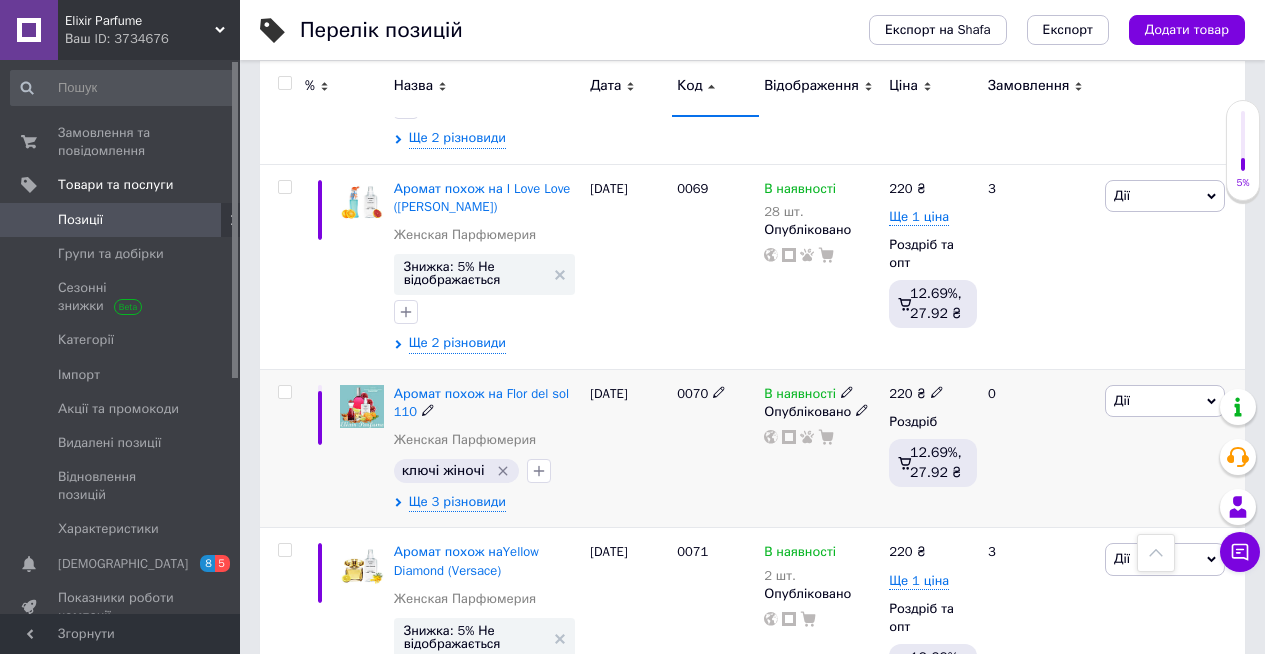 click at bounding box center (362, 407) 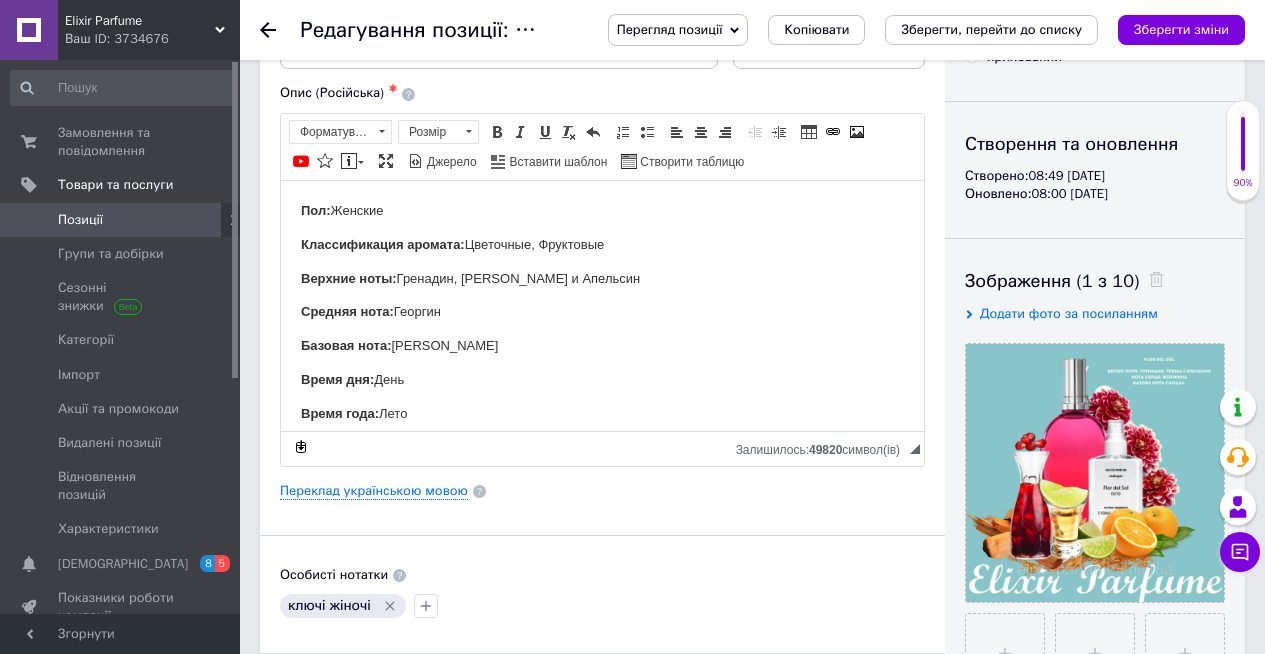scroll, scrollTop: 300, scrollLeft: 0, axis: vertical 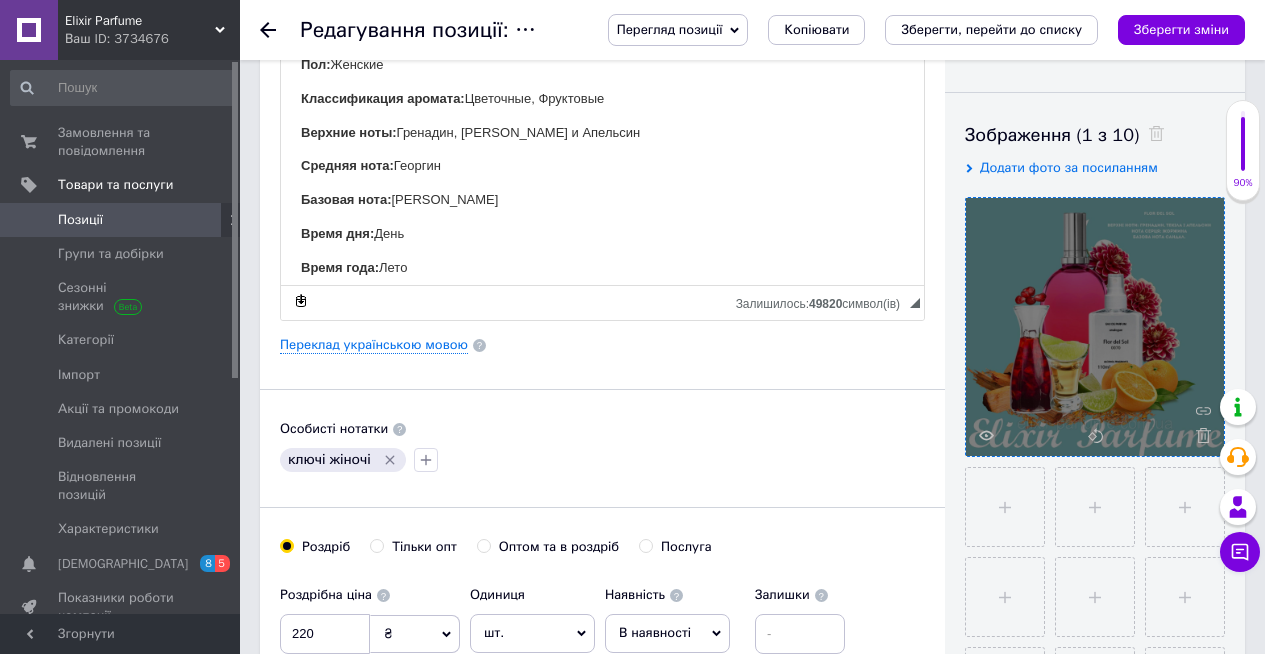 click at bounding box center (1095, 327) 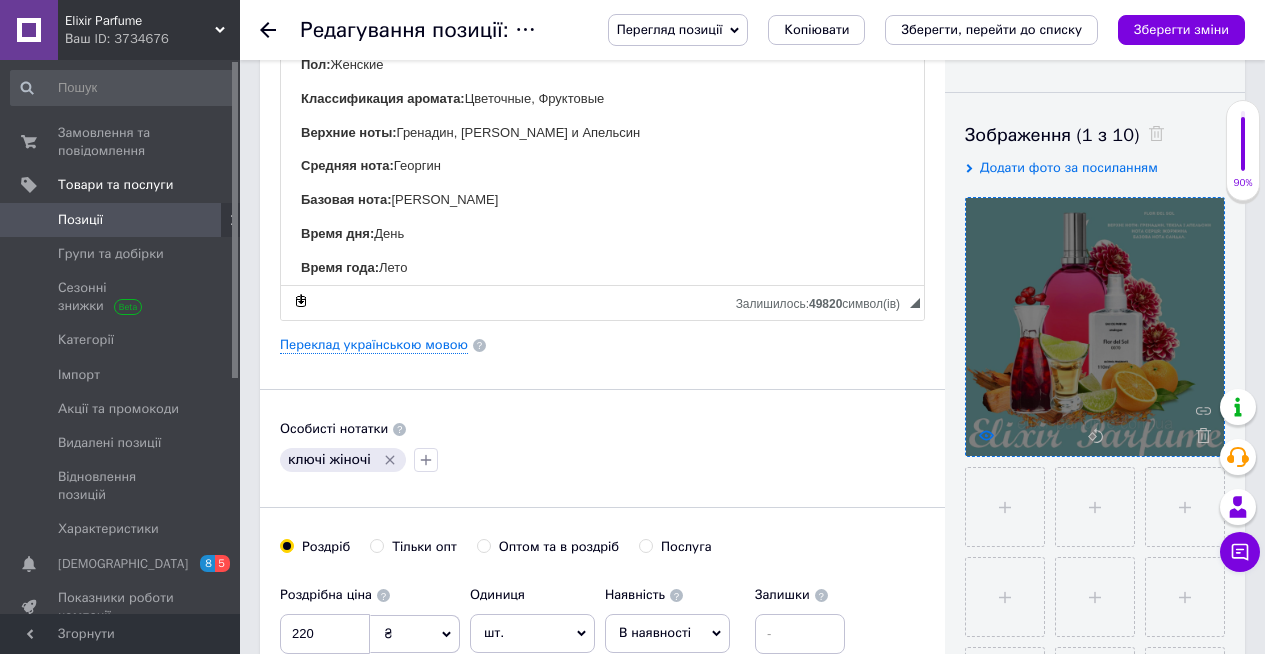 click 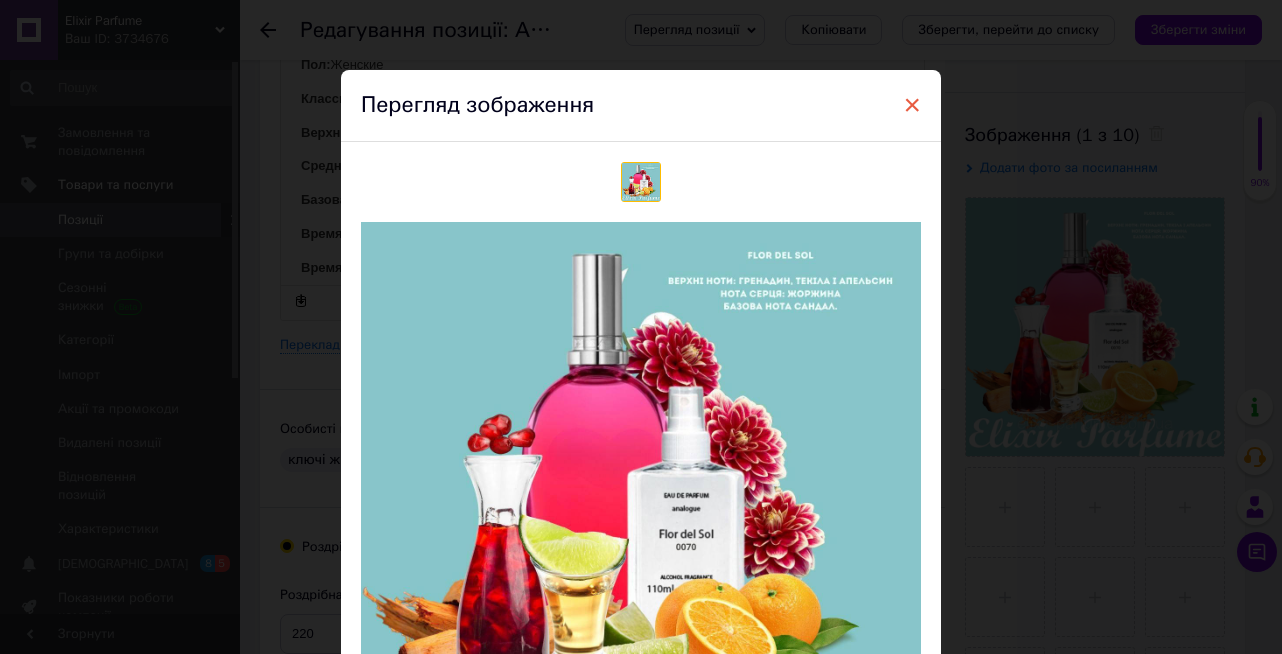 click on "×" at bounding box center [912, 105] 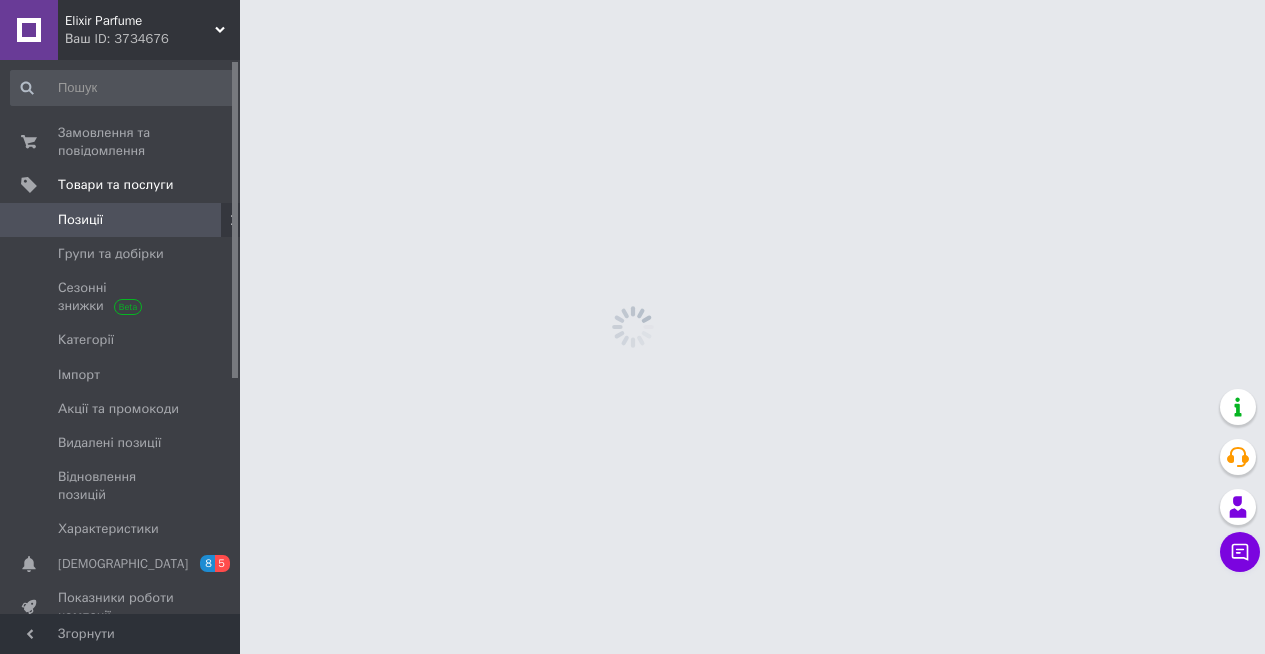 scroll, scrollTop: 0, scrollLeft: 0, axis: both 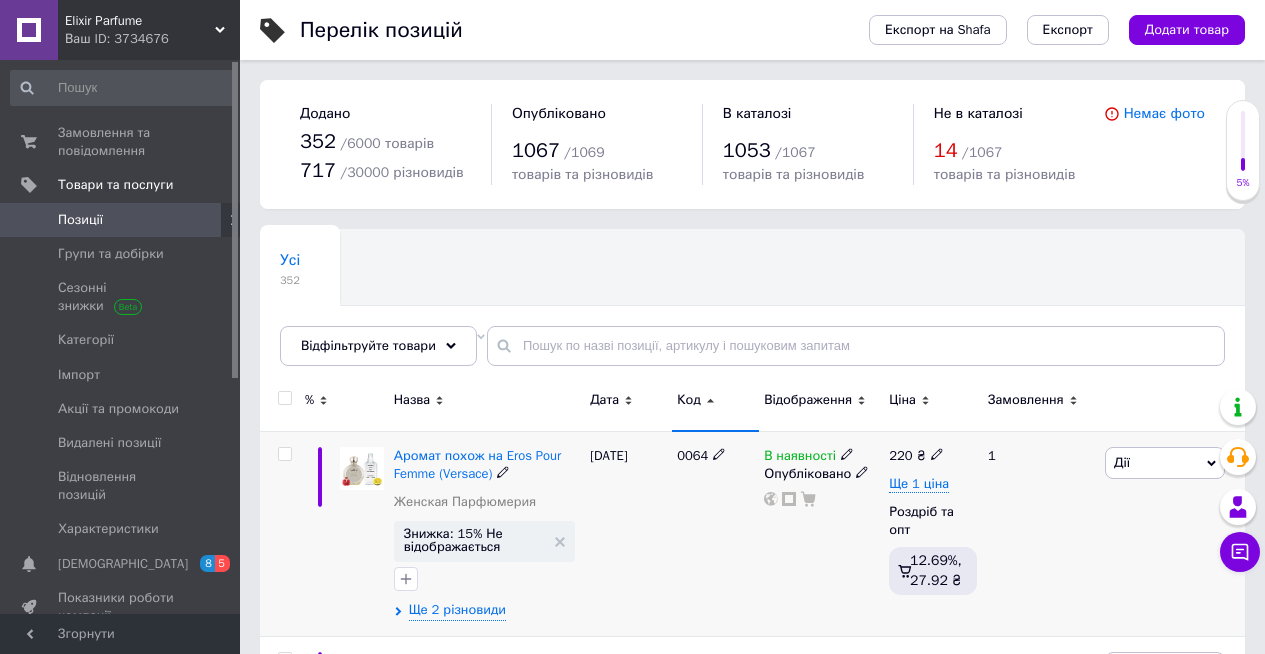 click on "0064" at bounding box center [715, 533] 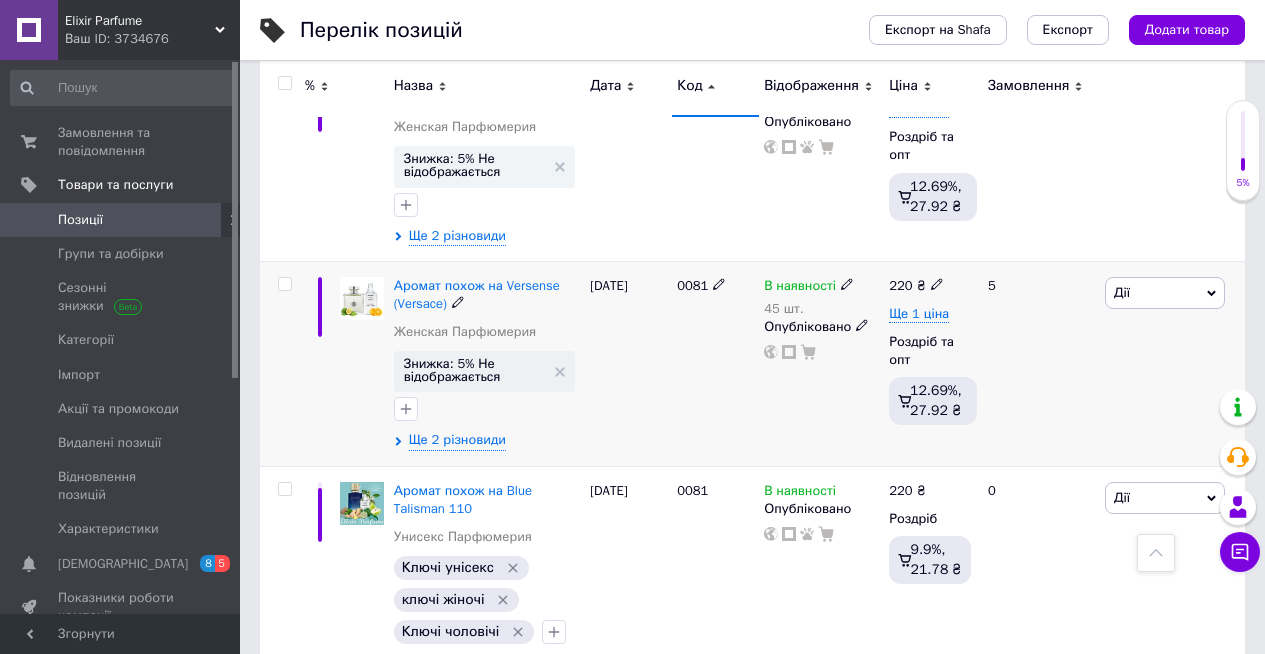 scroll, scrollTop: 2500, scrollLeft: 0, axis: vertical 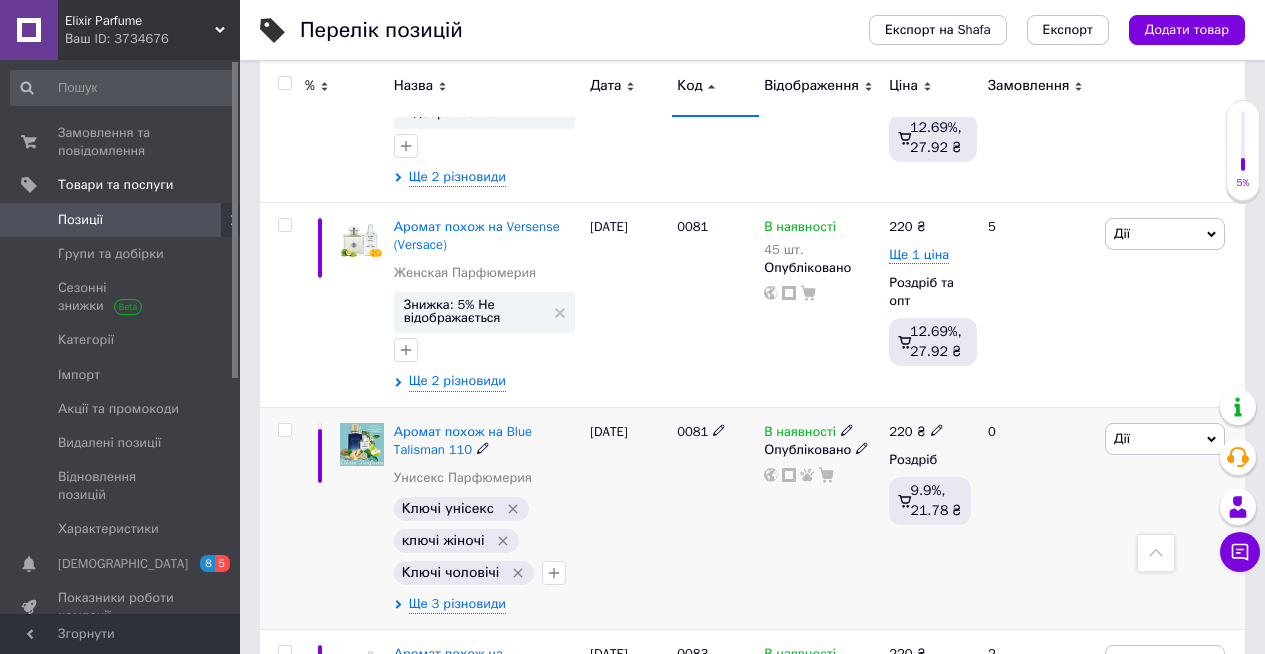 click at bounding box center [282, 518] 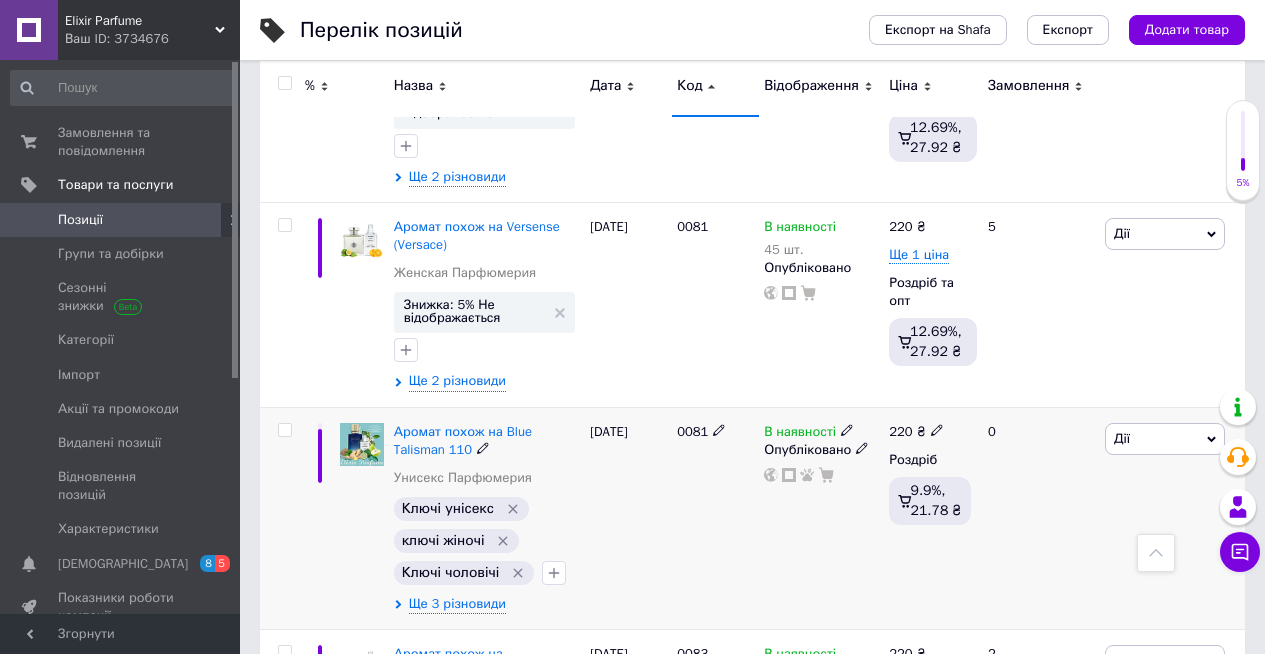 click at bounding box center (362, 445) 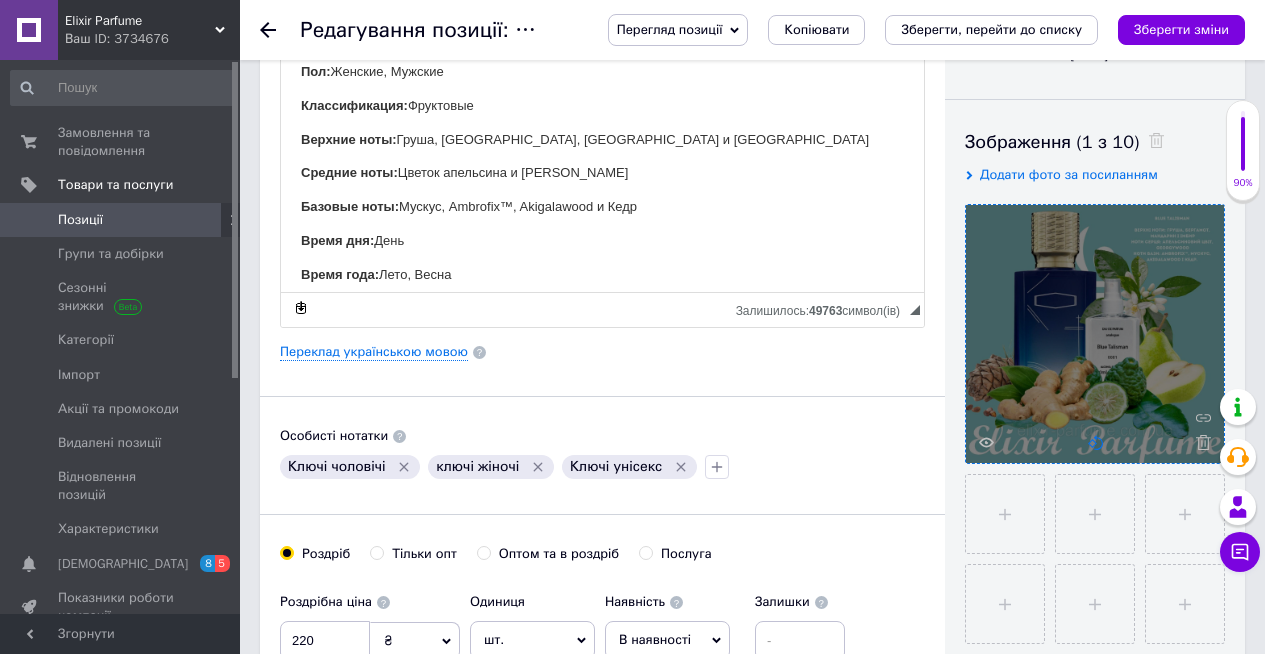 scroll, scrollTop: 300, scrollLeft: 0, axis: vertical 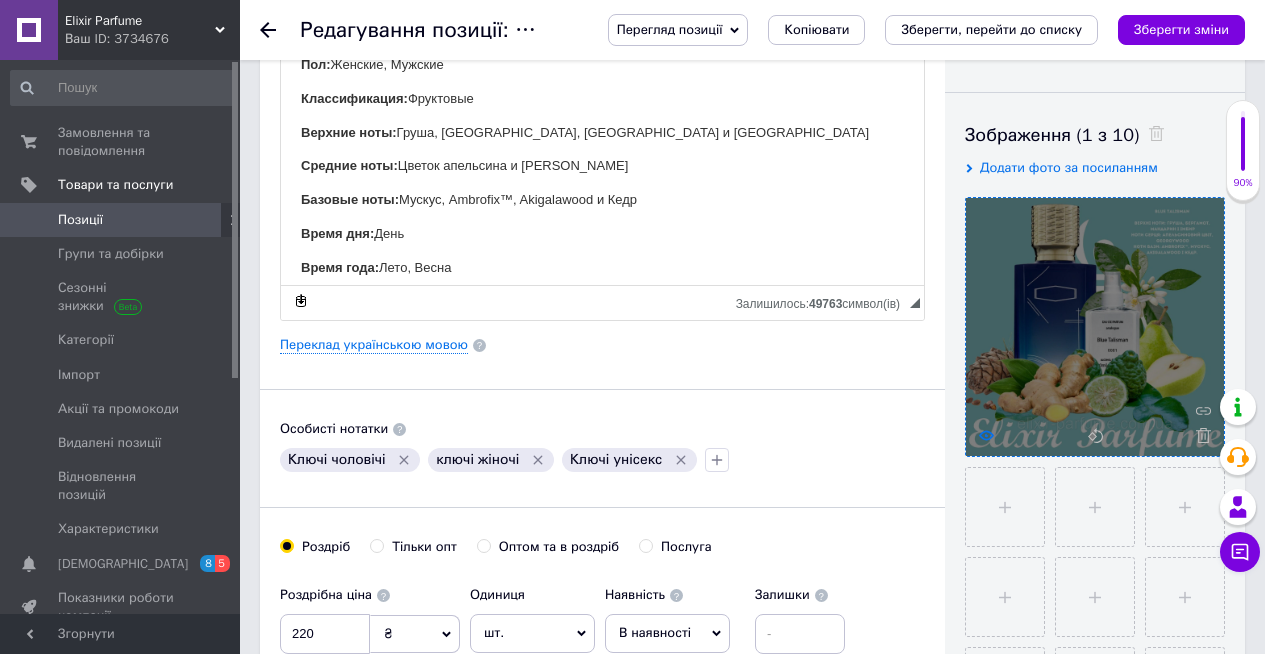 click 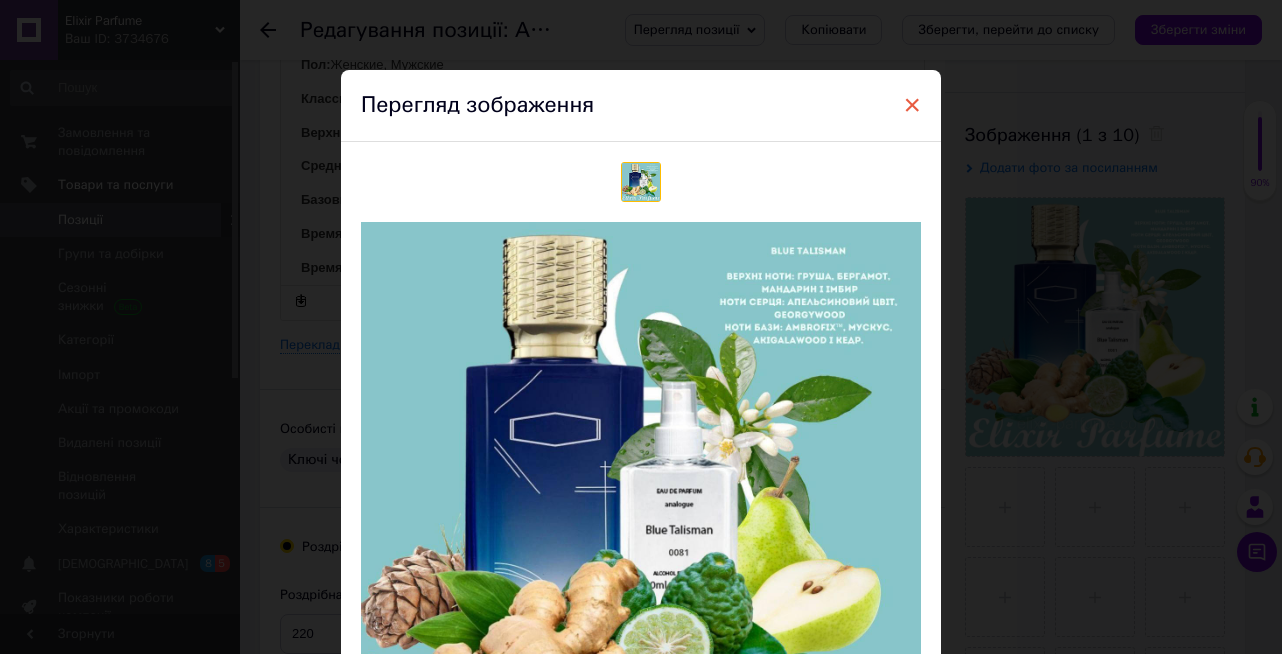 click on "×" at bounding box center [912, 105] 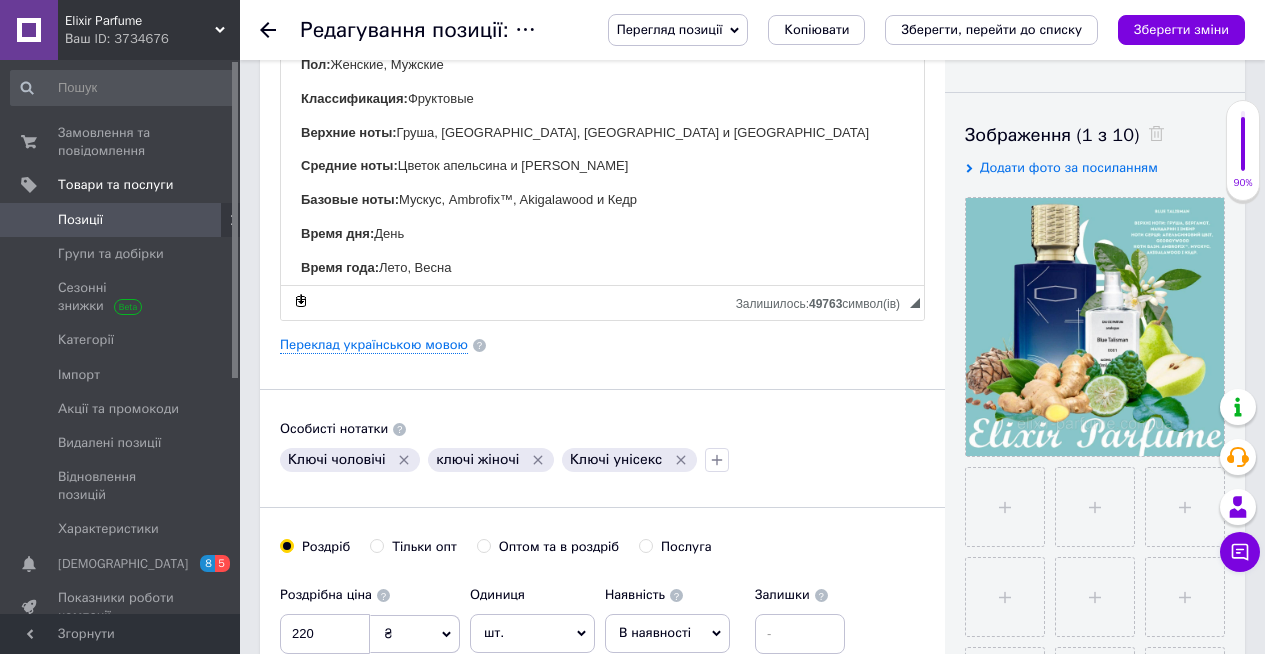 scroll, scrollTop: 0, scrollLeft: 0, axis: both 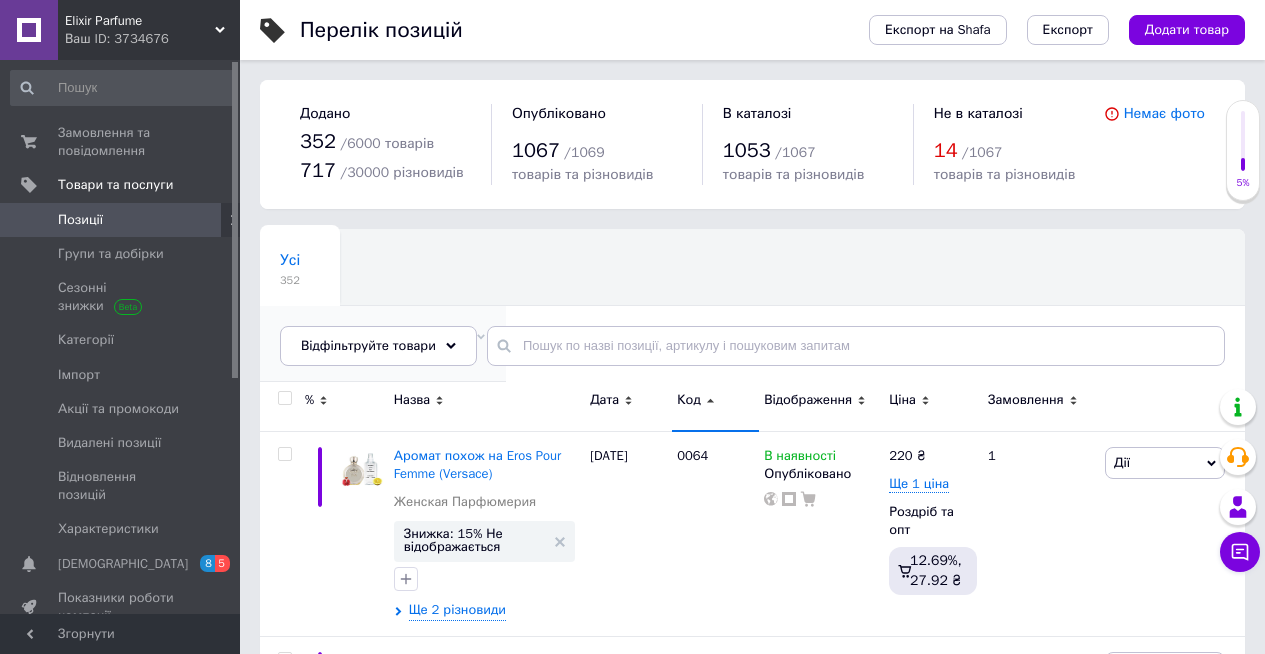 click on "Не відображаються в ка... 5" at bounding box center [383, 344] 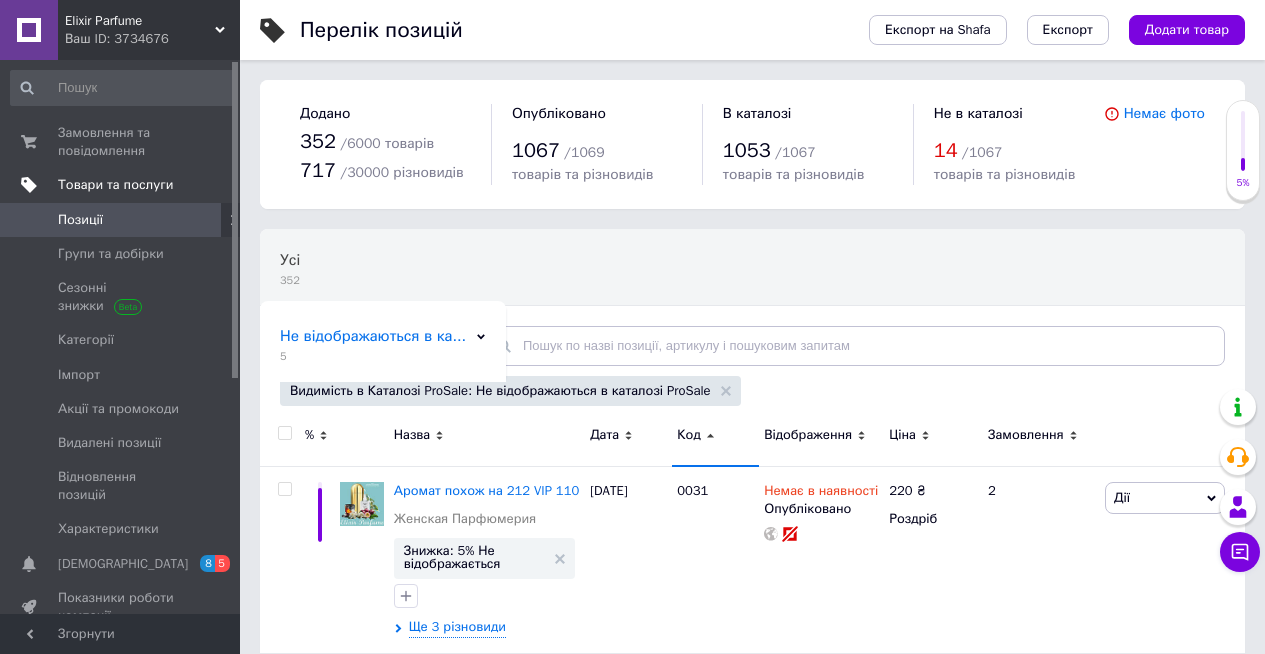click on "Товари та послуги" at bounding box center (123, 185) 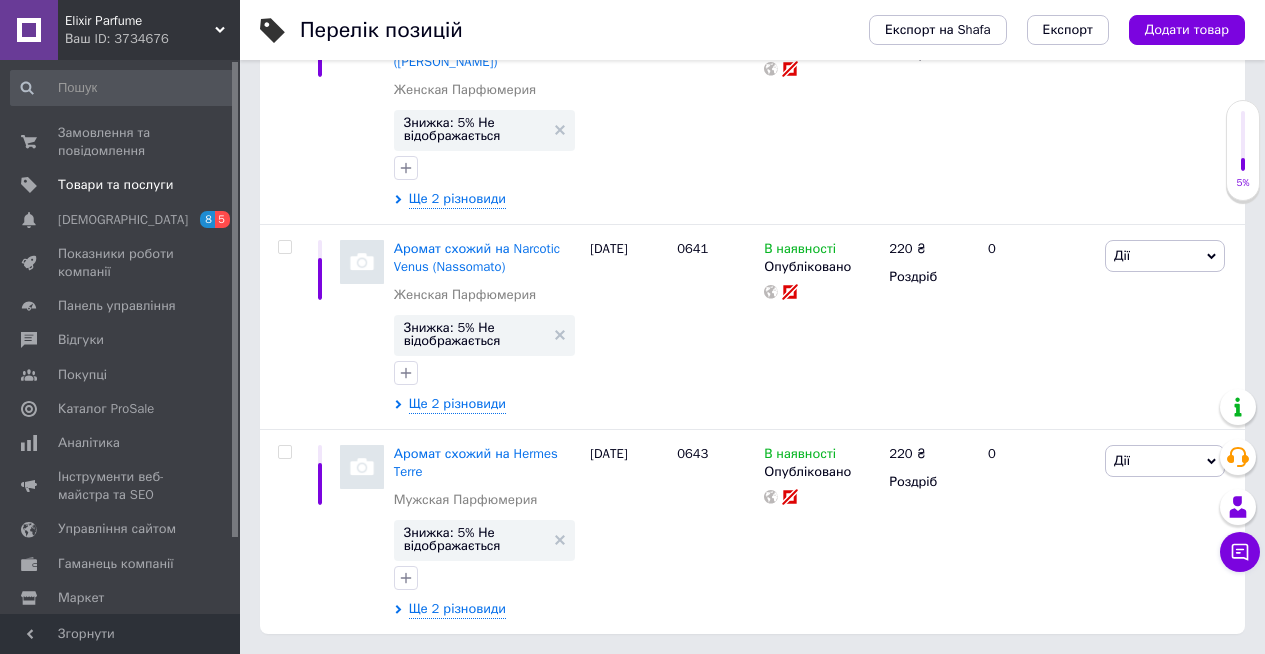 scroll, scrollTop: 917, scrollLeft: 0, axis: vertical 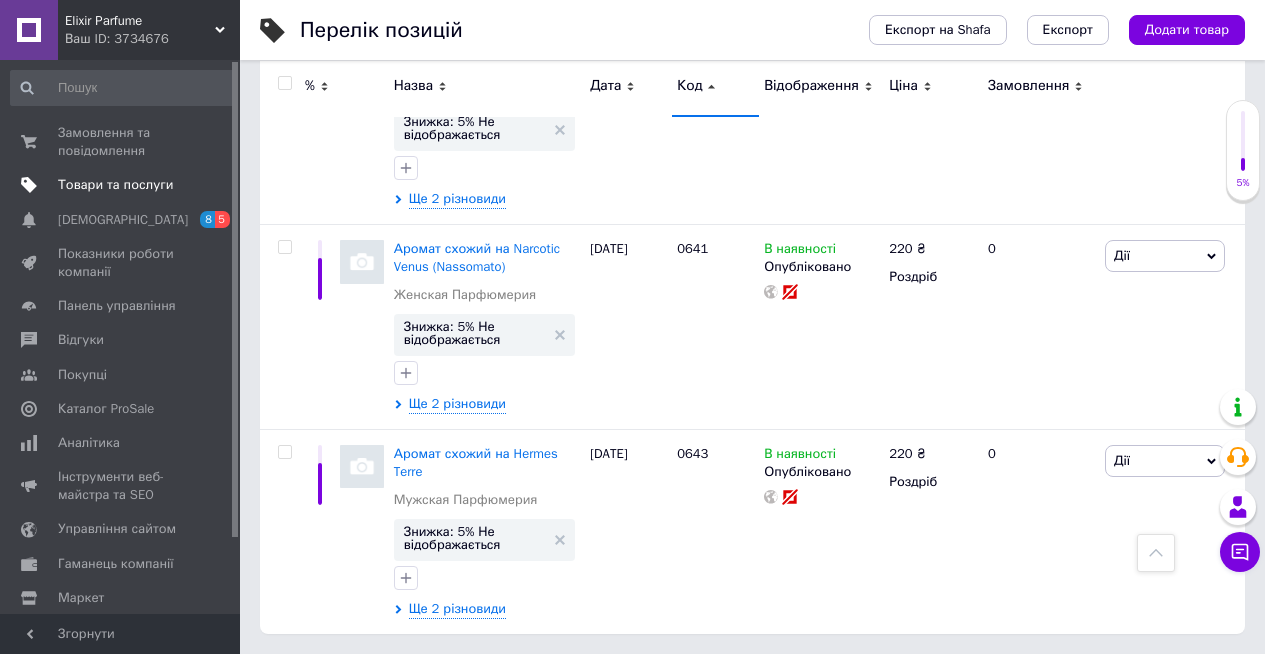 click on "Товари та послуги" at bounding box center [115, 185] 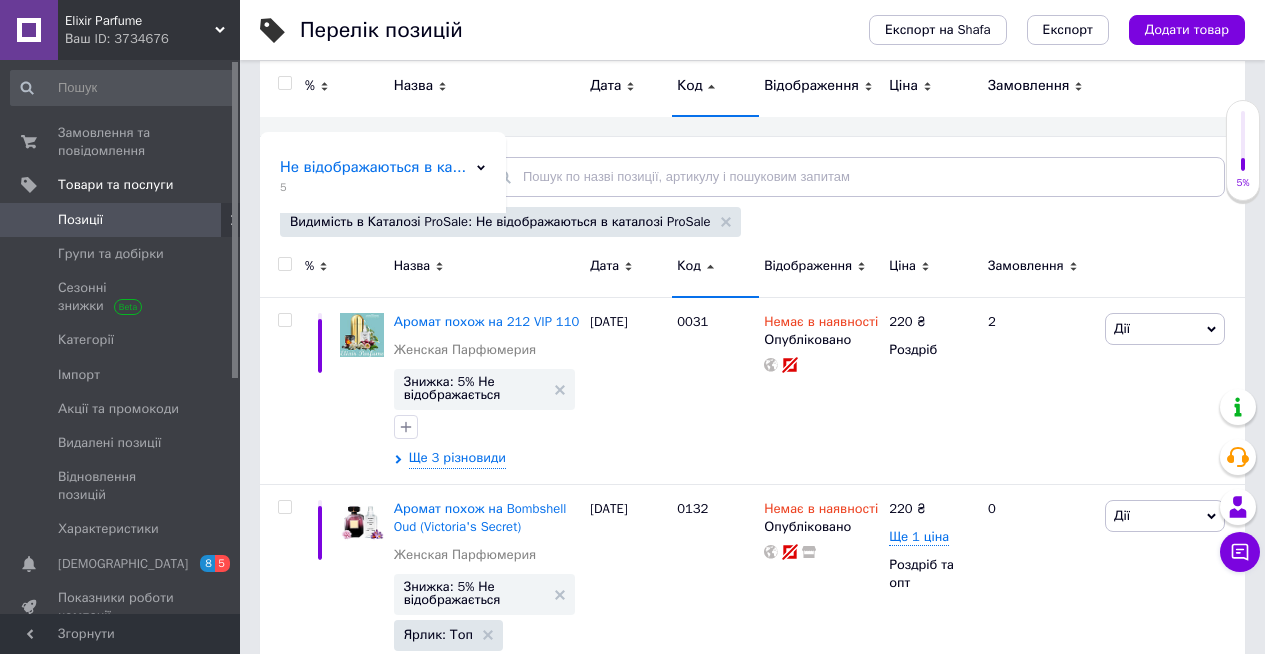 scroll, scrollTop: 0, scrollLeft: 0, axis: both 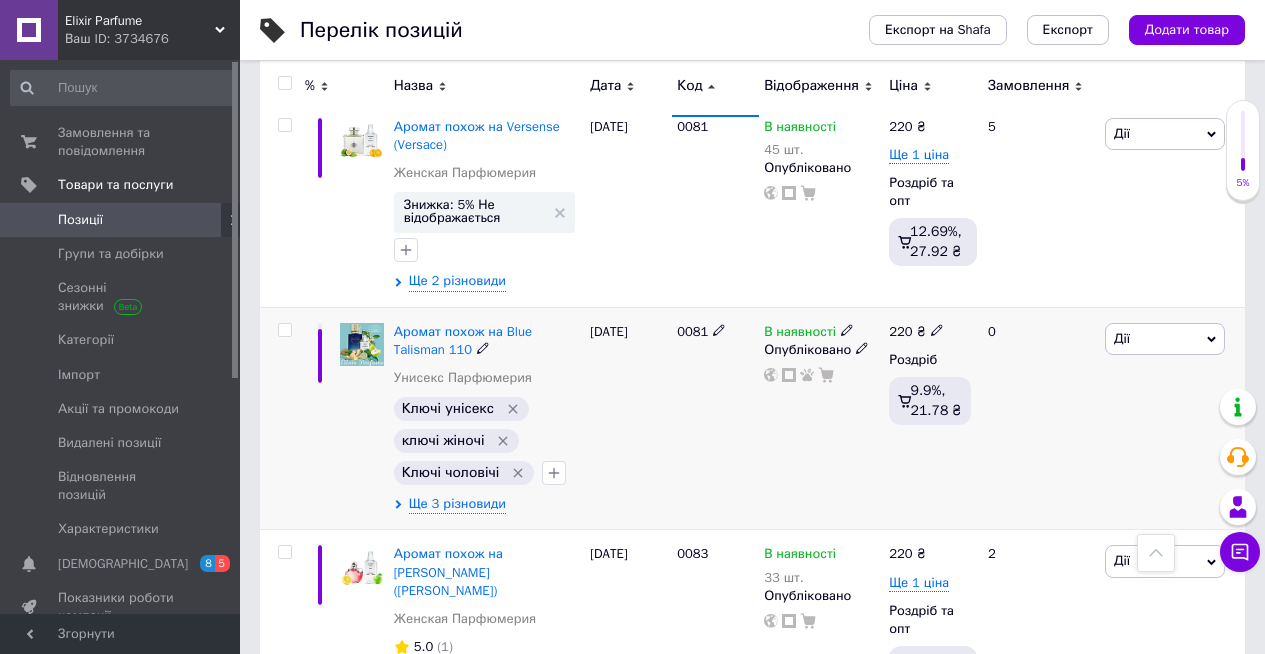 click 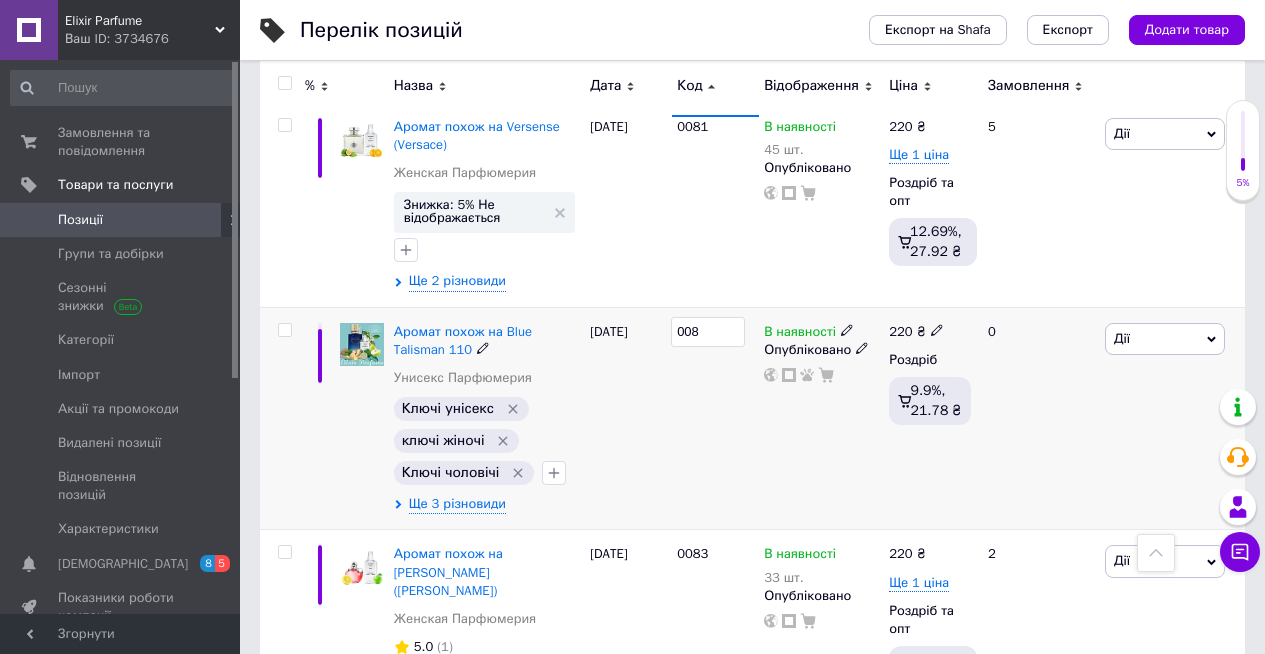 type on "0082" 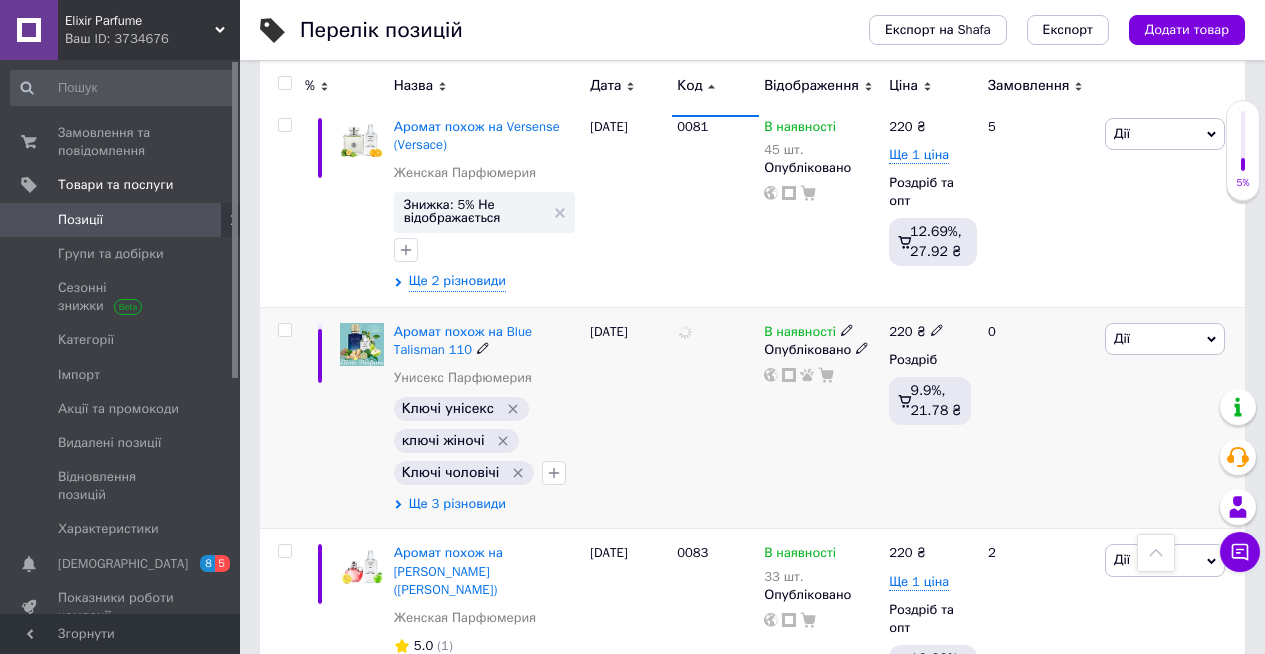 click on "Ще 3 різновиди" at bounding box center (457, 504) 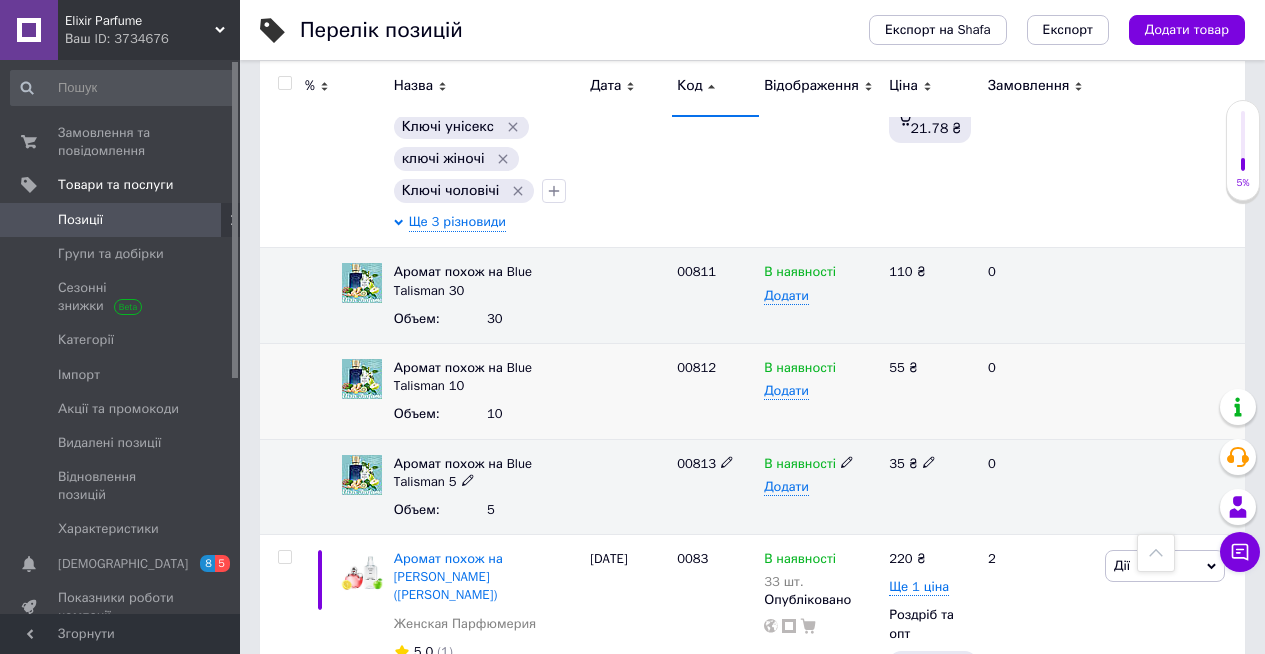 scroll, scrollTop: 2900, scrollLeft: 0, axis: vertical 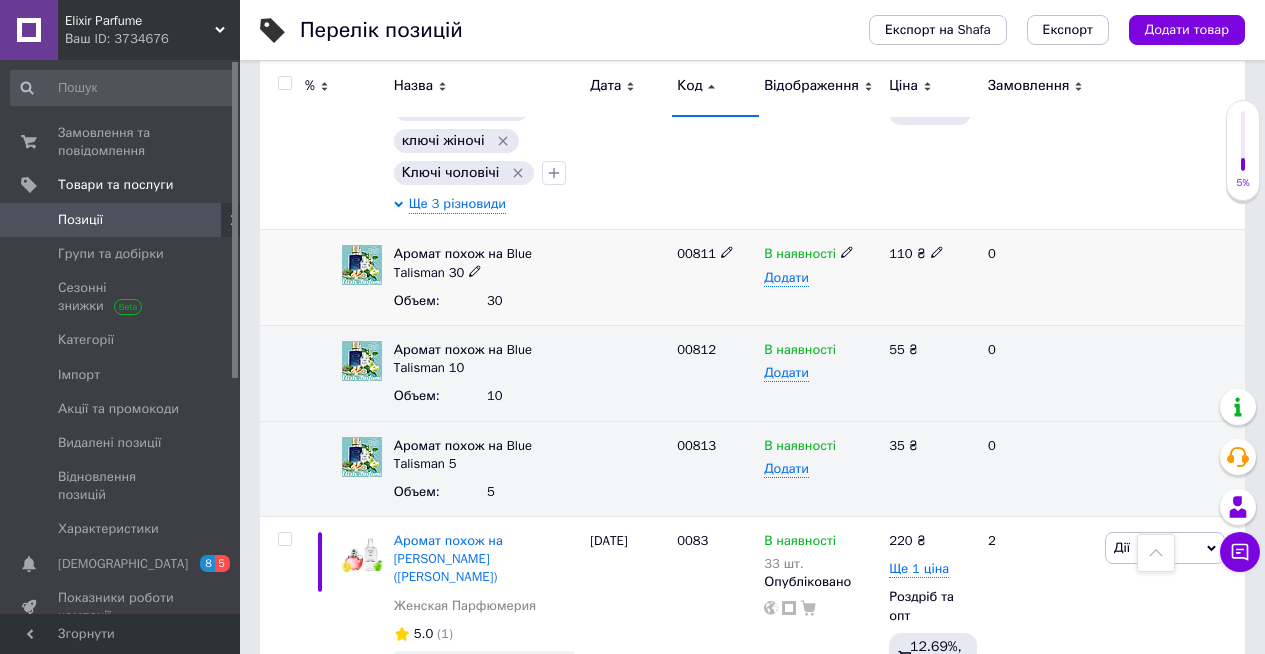click 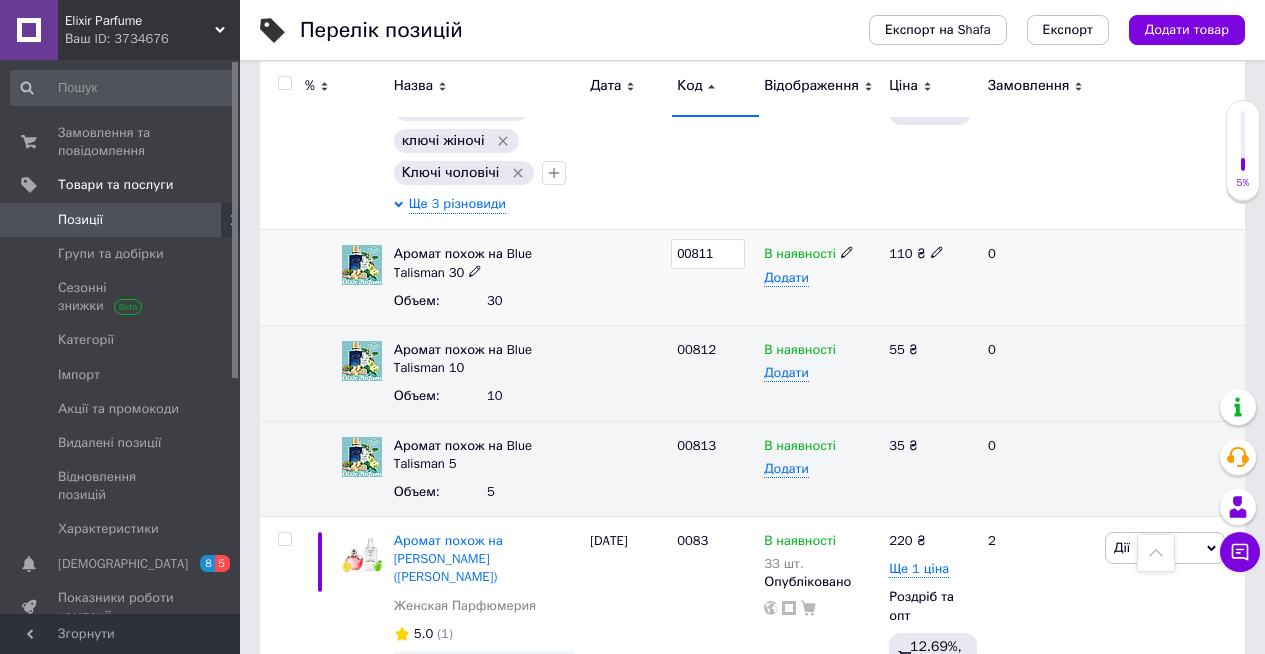 click on "00811" at bounding box center (708, 254) 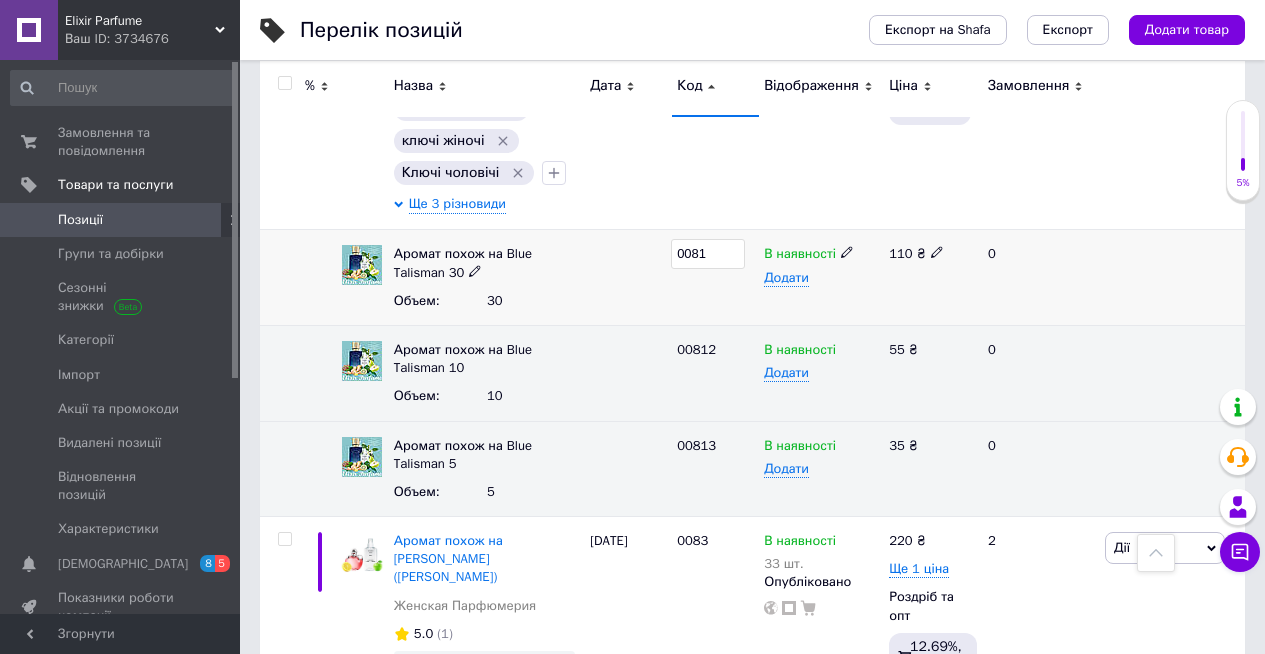 type on "00821" 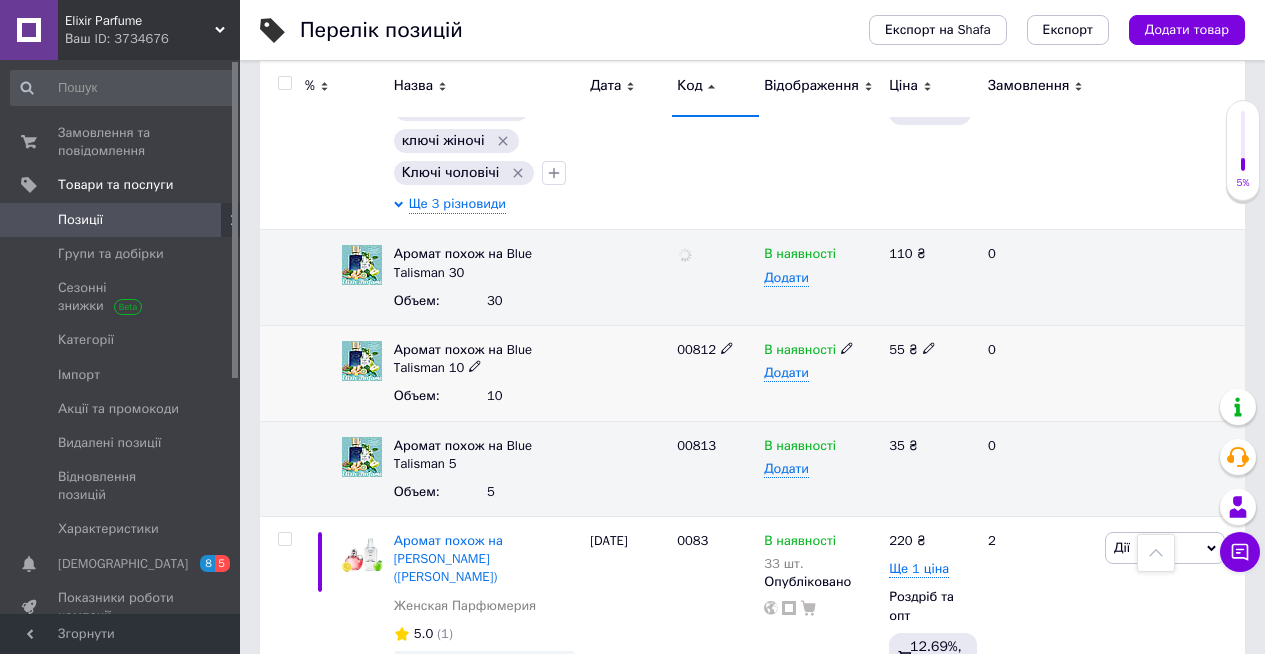 click on "00812" at bounding box center [696, 349] 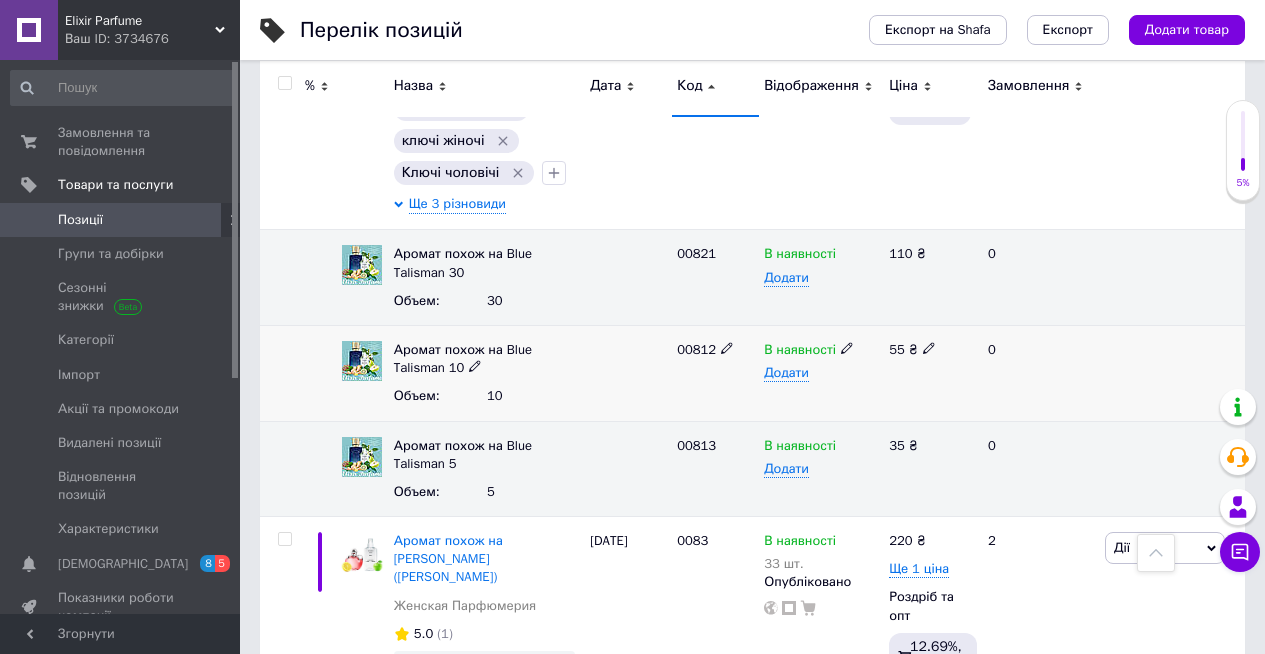 click on "00812" at bounding box center (696, 349) 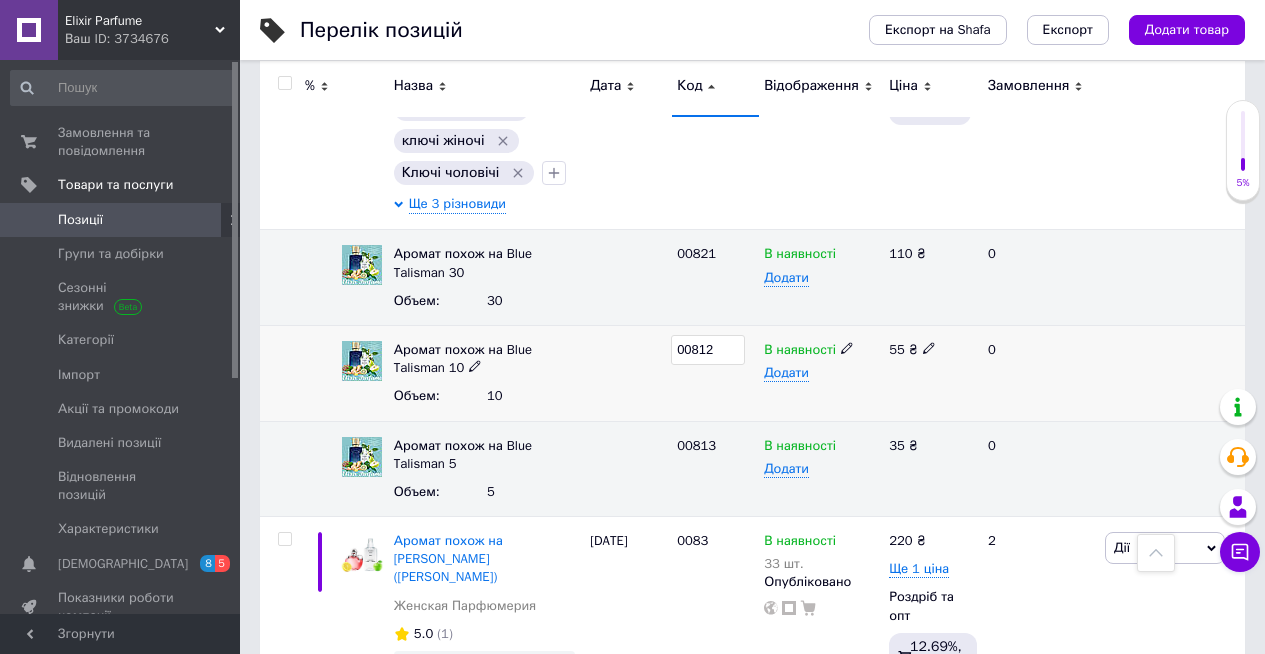 click on "00812" at bounding box center [708, 350] 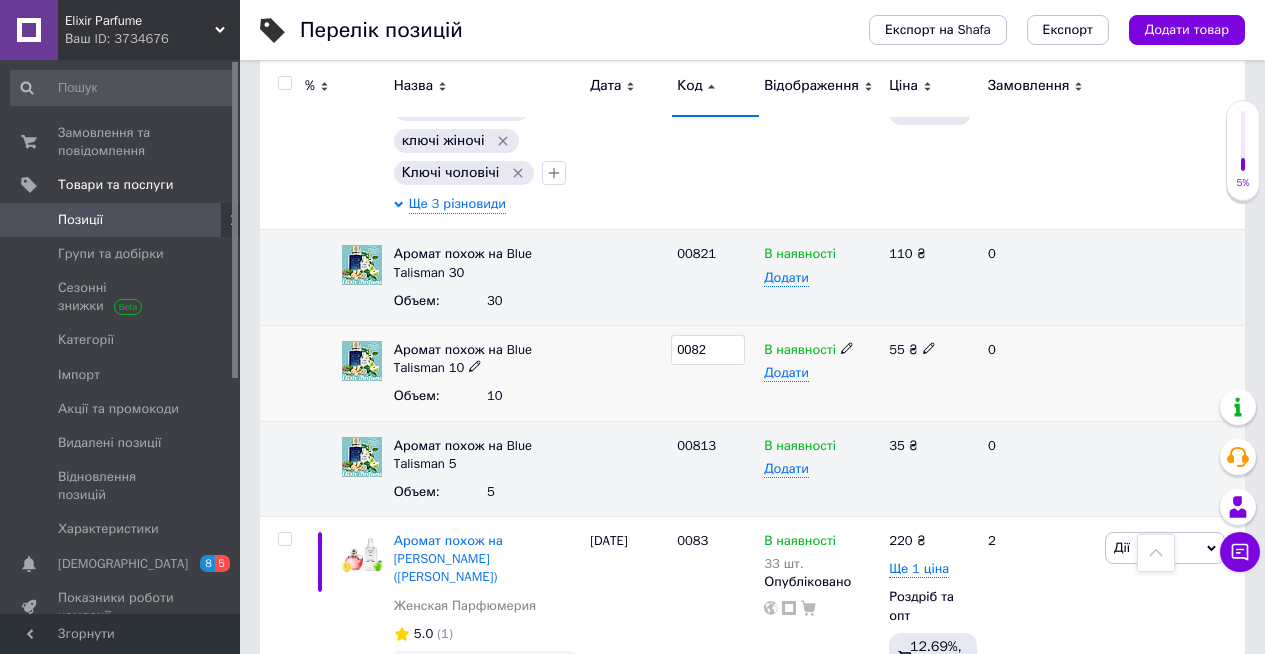 type on "00822" 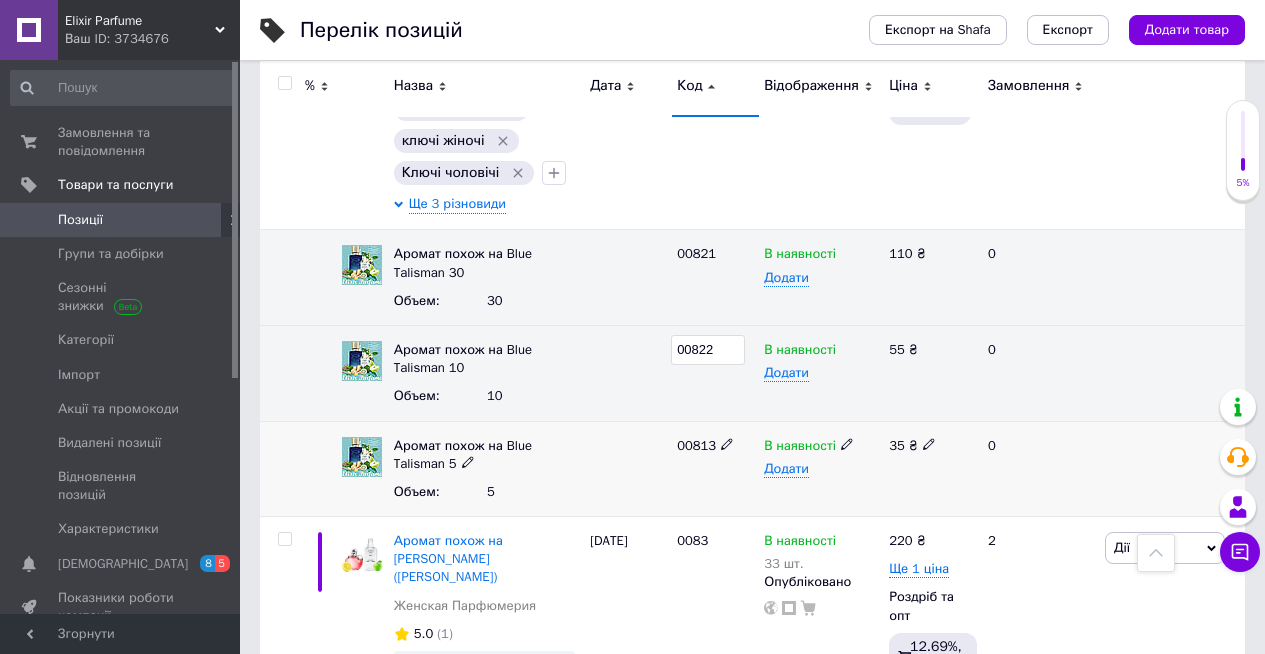 click 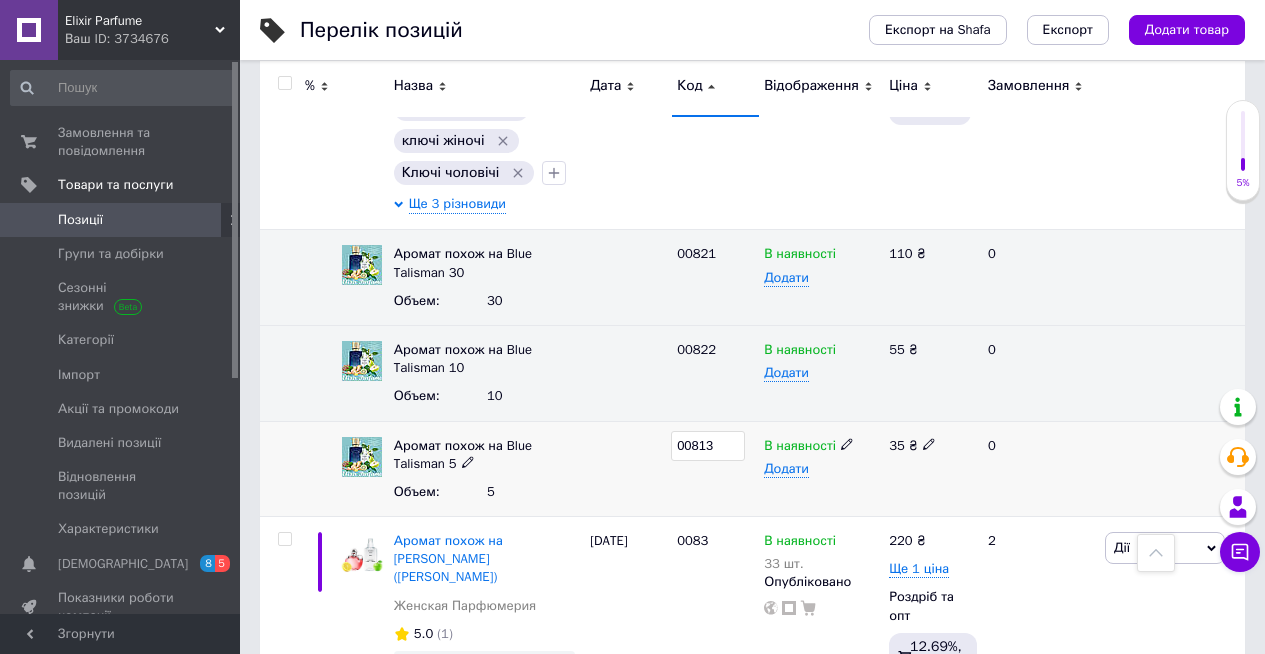 click on "00813" at bounding box center (708, 446) 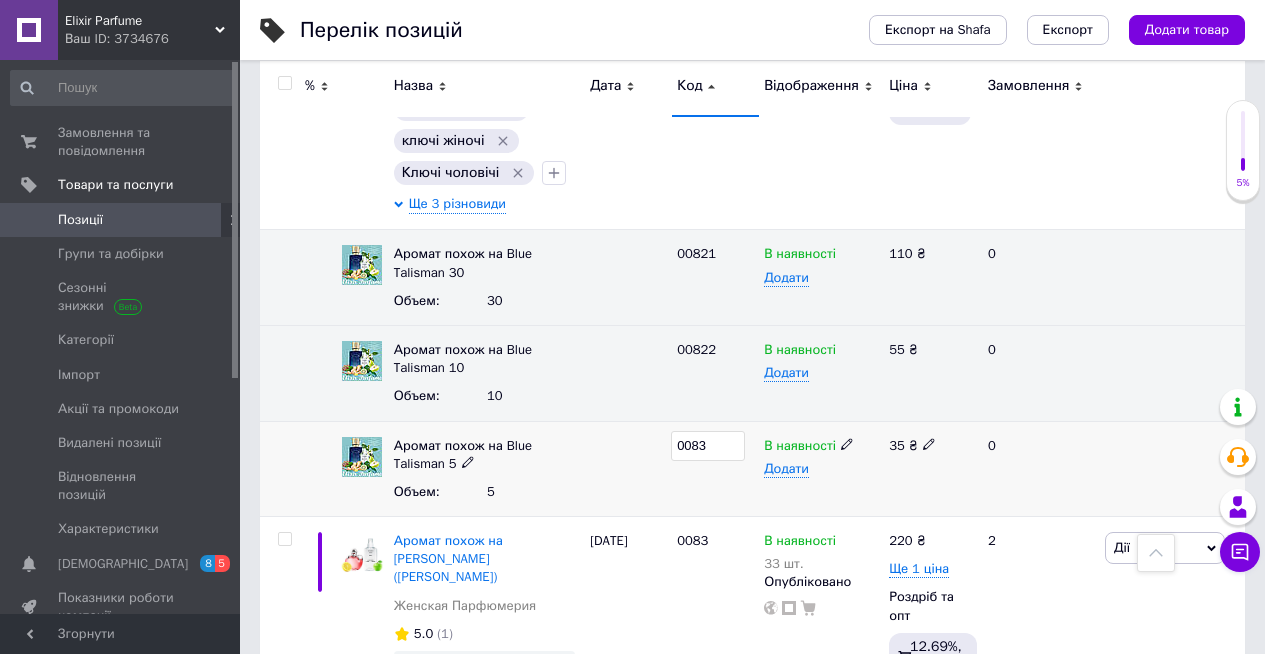 type on "00823" 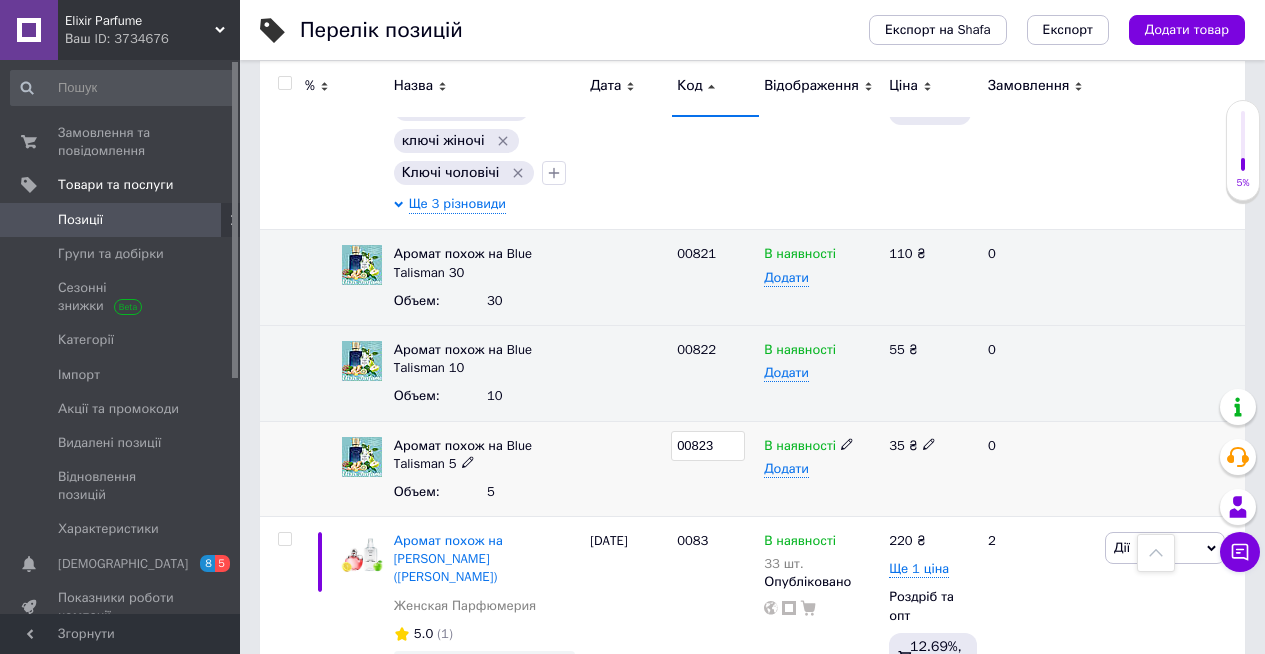 click on "00823" at bounding box center (715, 469) 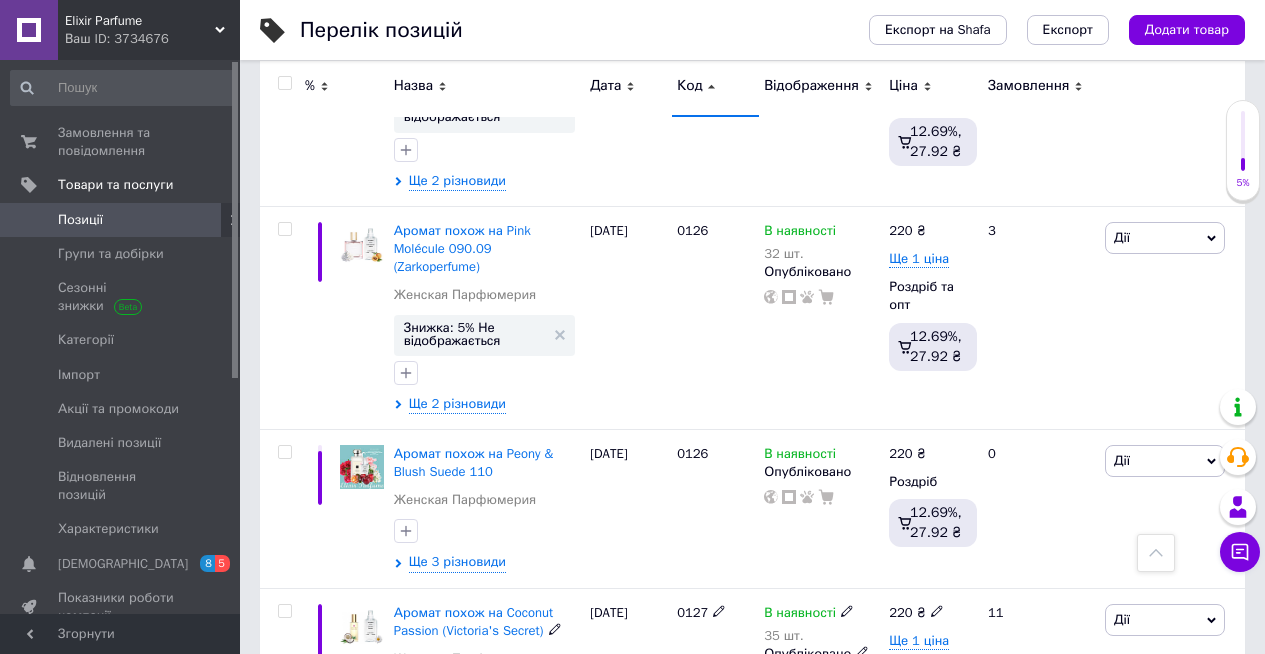 scroll, scrollTop: 10200, scrollLeft: 0, axis: vertical 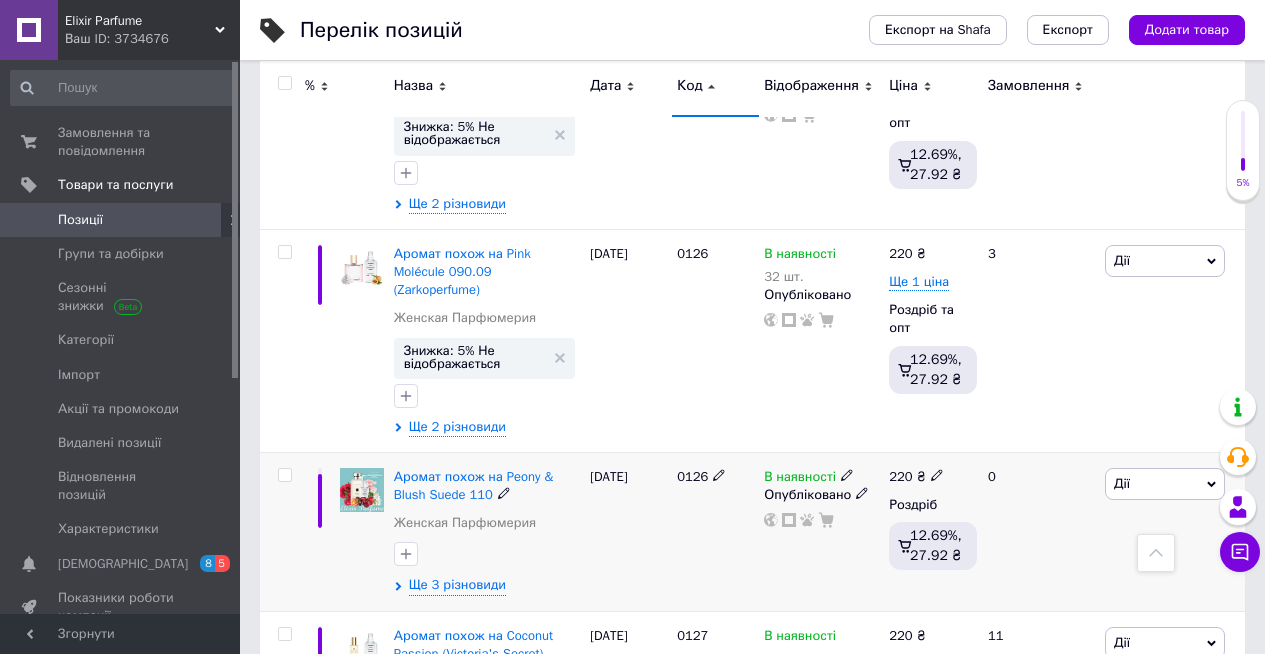 click on "0126" at bounding box center (715, 531) 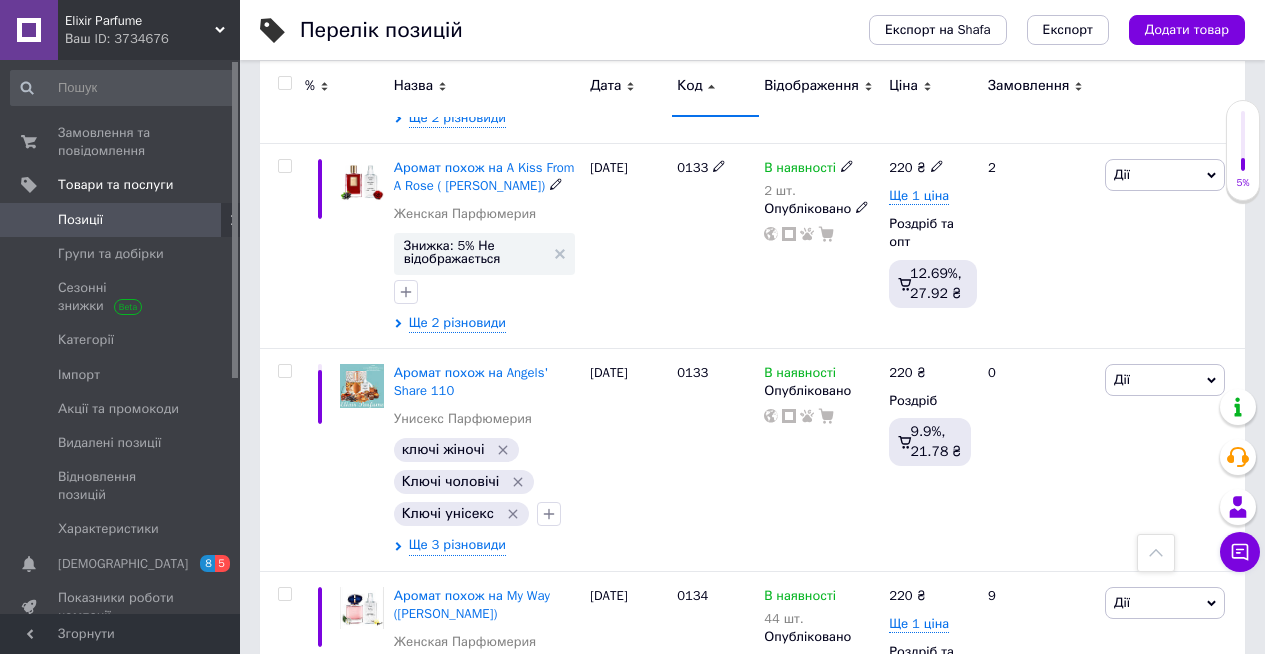 scroll, scrollTop: 11800, scrollLeft: 0, axis: vertical 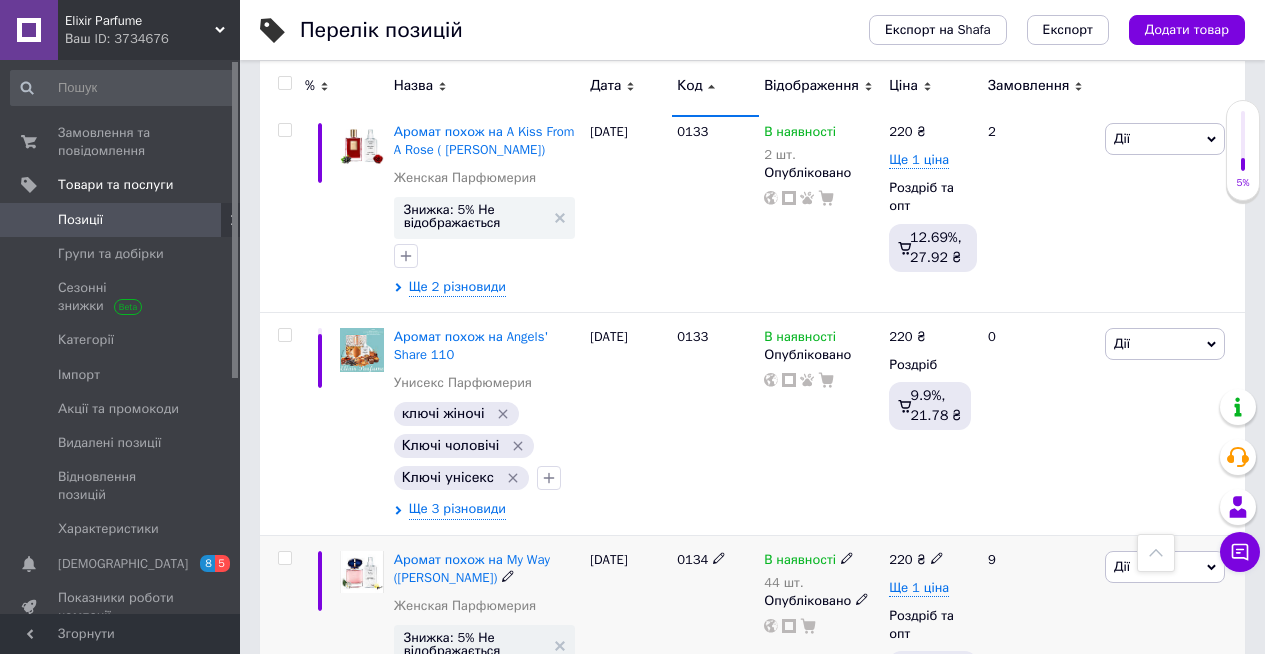 click on "[DATE]" at bounding box center (628, 637) 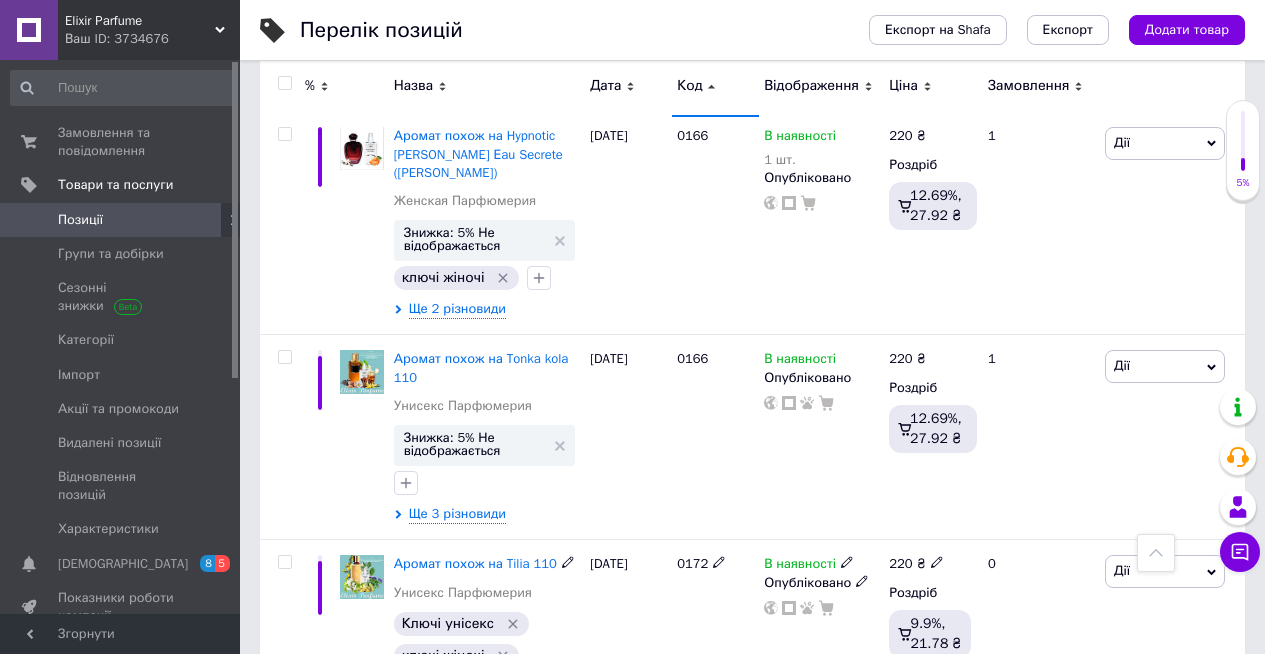 scroll, scrollTop: 14700, scrollLeft: 0, axis: vertical 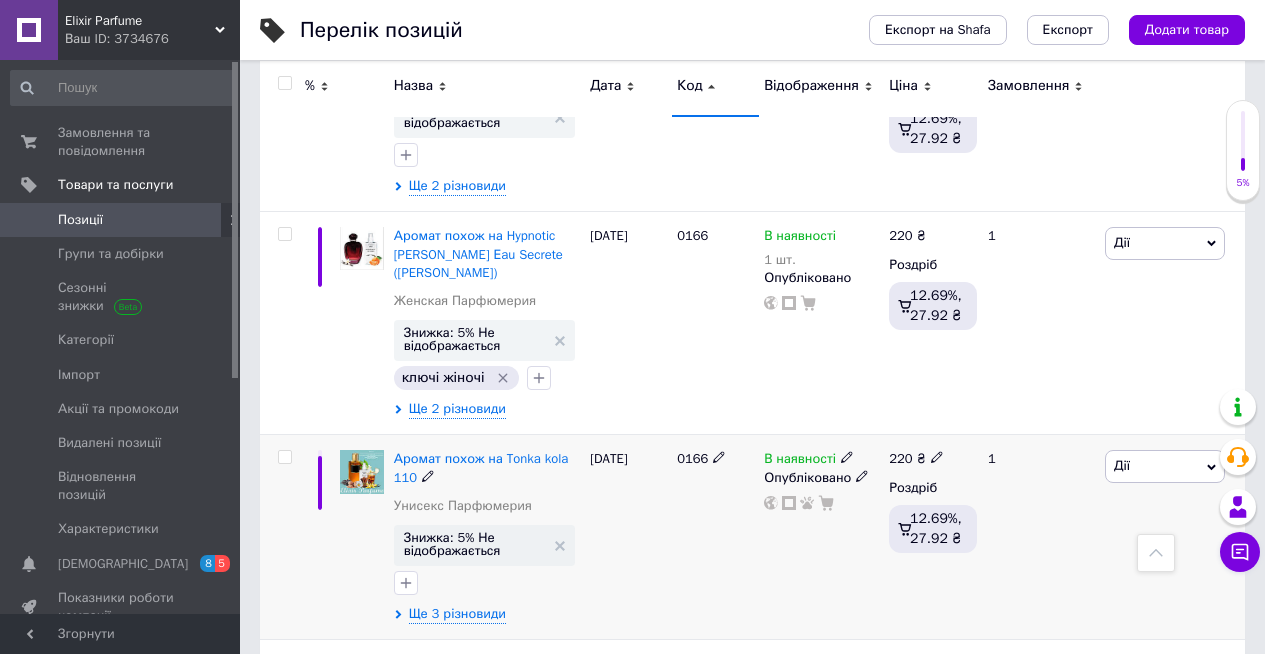 click on "[DATE]" at bounding box center [628, 537] 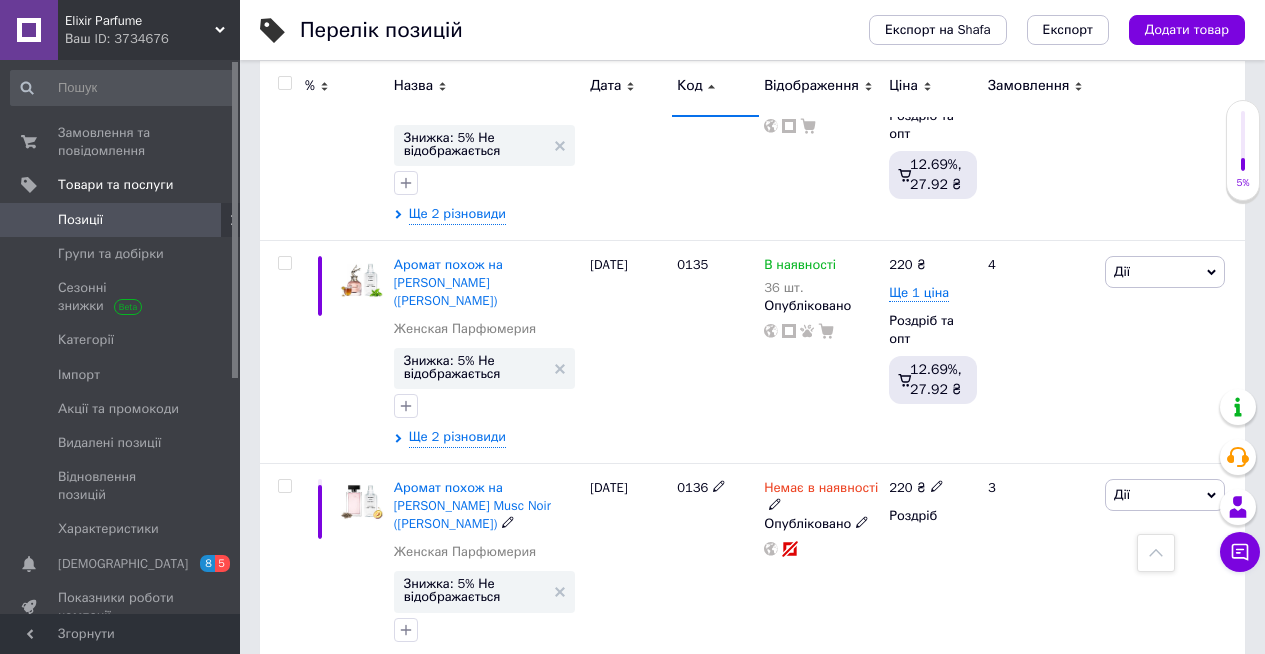 scroll, scrollTop: 12500, scrollLeft: 0, axis: vertical 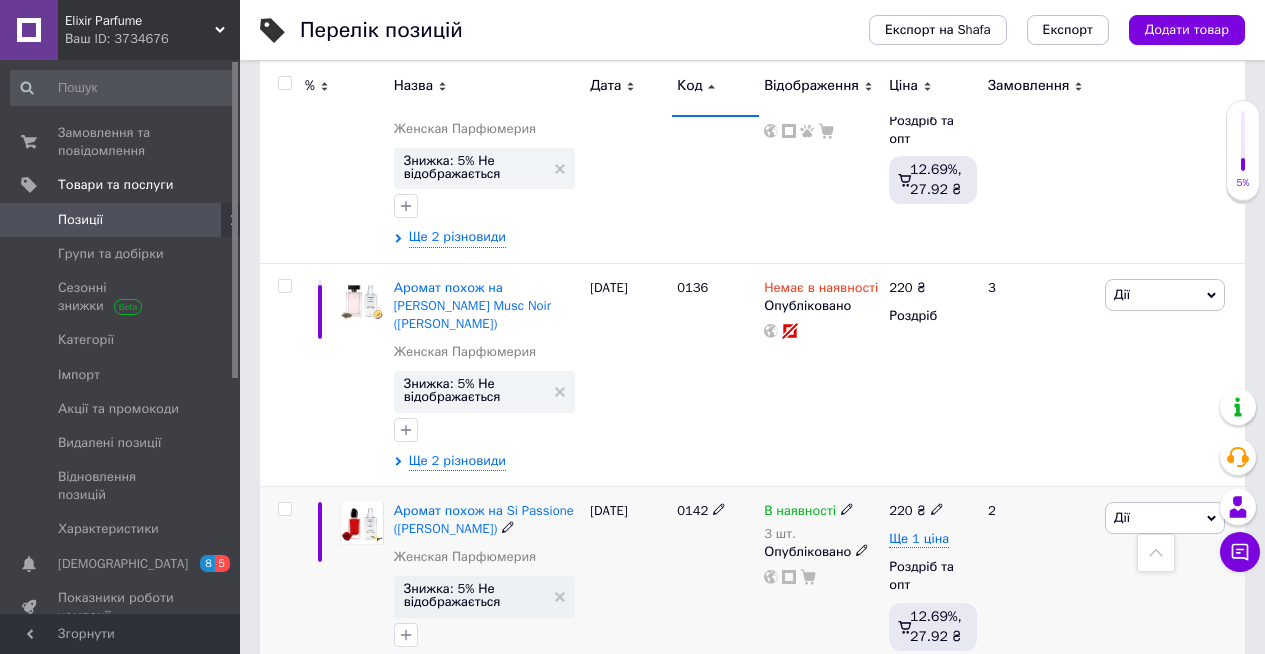 click at bounding box center (320, 588) 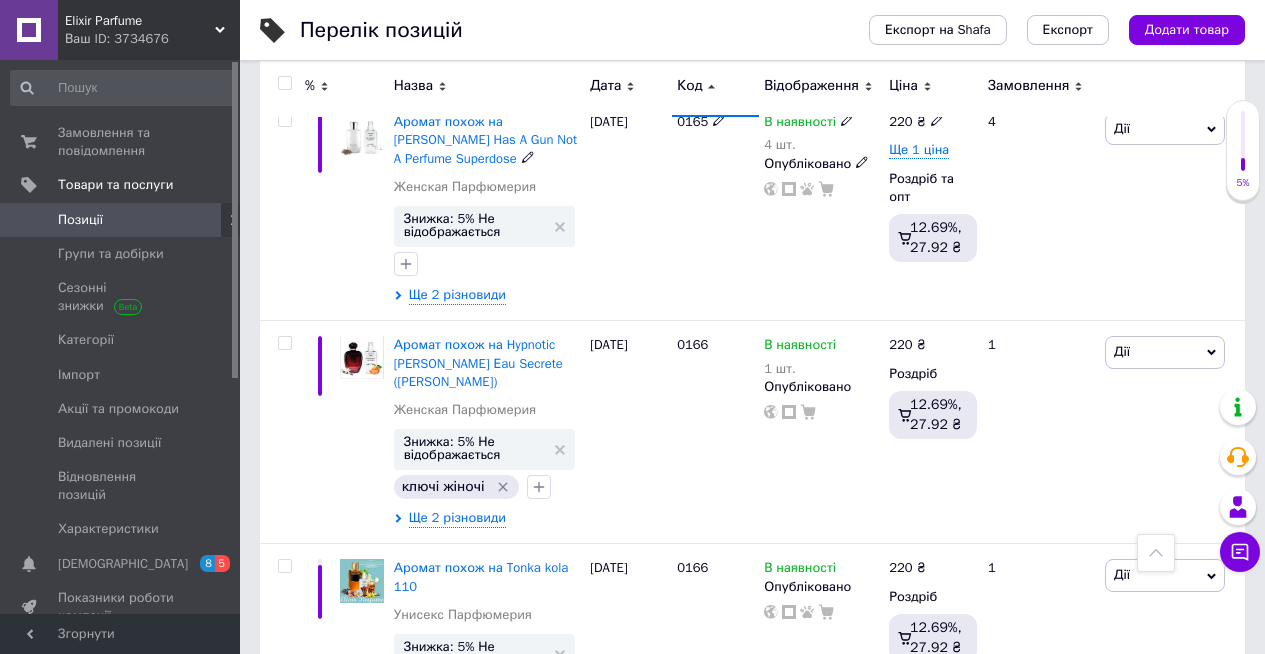 scroll, scrollTop: 14600, scrollLeft: 0, axis: vertical 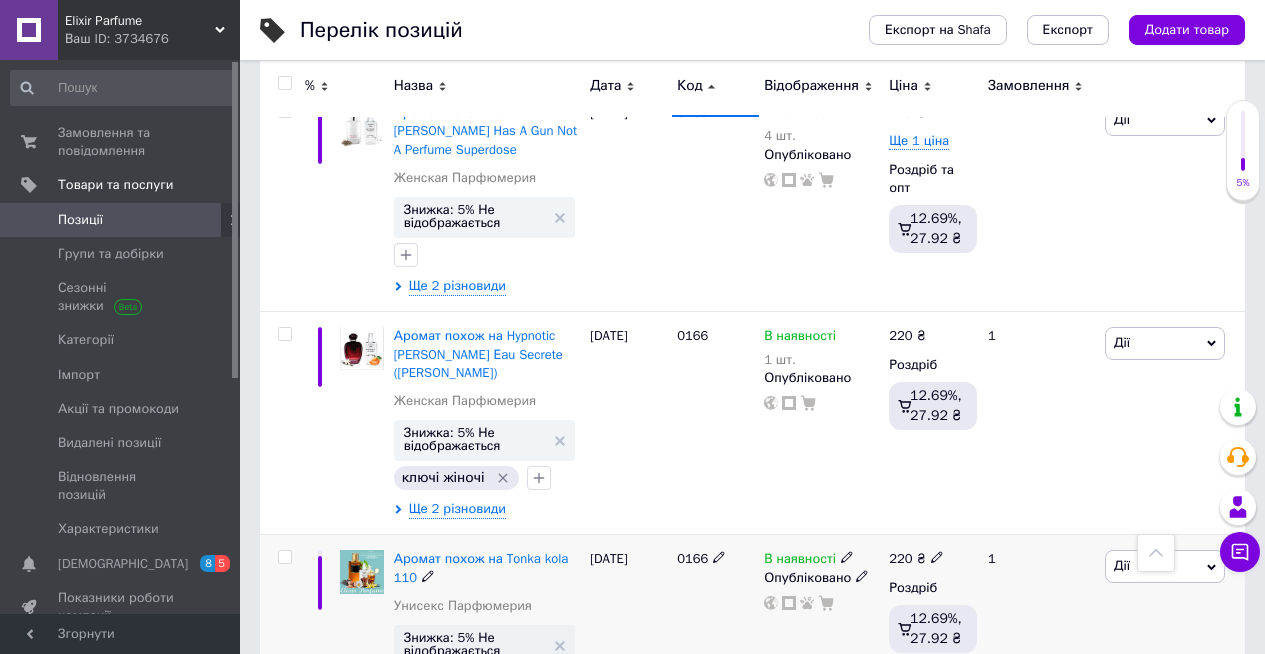 click at bounding box center [320, 637] 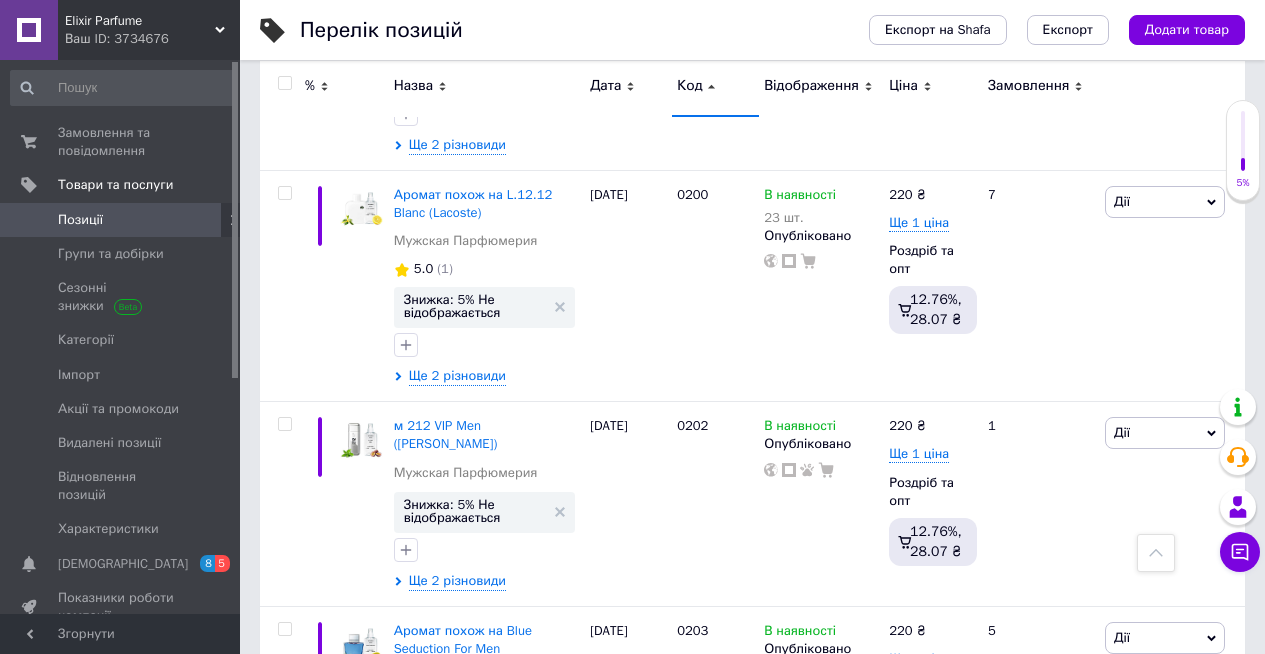 scroll, scrollTop: 21524, scrollLeft: 0, axis: vertical 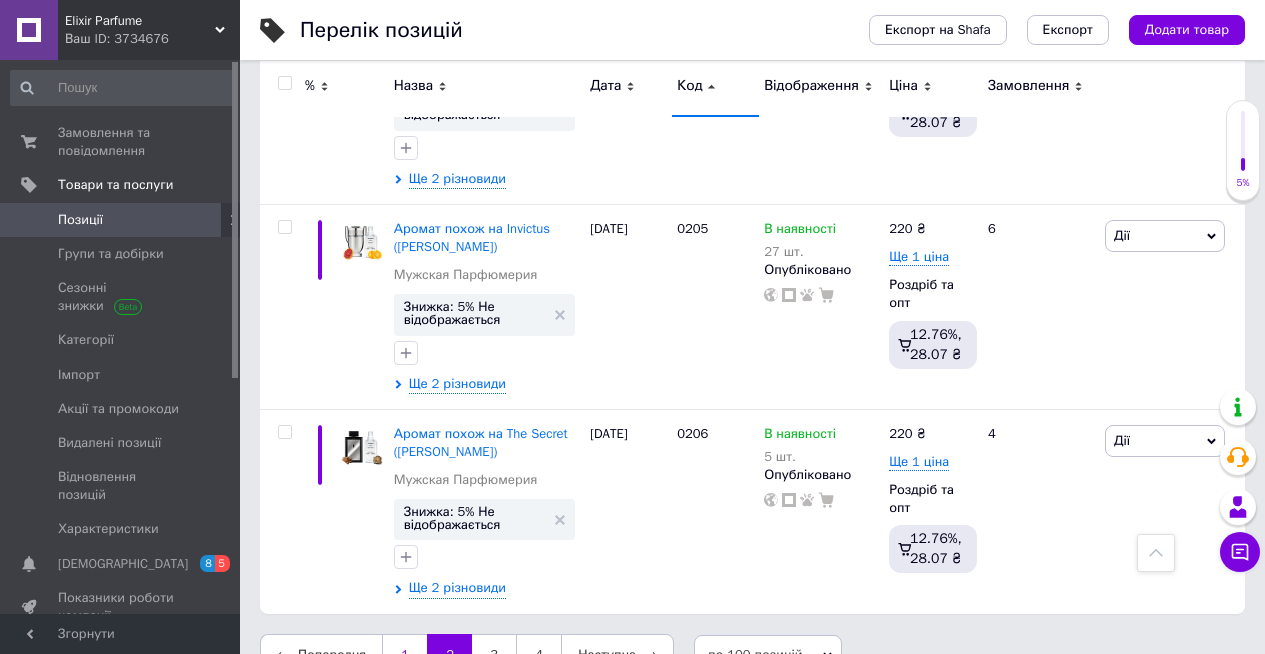 click on "1" at bounding box center (404, 655) 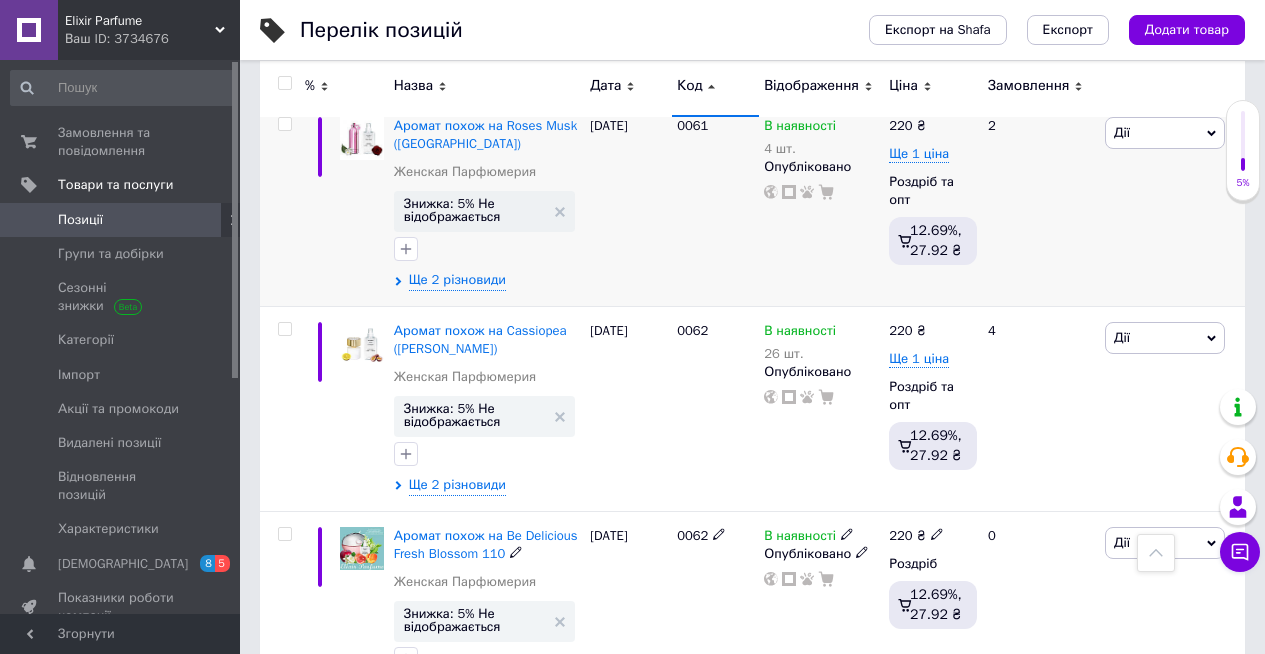 scroll, scrollTop: 21046, scrollLeft: 0, axis: vertical 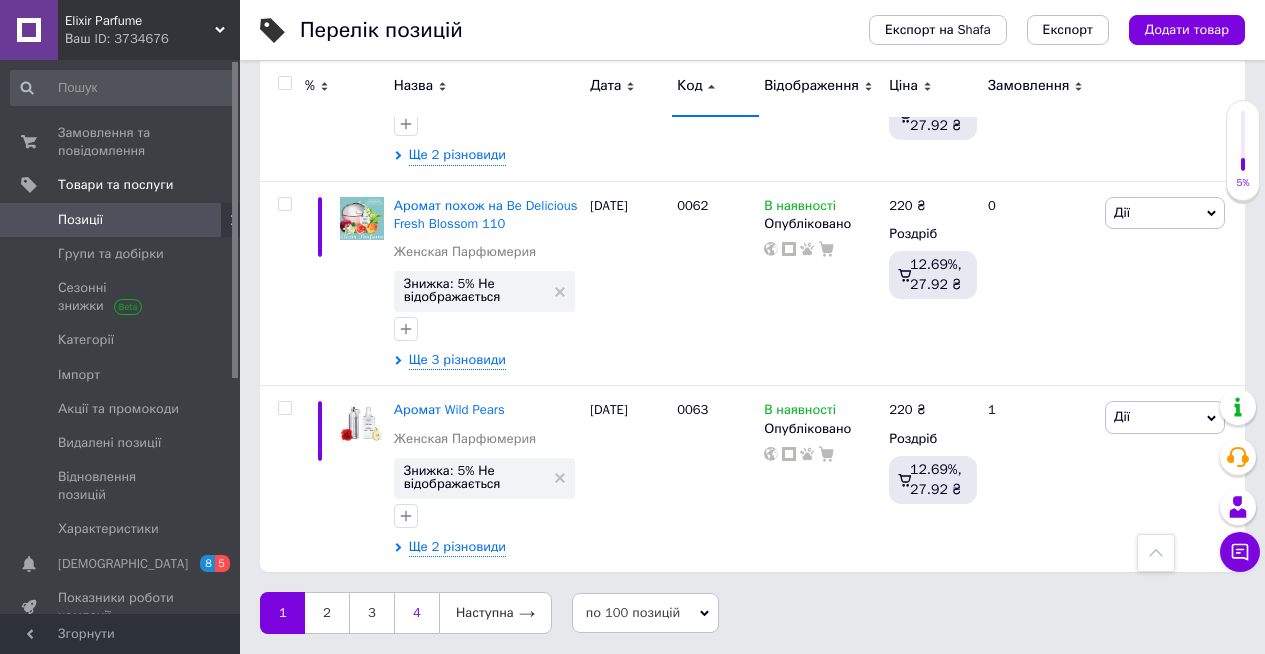 click on "4" at bounding box center (416, 613) 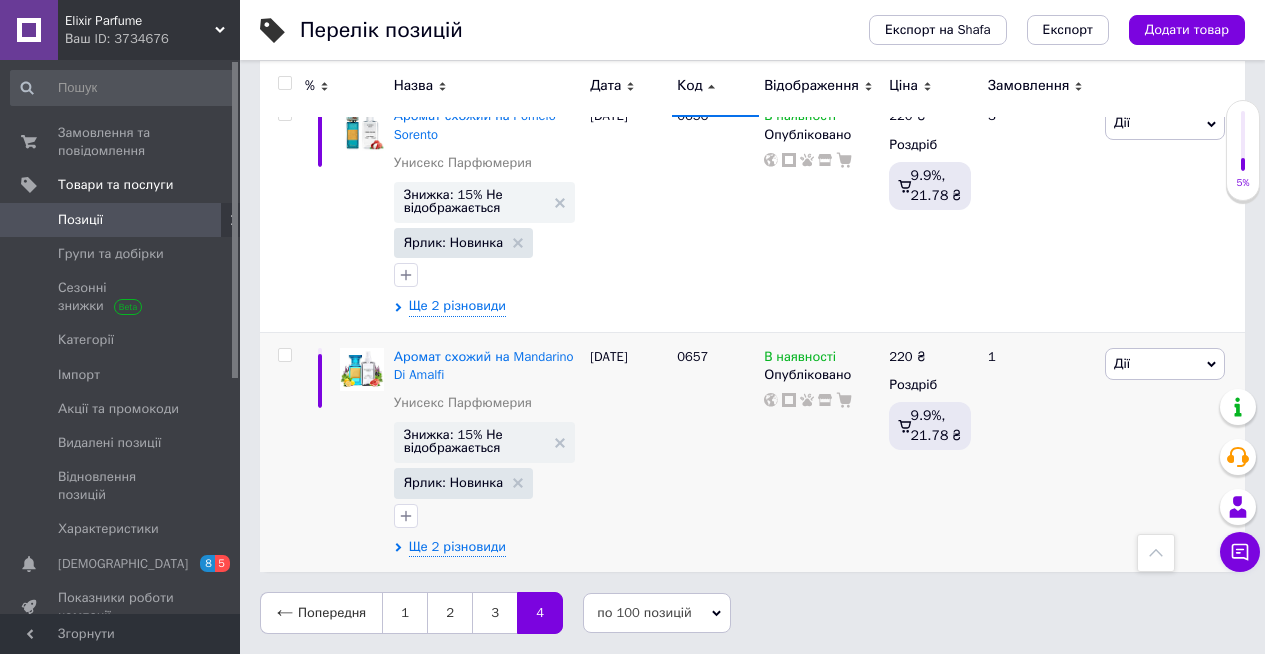 scroll, scrollTop: 10474, scrollLeft: 0, axis: vertical 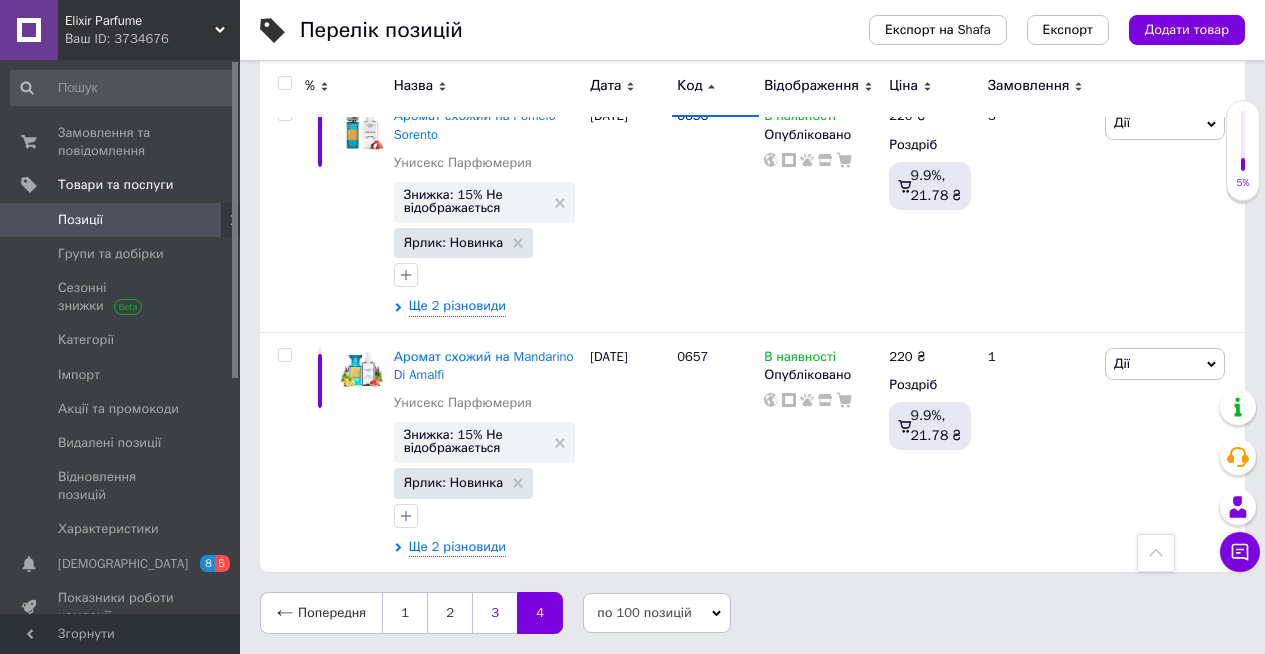 click on "3" at bounding box center (494, 613) 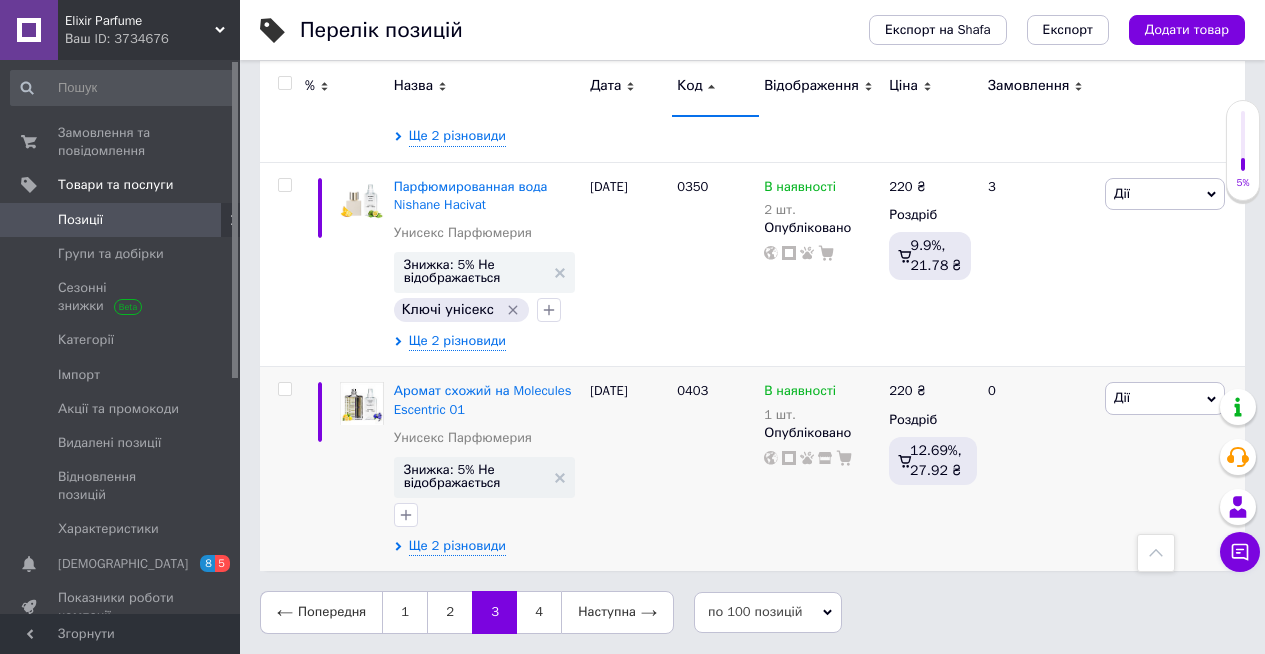 scroll, scrollTop: 21971, scrollLeft: 0, axis: vertical 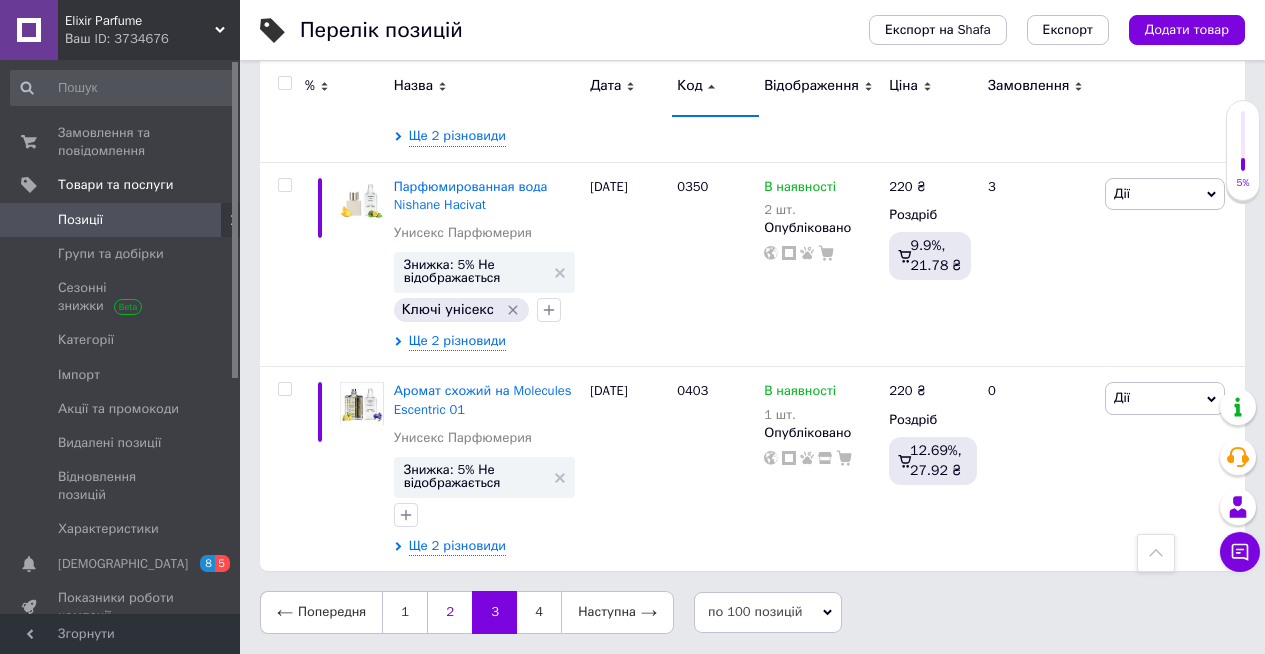 click on "2" at bounding box center (449, 612) 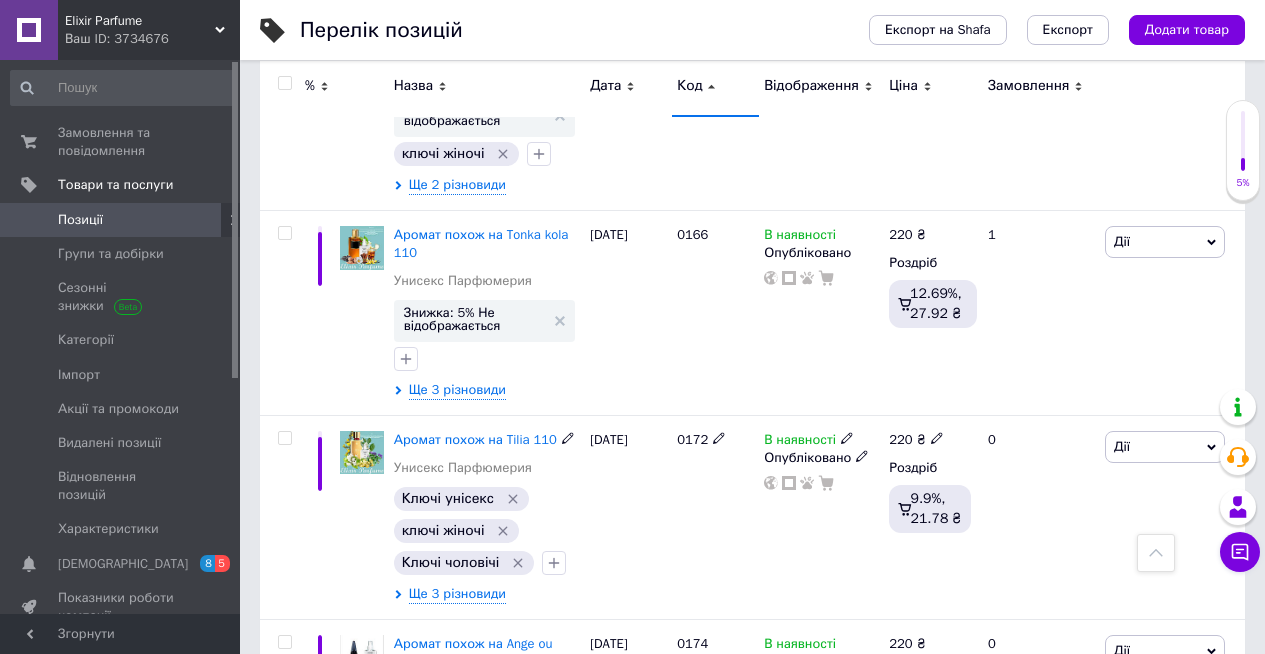 scroll, scrollTop: 14619, scrollLeft: 0, axis: vertical 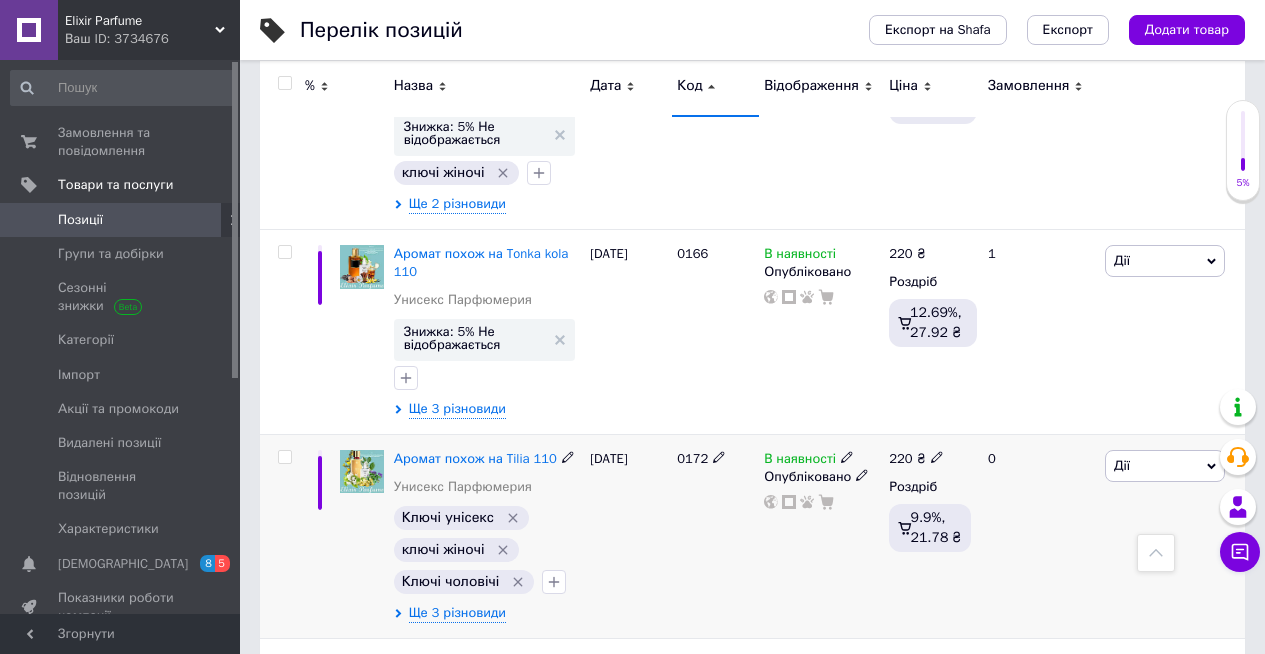 click at bounding box center (362, 536) 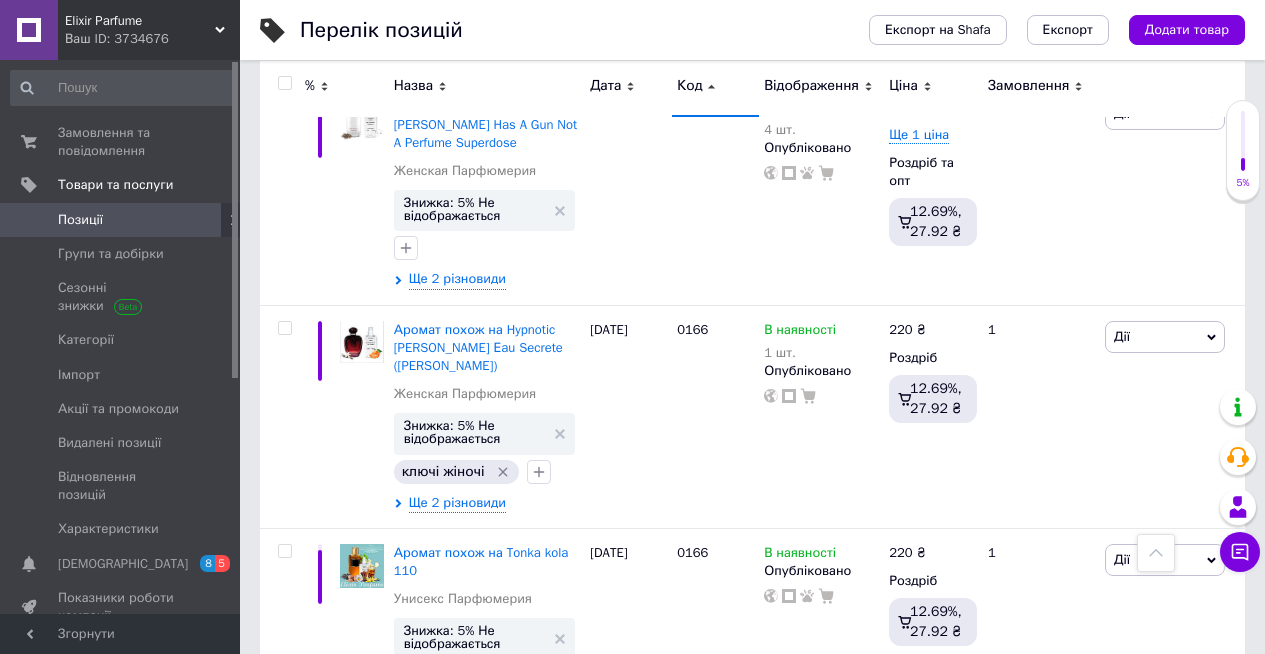 scroll, scrollTop: 14319, scrollLeft: 0, axis: vertical 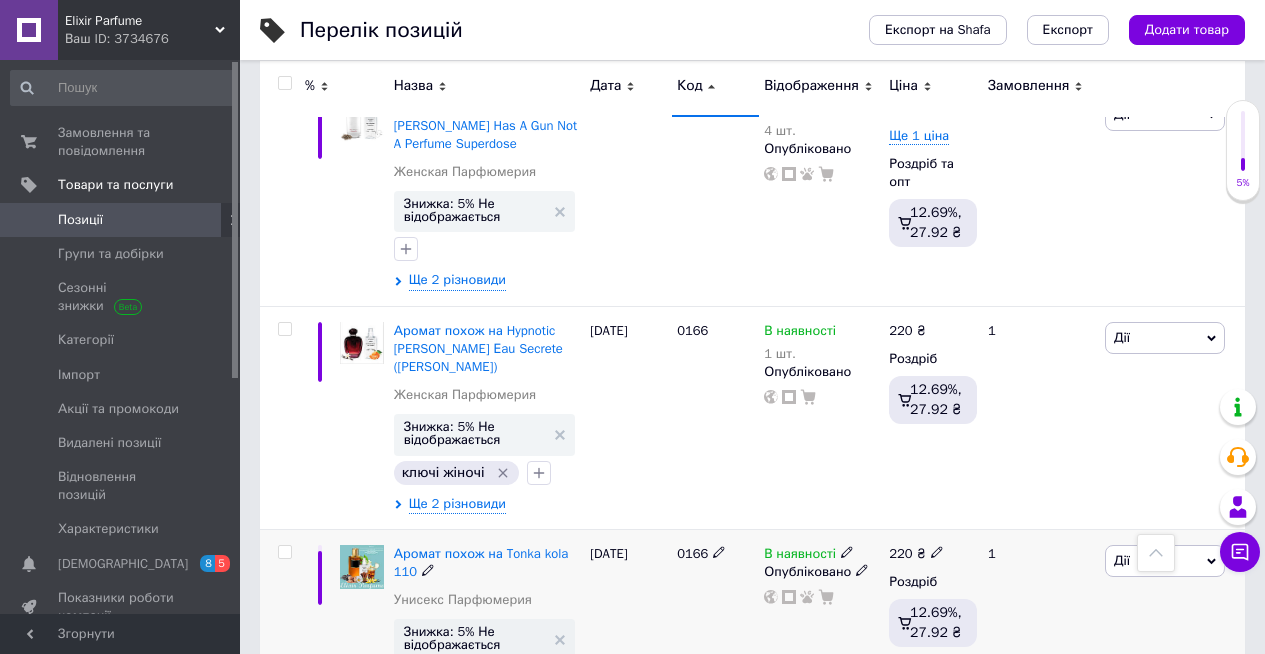 click at bounding box center (362, 631) 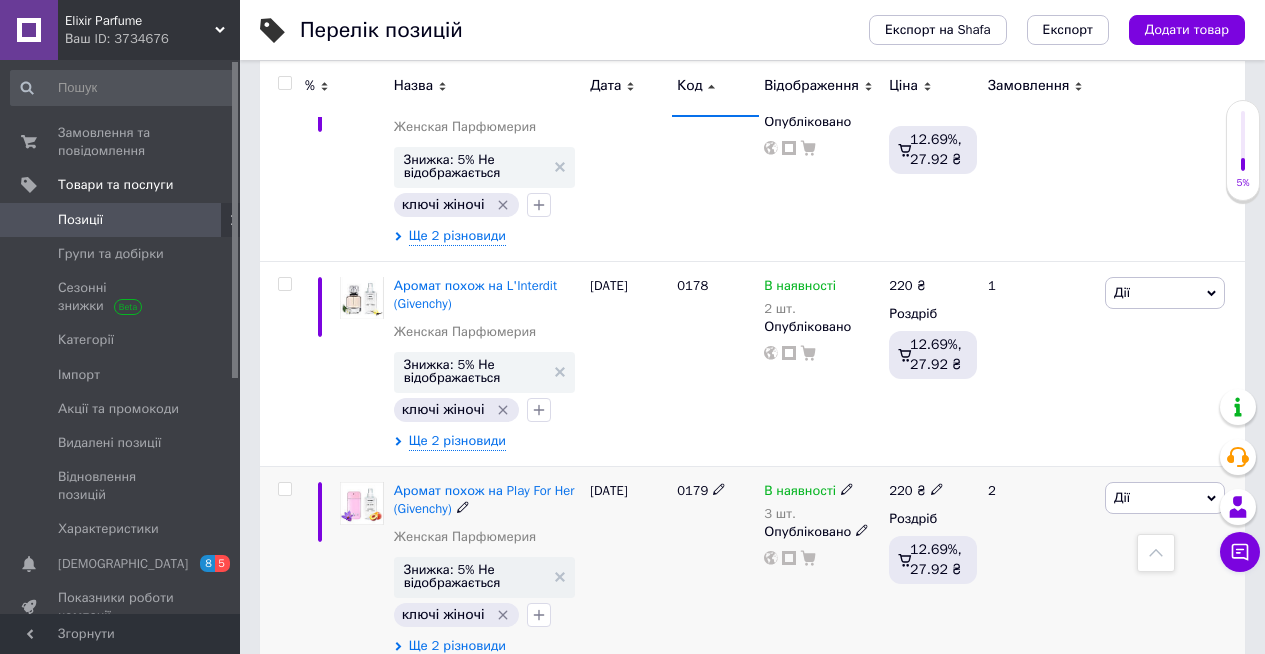 scroll, scrollTop: 15819, scrollLeft: 0, axis: vertical 